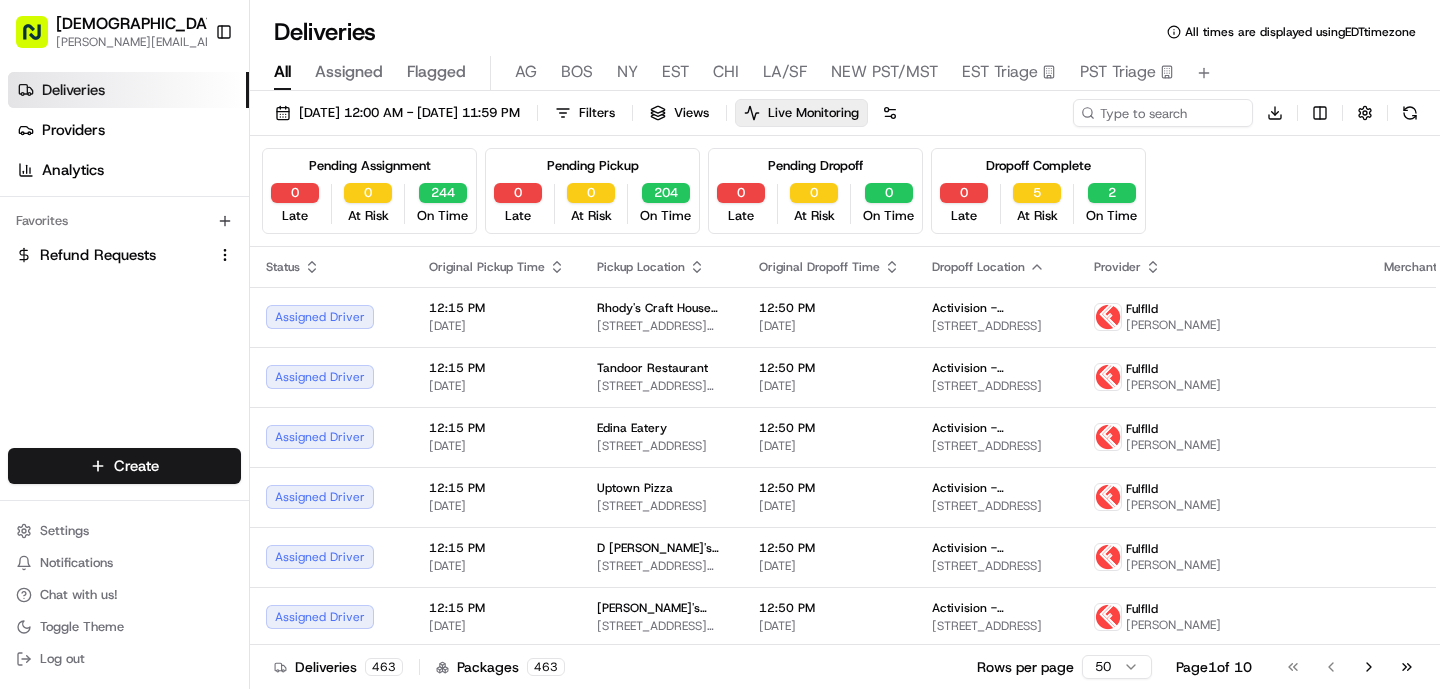 scroll, scrollTop: 0, scrollLeft: 0, axis: both 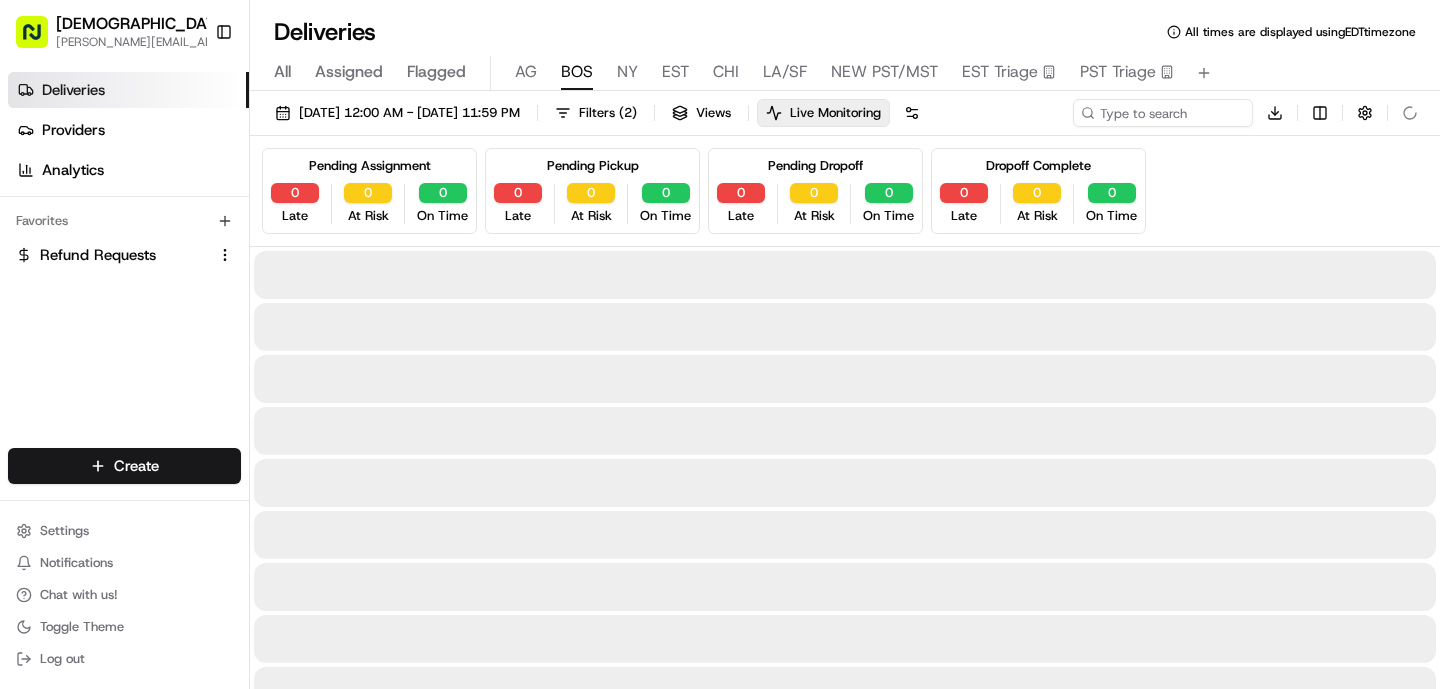 click on "BOS" at bounding box center [577, 72] 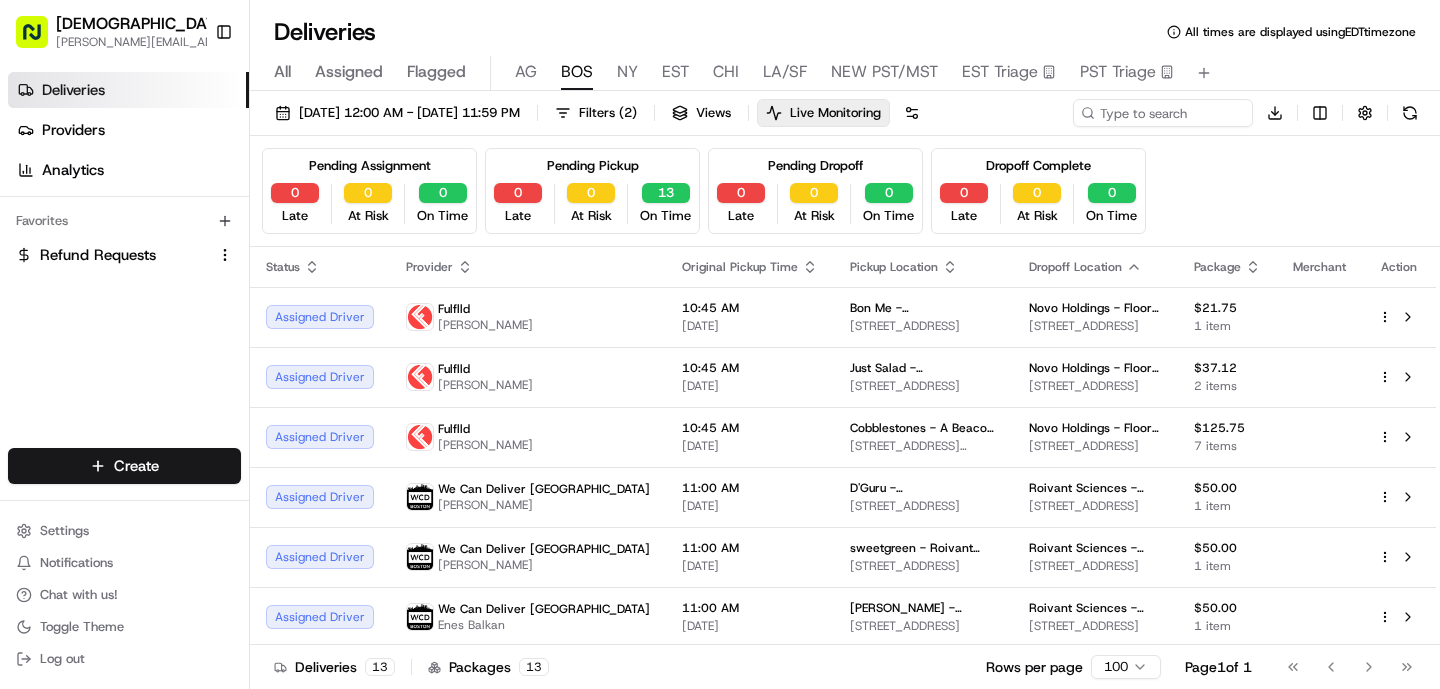 click on "All" at bounding box center [282, 72] 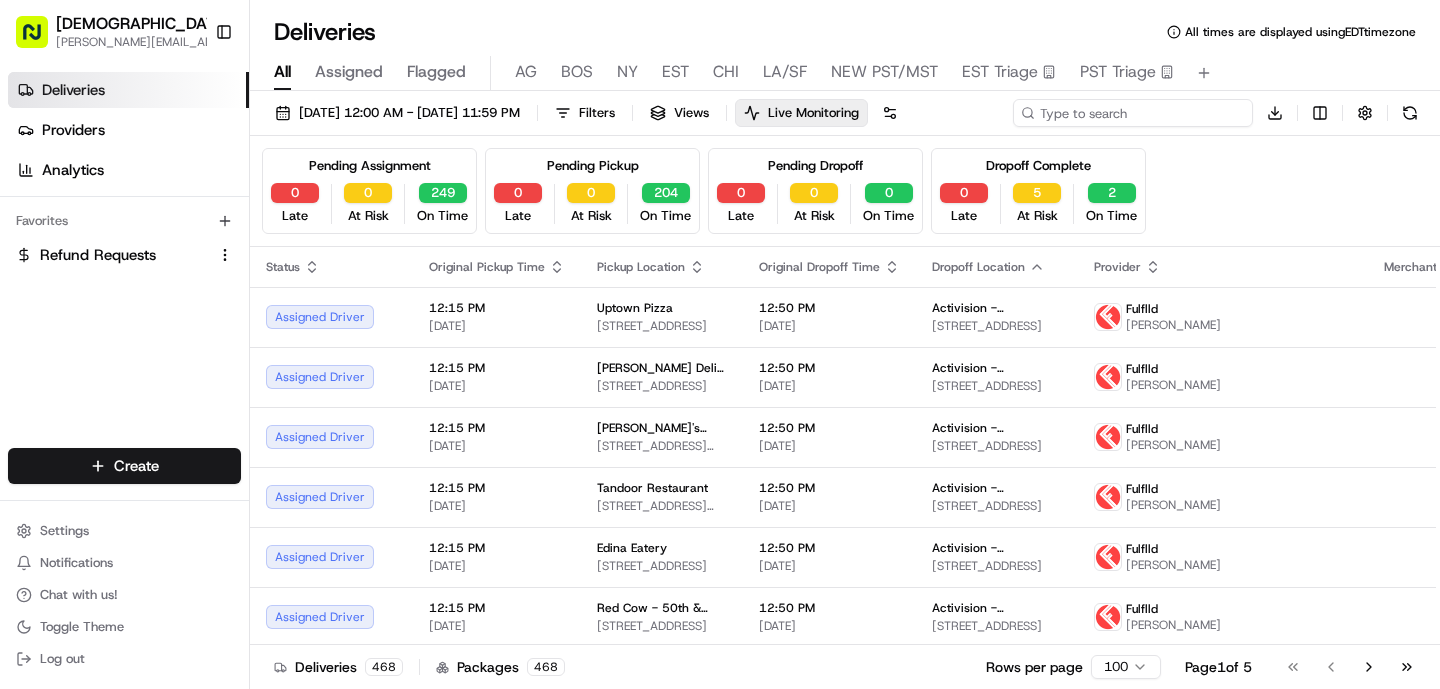 click at bounding box center [1133, 113] 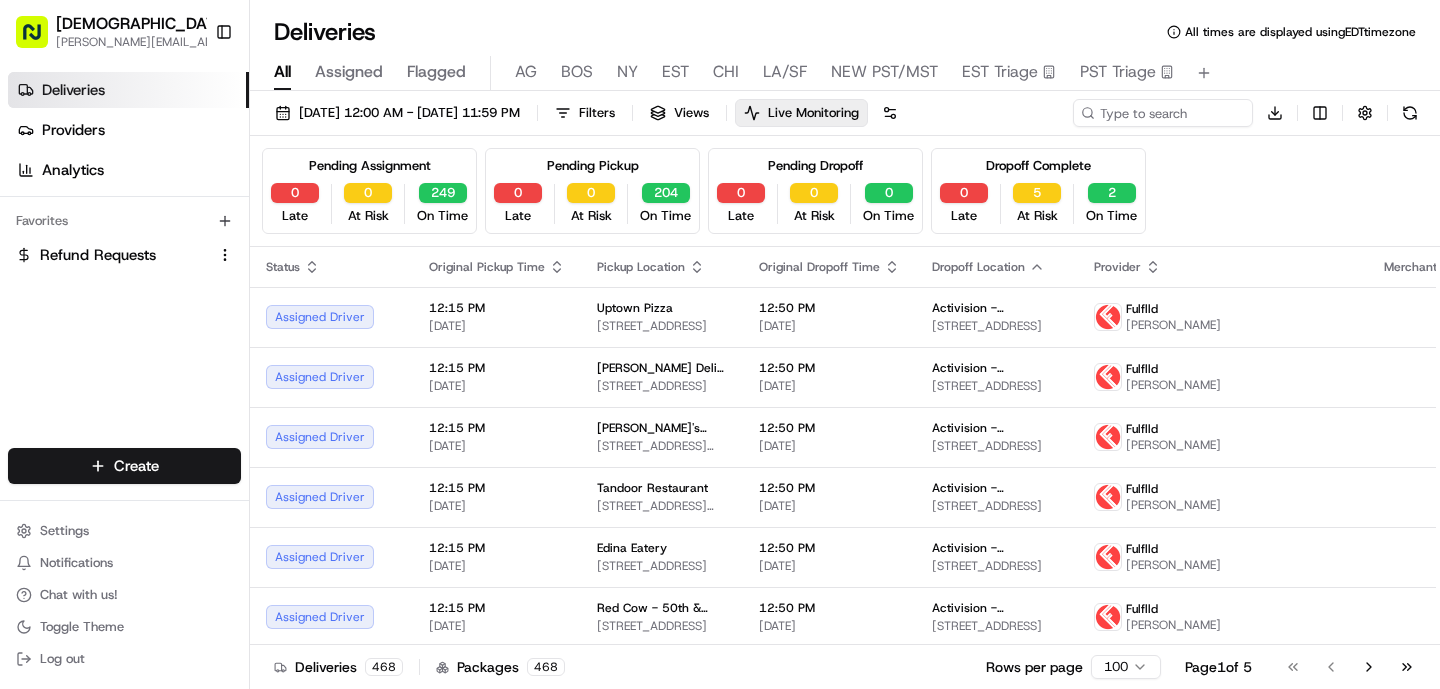 type 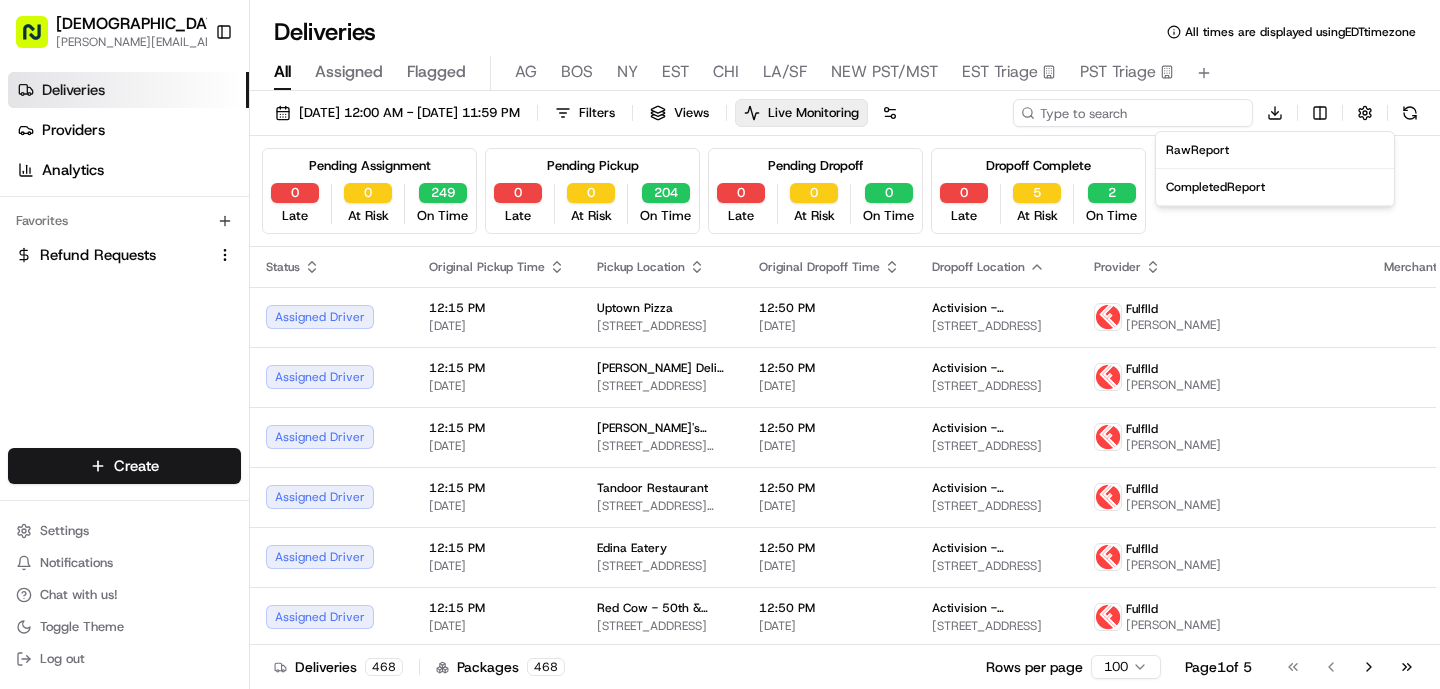 click on "Sharebite [PERSON_NAME][EMAIL_ADDRESS][DOMAIN_NAME] Toggle Sidebar Deliveries Providers Analytics Favorites Refund Requests Main Menu Members & Organization Organization Users Roles Preferences Customization Tracking Orchestration Automations Dispatch Strategy Locations Pickup Locations Dropoff Locations Billing Billing Refund Requests Integrations Notification Triggers Webhooks API Keys Request Logs Create Settings Notifications Chat with us! Toggle Theme Log out Deliveries All times are displayed using  EDT  timezone All Assigned Flagged [PERSON_NAME] NY EST CHI LA/SF NEW PST/MST EST Triage  PST Triage [DATE] 12:00 AM - [DATE] 11:59 PM Filters Views Live Monitoring Download Pending Assignment 0 Late 0 At Risk 249 On Time Pending Pickup 0 Late 0 At Risk 204 On Time Pending Dropoff 0 Late 0 At Risk 0 On Time Dropoff Complete 0 Late 5 At Risk 2 On Time Status Original Pickup Time Pickup Location Original Dropoff Time Dropoff Location Provider Merchant Action Assigned Driver 12:15 PM [DATE] Uptown Pizza Livio" at bounding box center (720, 344) 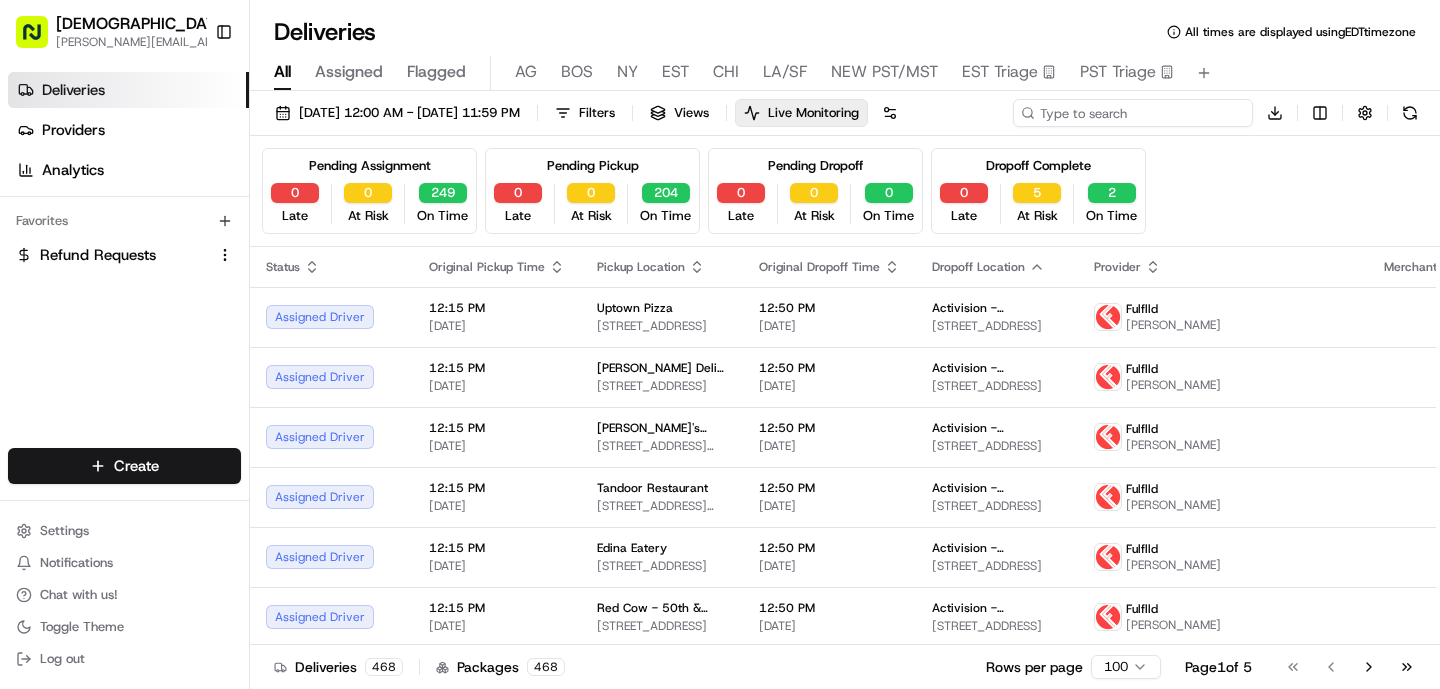click at bounding box center [1133, 113] 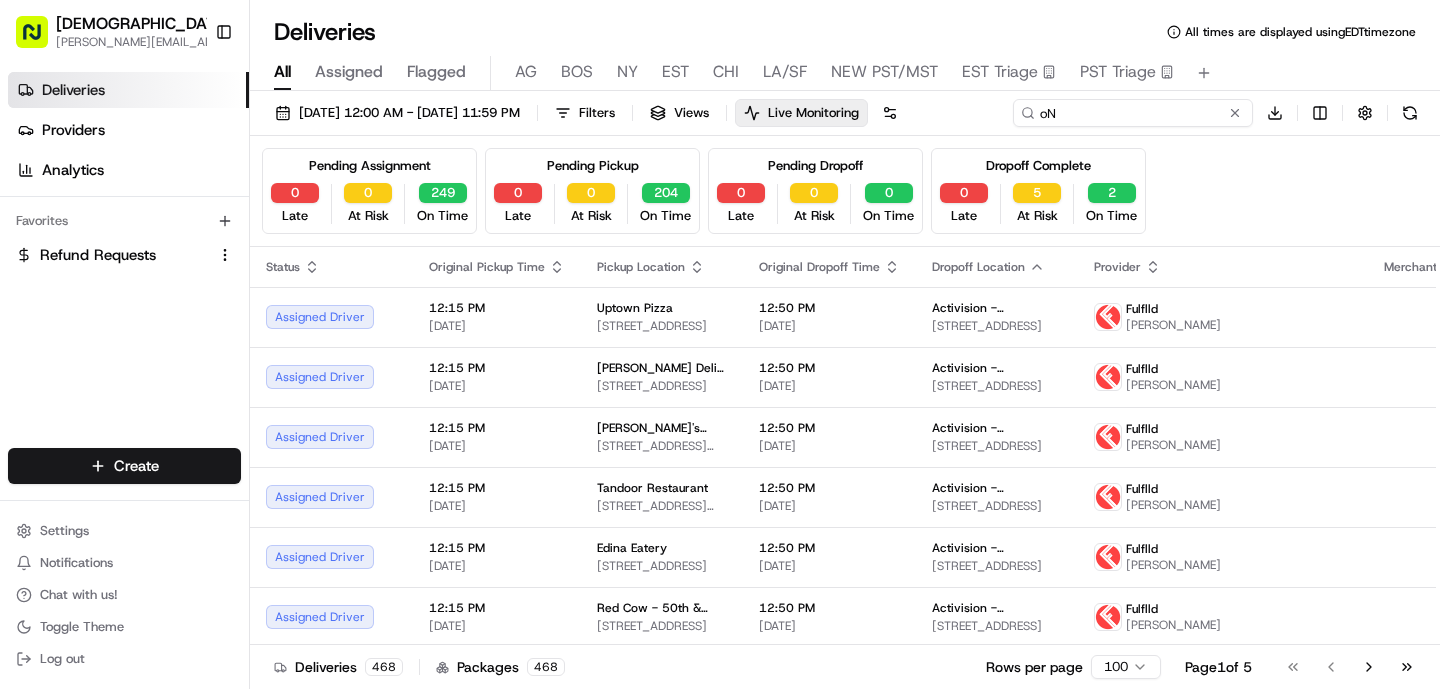 type on "o" 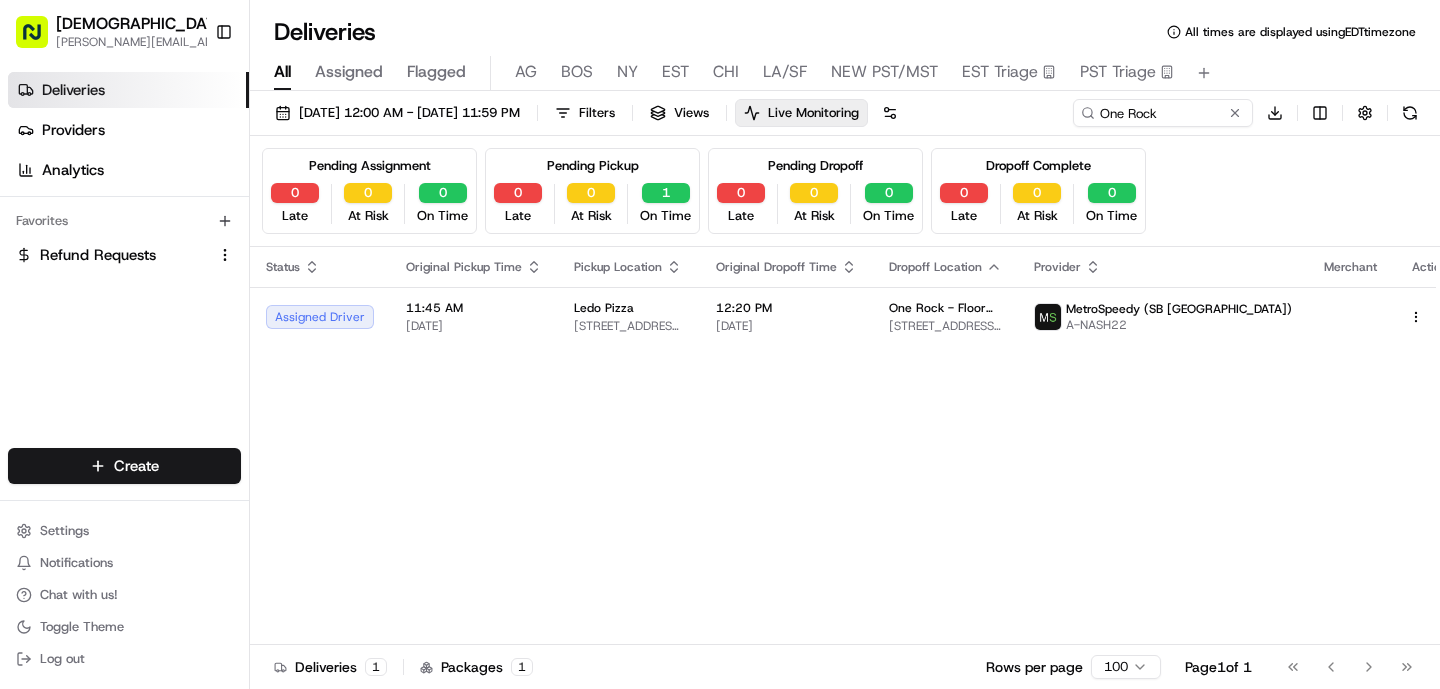 click on "Status Original Pickup Time Pickup Location Original Dropoff Time Dropoff Location Provider Merchant Action Assigned Driver 11:45 AM [DATE] Ledo Pizza [STREET_ADDRESS][US_STATE] 12:20 PM [DATE] One Rock - Floor [GEOGRAPHIC_DATA][STREET_ADDRESS][US_STATE] MetroSpeedy (SB [GEOGRAPHIC_DATA]) A-NASH22" at bounding box center [858, 446] 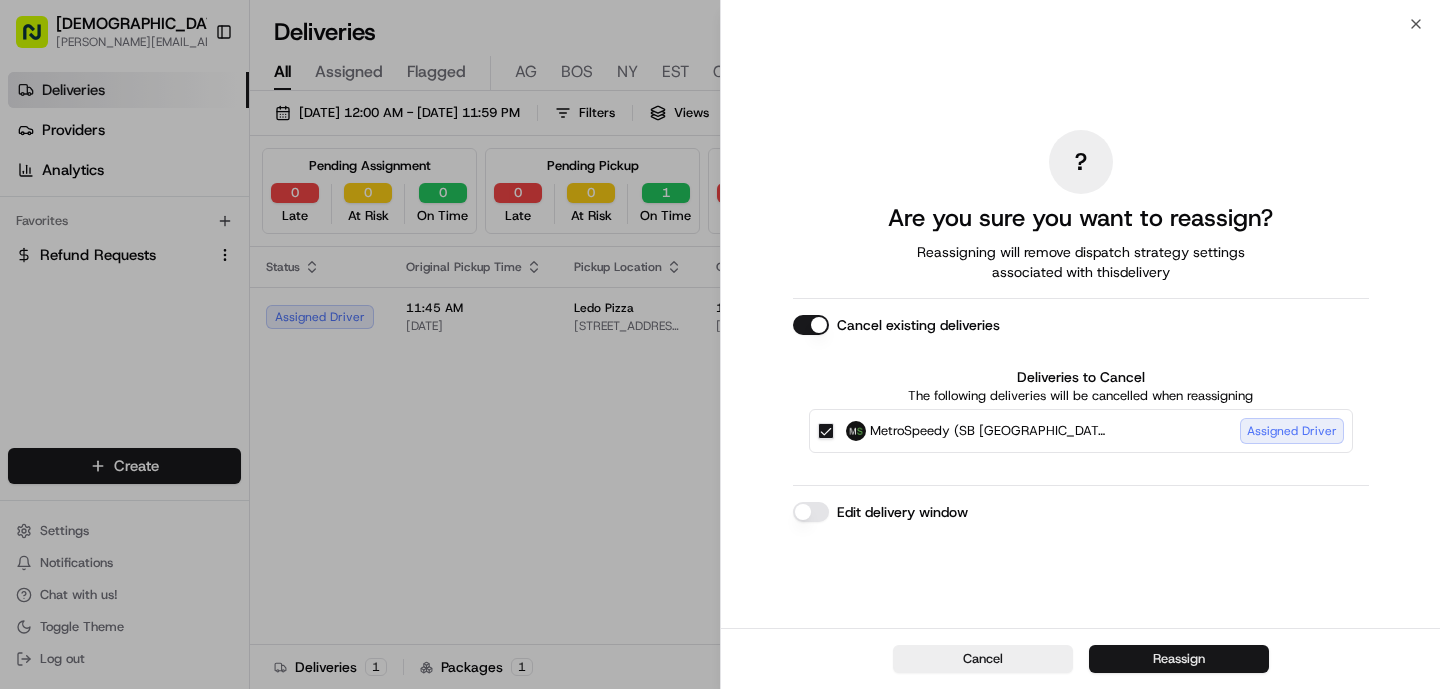 click on "Reassign" at bounding box center [1179, 659] 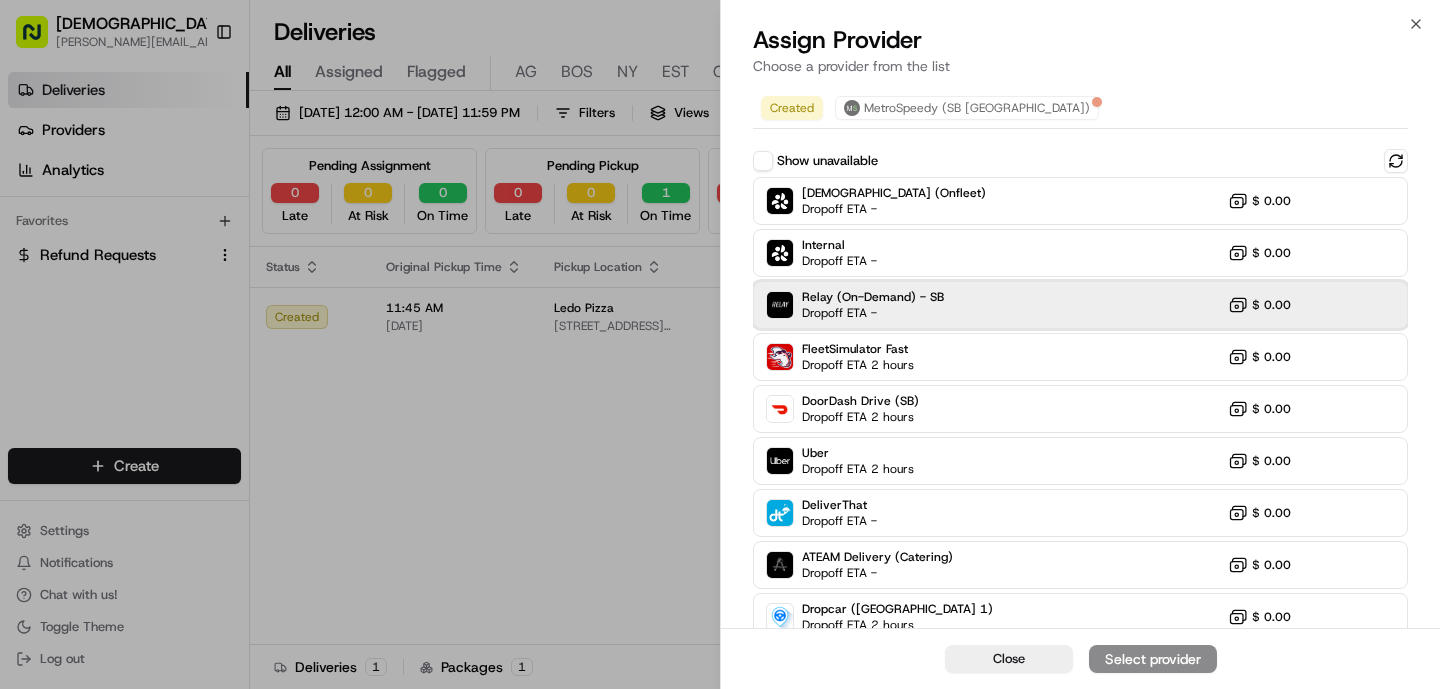 click on "Dropoff ETA   -" at bounding box center [872, 313] 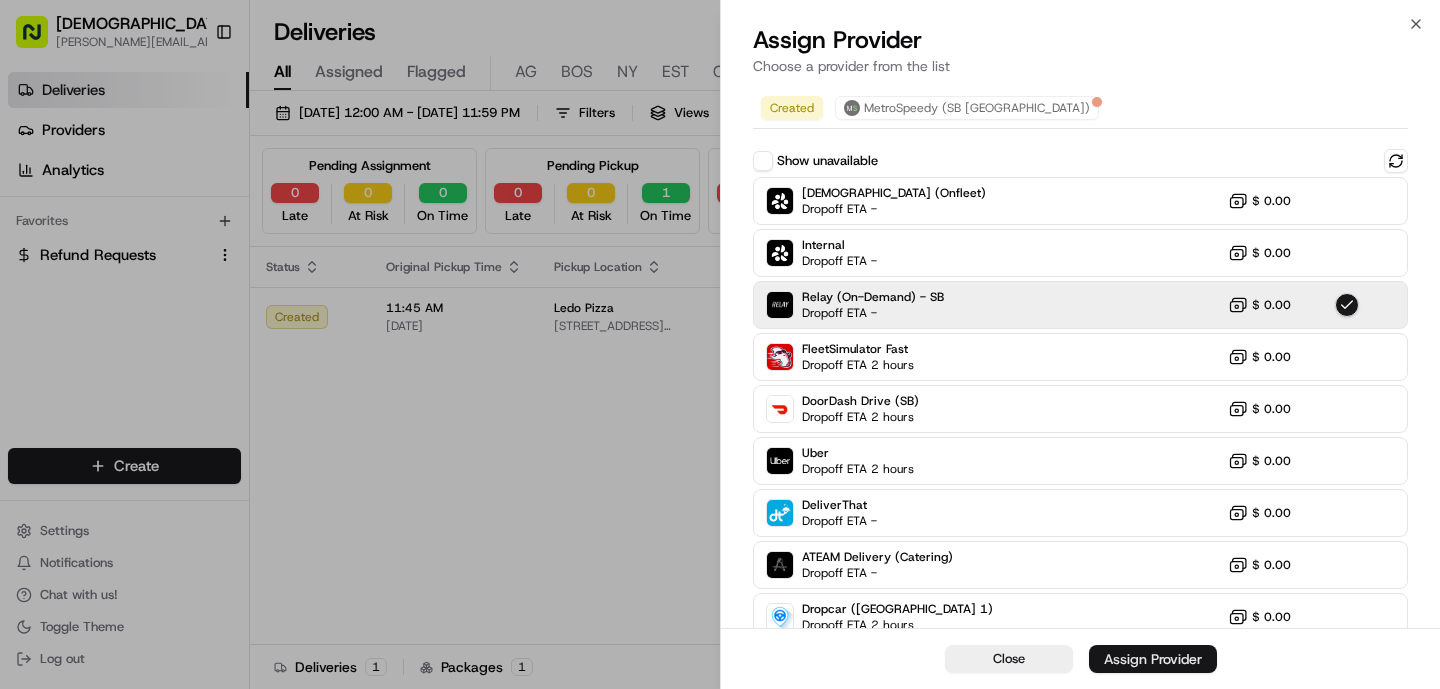 click on "Assign Provider" at bounding box center (1153, 659) 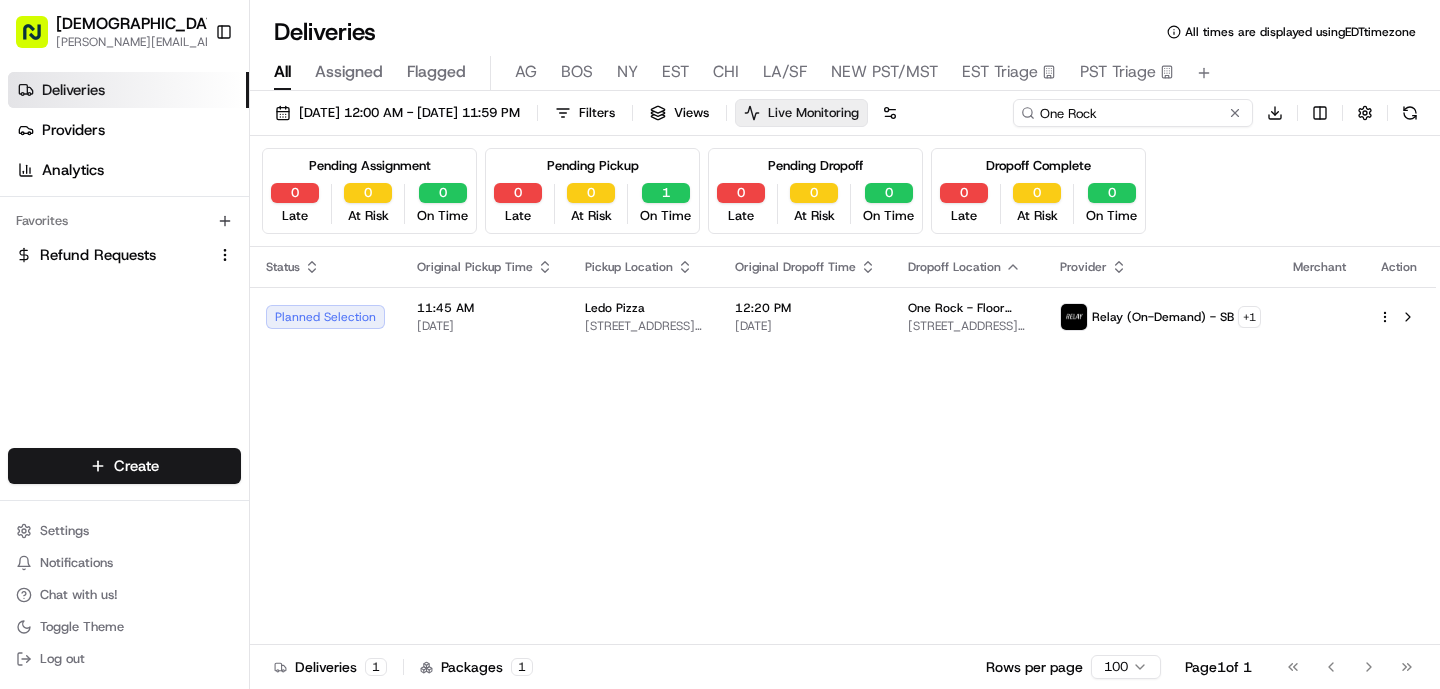 drag, startPoint x: 1153, startPoint y: 109, endPoint x: 943, endPoint y: 109, distance: 210 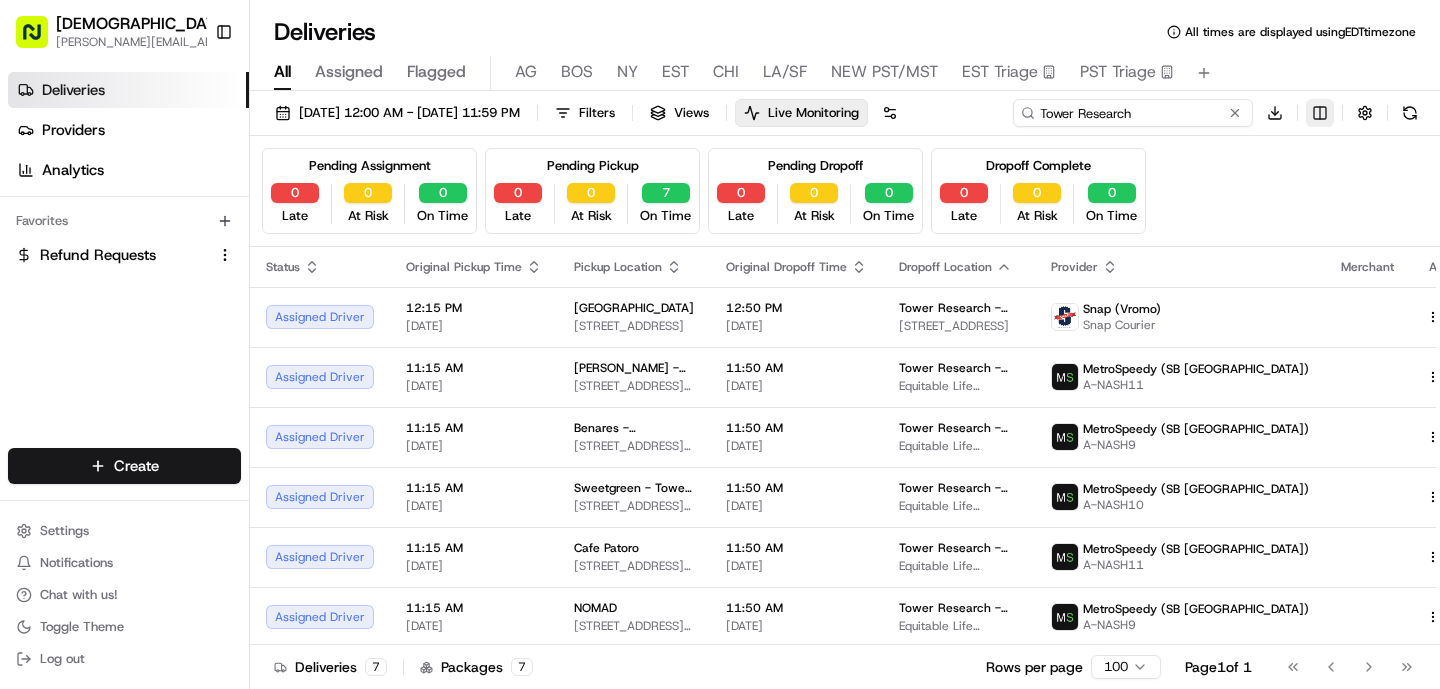 type on "Tower Research" 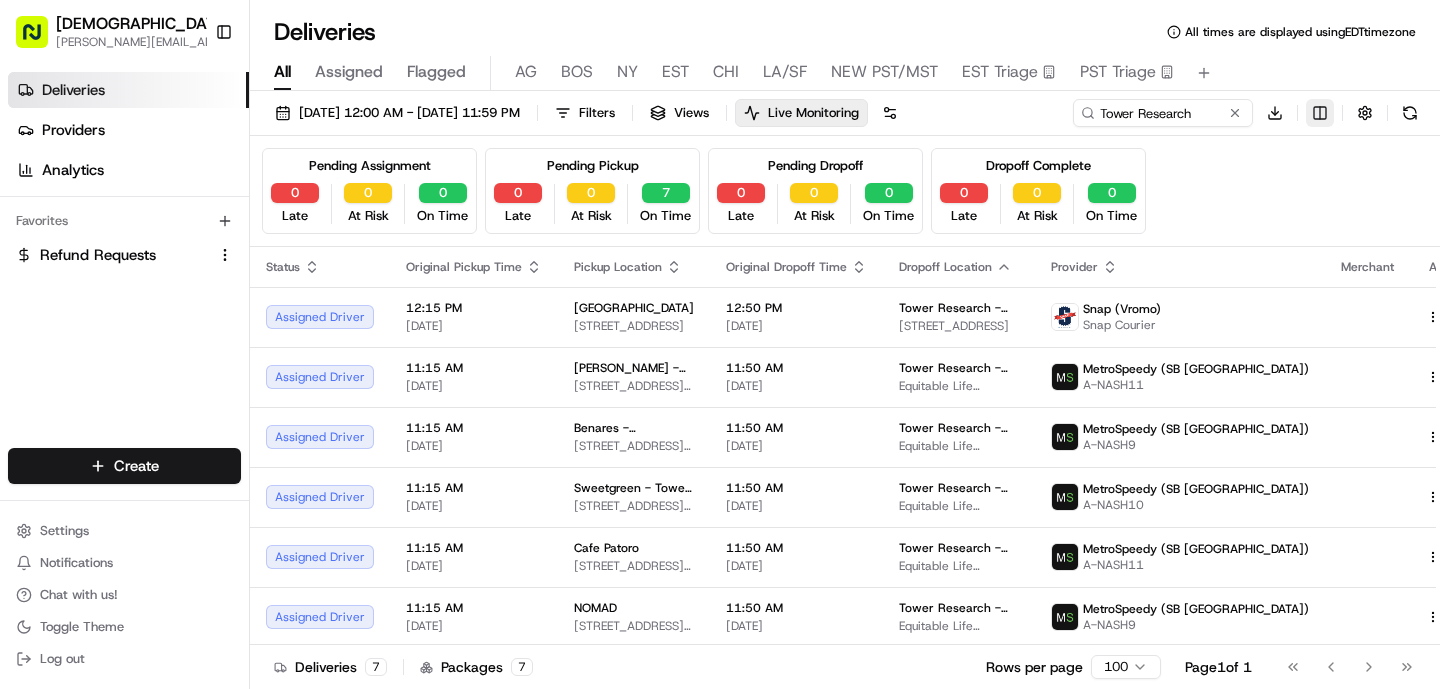 click on "Sharebite [PERSON_NAME][EMAIL_ADDRESS][DOMAIN_NAME] Toggle Sidebar Deliveries Providers Analytics Favorites Refund Requests Main Menu Members & Organization Organization Users Roles Preferences Customization Tracking Orchestration Automations Dispatch Strategy Locations Pickup Locations Dropoff Locations Billing Billing Refund Requests Integrations Notification Triggers Webhooks API Keys Request Logs Create Settings Notifications Chat with us! Toggle Theme Log out Deliveries All times are displayed using  EDT  timezone All Assigned Flagged [PERSON_NAME] NY EST CHI LA/SF NEW PST/MST EST Triage  PST Triage [DATE] 12:00 AM - [DATE] 11:59 PM Filters Views Live Monitoring Tower Research Download Pending Assignment 0 Late 0 At Risk 0 On Time Pending Pickup 0 Late 0 At Risk 7 On Time Pending Dropoff 0 Late 0 At Risk 0 On Time Dropoff Complete 0 Late 0 At Risk 0 On Time Status Original Pickup Time Pickup Location Original Dropoff Time Dropoff Location Provider Merchant Action Assigned Driver 12:15 PM [DATE] A-NASH9" at bounding box center (720, 344) 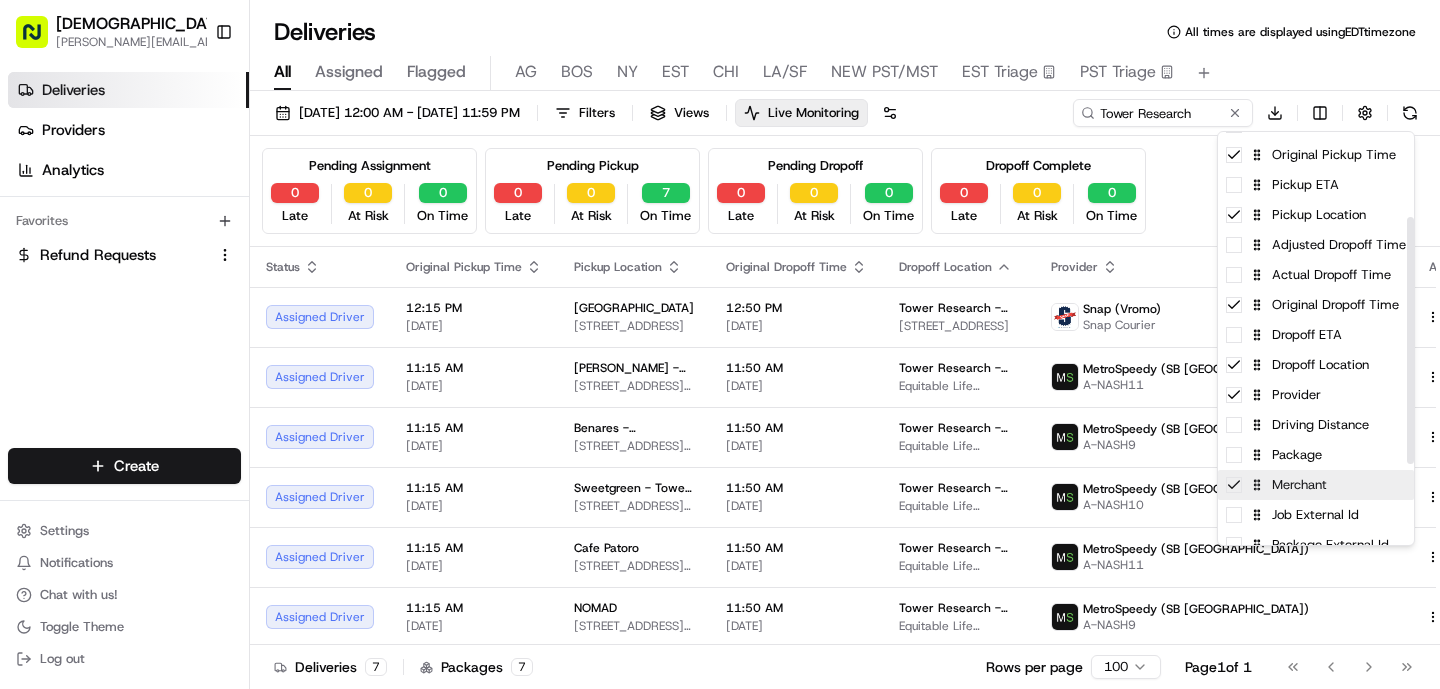 scroll, scrollTop: 140, scrollLeft: 0, axis: vertical 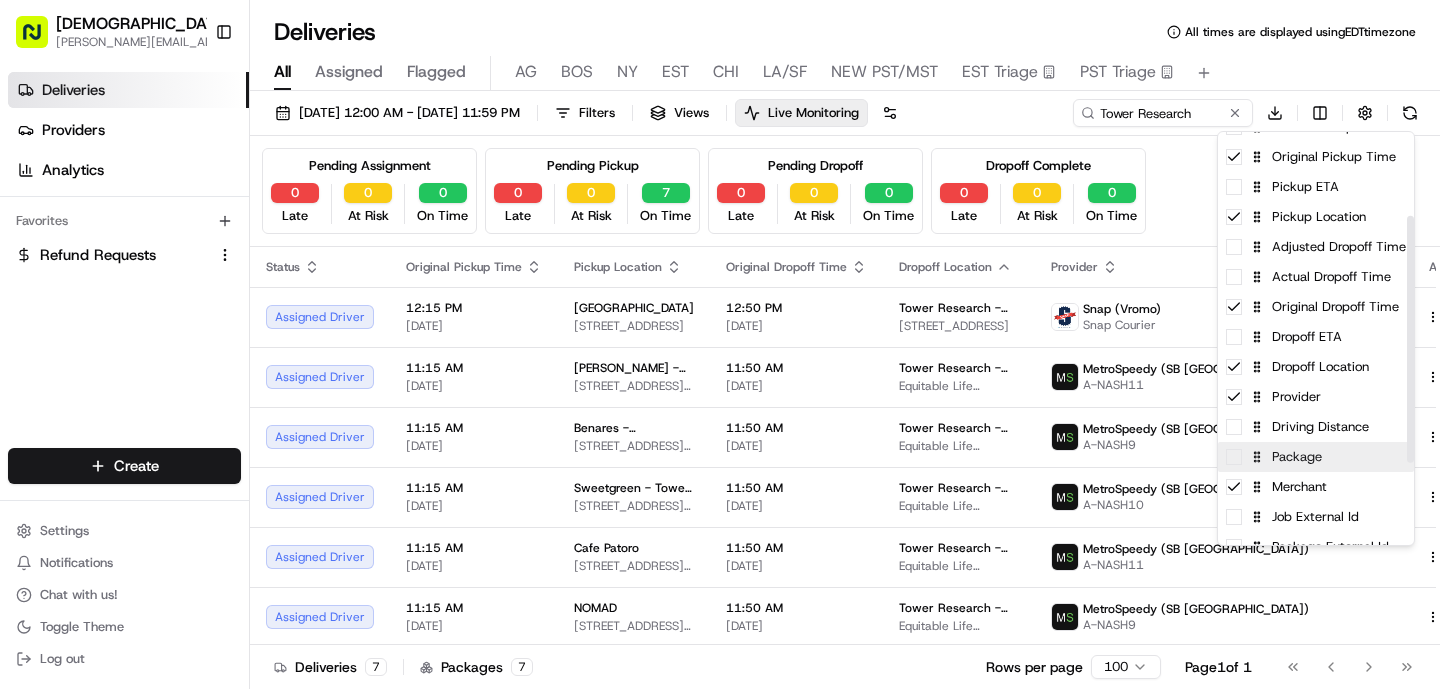 click on "Package" at bounding box center [1316, 457] 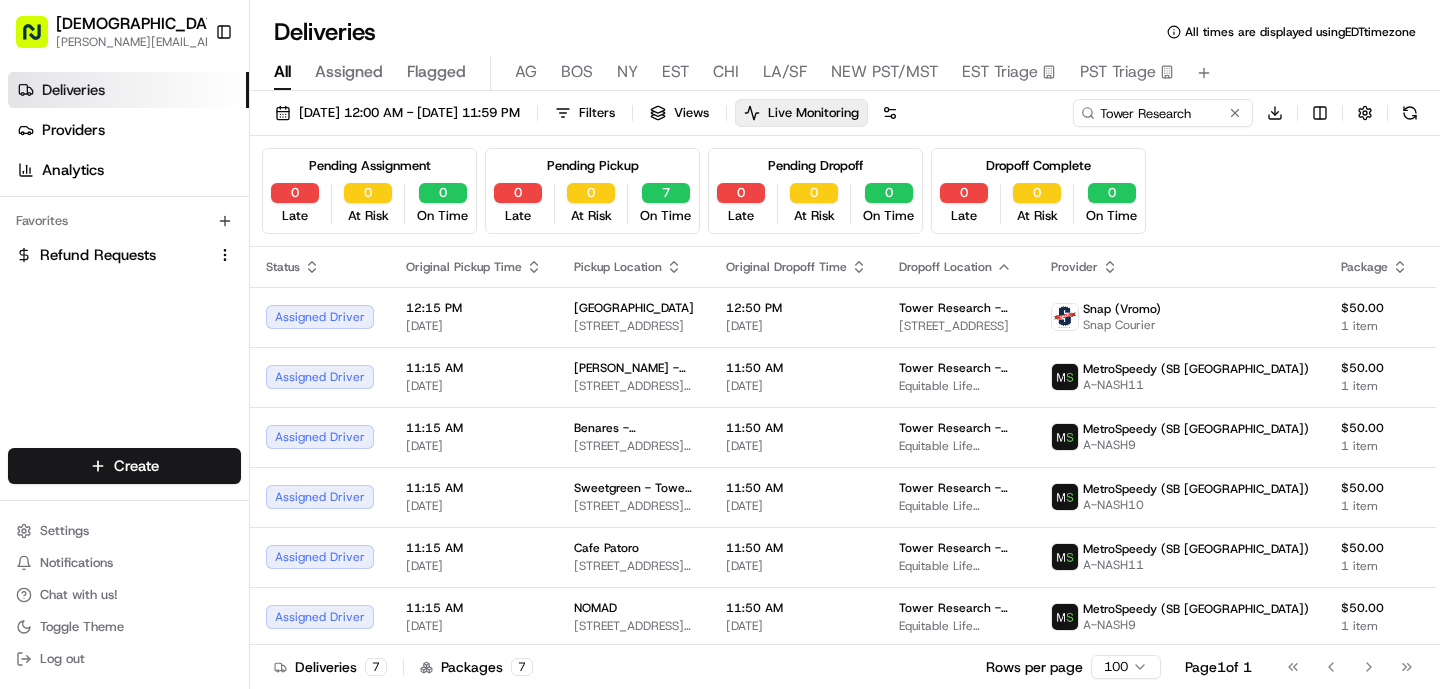 click on "Sharebite [PERSON_NAME][EMAIL_ADDRESS][DOMAIN_NAME] Toggle Sidebar Deliveries Providers Analytics Favorites Refund Requests Main Menu Members & Organization Organization Users Roles Preferences Customization Tracking Orchestration Automations Dispatch Strategy Locations Pickup Locations Dropoff Locations Billing Billing Refund Requests Integrations Notification Triggers Webhooks API Keys Request Logs Create Settings Notifications Chat with us! Toggle Theme Log out Deliveries All times are displayed using  EDT  timezone All Assigned Flagged [PERSON_NAME] NY EST CHI LA/SF NEW PST/MST EST Triage  PST Triage [DATE] 12:00 AM - [DATE] 11:59 PM Filters Views Live Monitoring Tower Research Download Pending Assignment 0 Late 0 At Risk 0 On Time Pending Pickup 0 Late 0 At Risk 7 On Time Pending Dropoff 0 Late 0 At Risk 0 On Time Dropoff Complete 0 Late 0 At Risk 0 On Time Status Original Pickup Time Pickup Location Original Dropoff Time Dropoff Location Provider Package Merchant Action Assigned Driver 12:15 PM [DATE]" at bounding box center [720, 344] 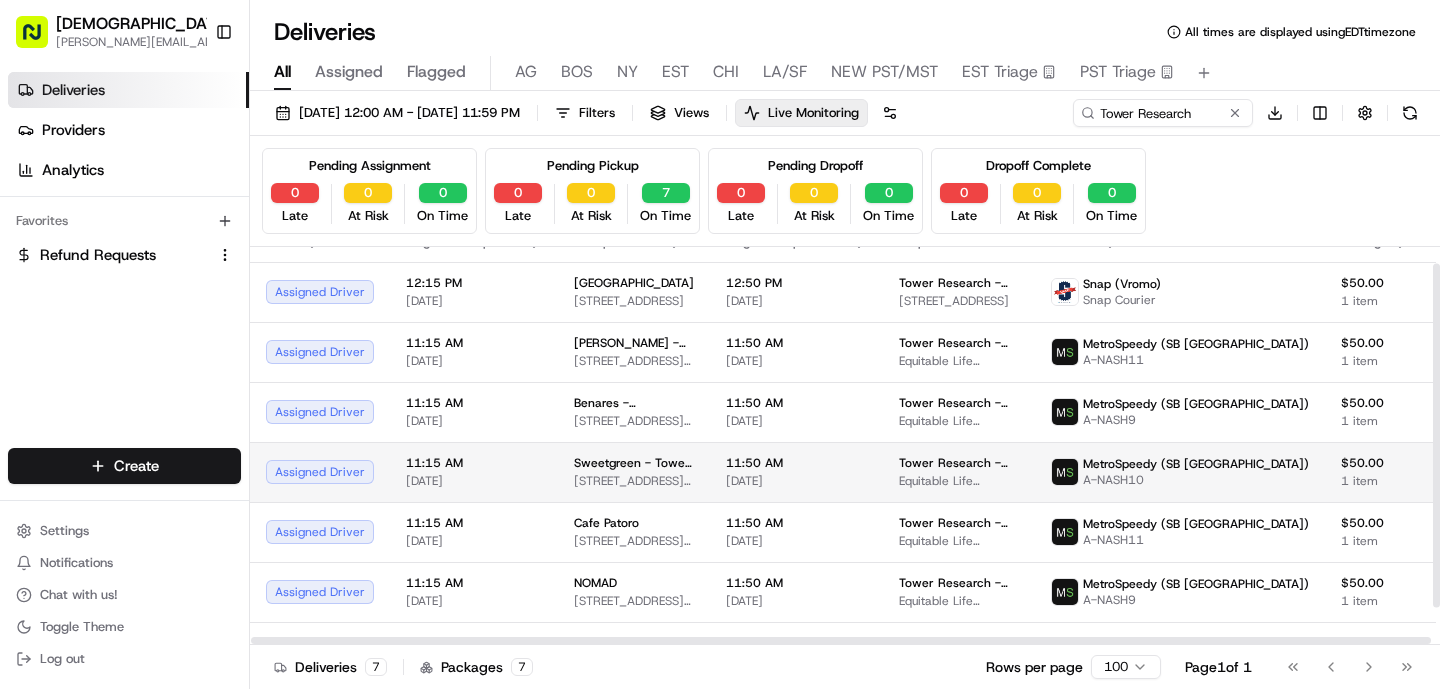 scroll, scrollTop: 62, scrollLeft: 0, axis: vertical 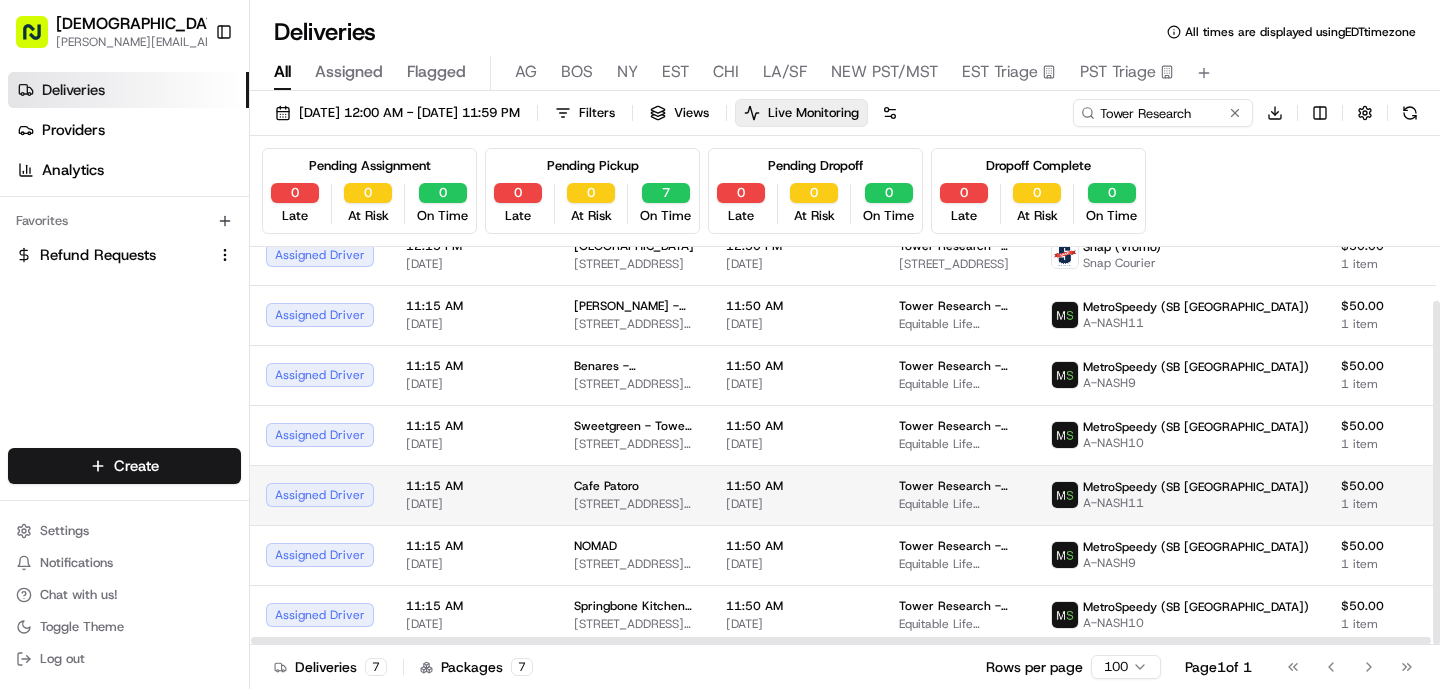 type 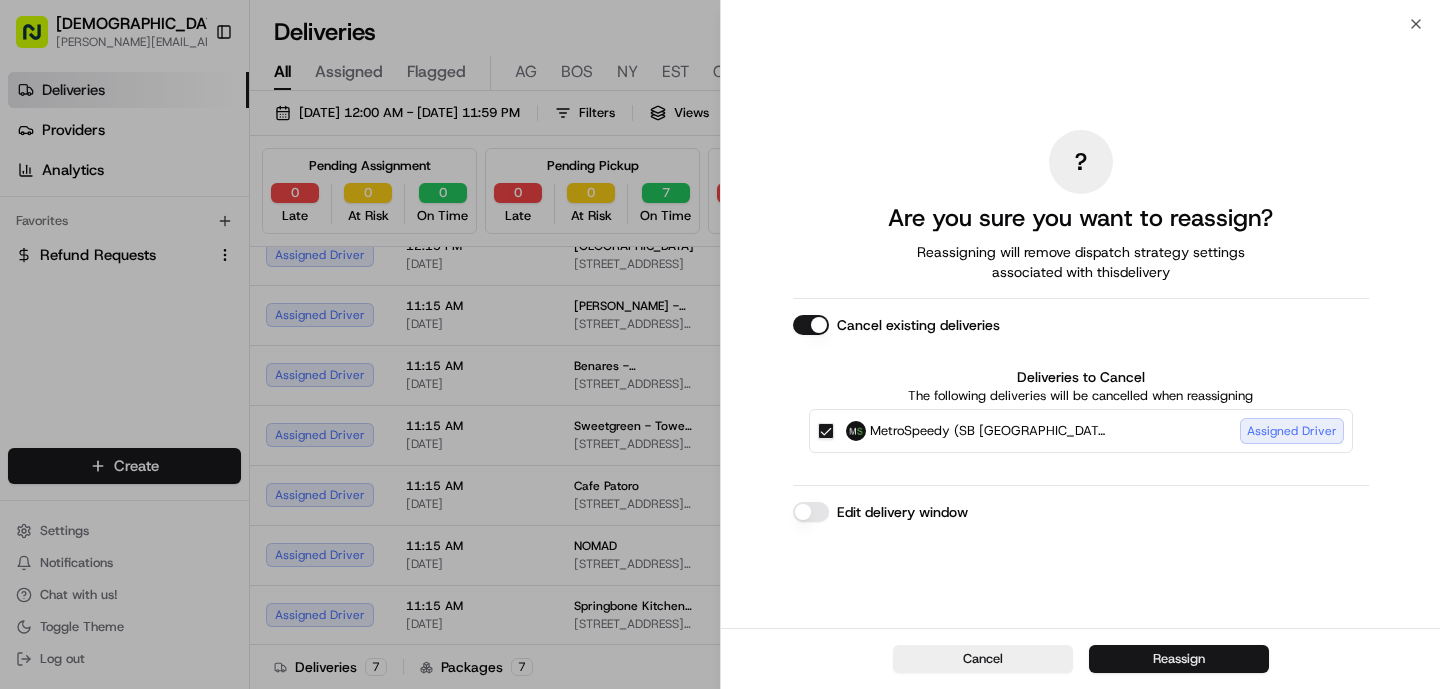 click on "Reassign" at bounding box center (1179, 659) 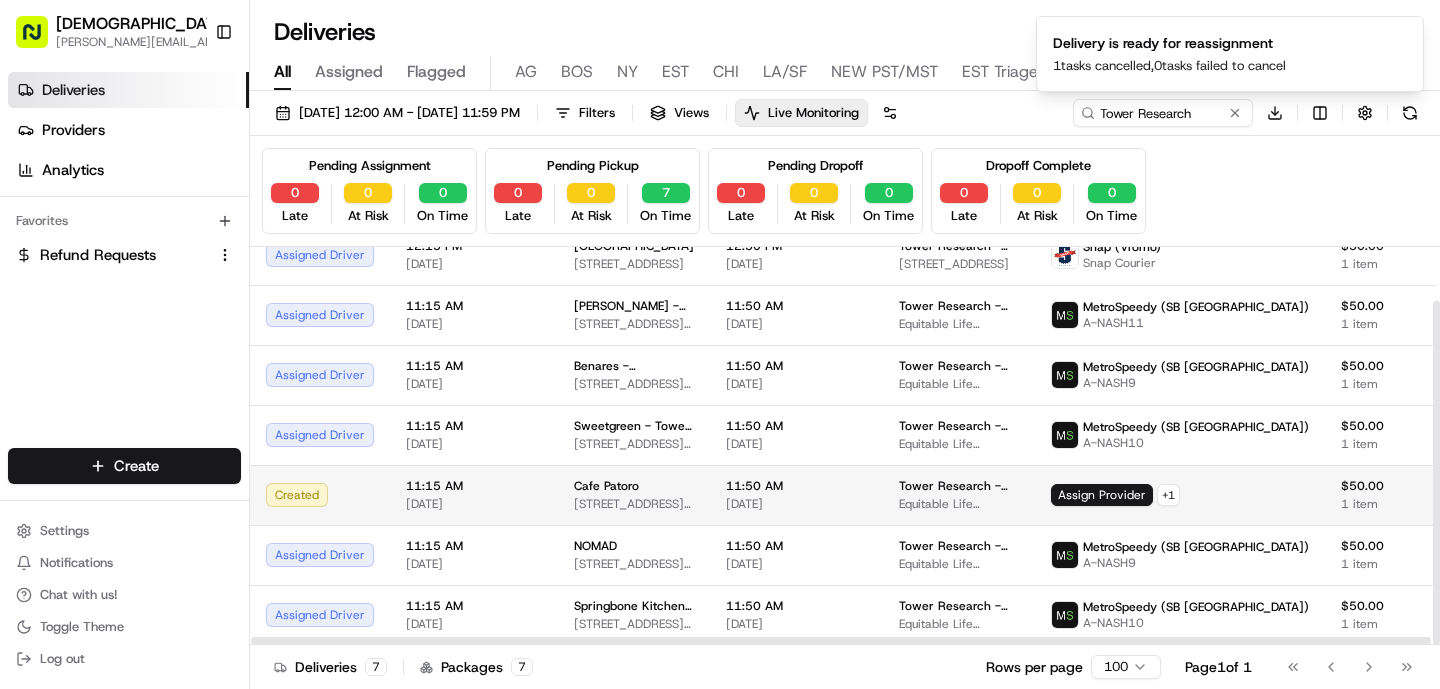 click on "Equitable Life Building, [STREET_ADDRESS][US_STATE]" at bounding box center (959, 504) 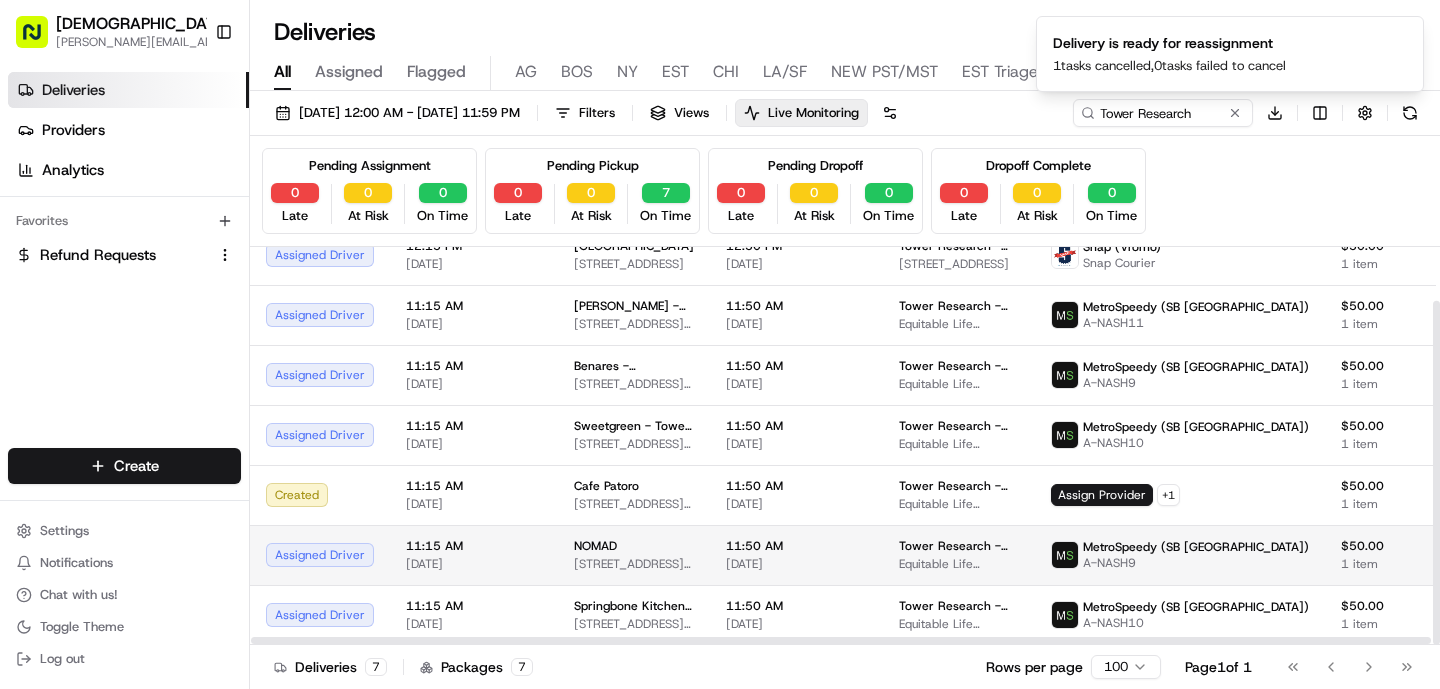 click on "11:50 AM" at bounding box center (796, 546) 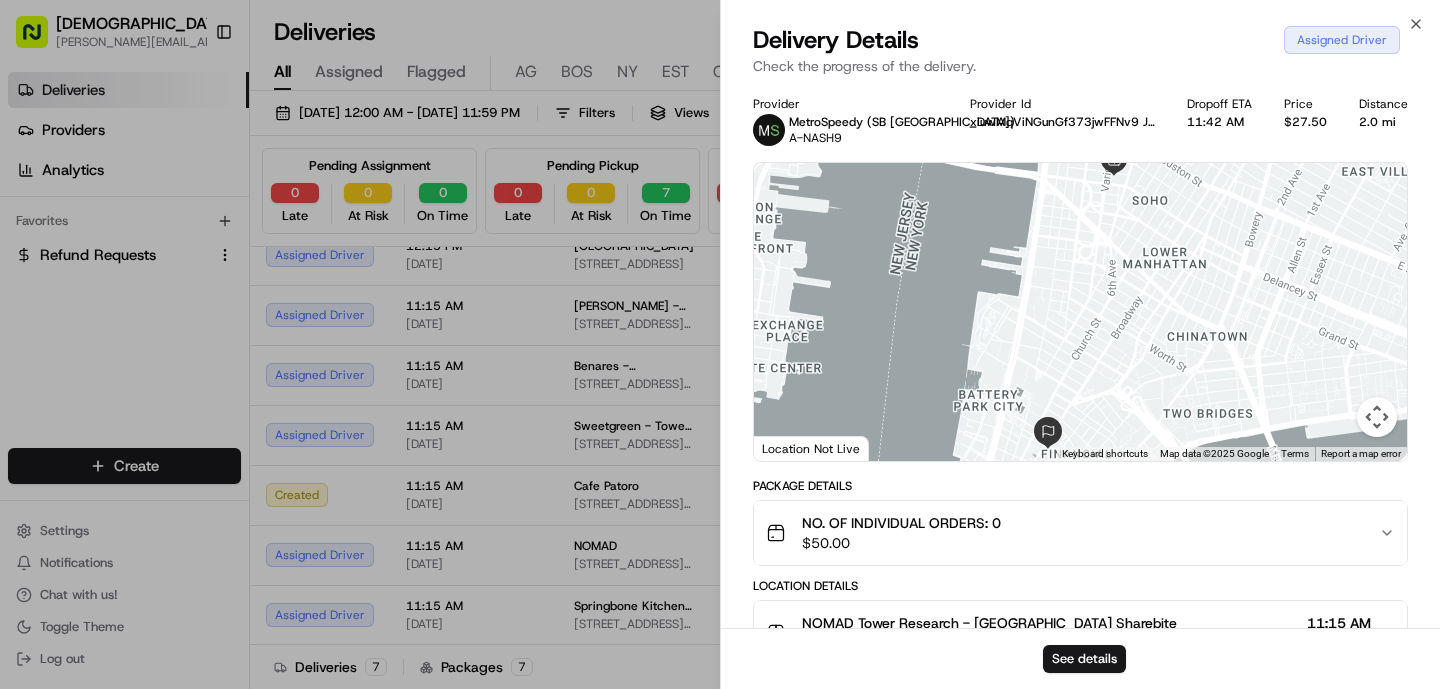 click on "Provider MetroSpeedy (SB [GEOGRAPHIC_DATA]) A-NASH9 Provider Id xiuwMqViNGunGf373jwFFNv9 JdxmfCriqAcsxbGO2i1zIcL3 Dropoff ETA 11:42 AM Price $27.50 Distance 2.0 mi ← Move left → Move right ↑ Move up ↓ Move down + Zoom in - Zoom out Home Jump left by 75% End Jump right by 75% Page Up Jump up by 75% Page Down Jump down by 75% To navigate, press the arrow keys. Keyboard shortcuts Map Data Map data ©2025 Google Map data ©2025 Google 500 m  Click to toggle between metric and imperial units Terms Report a map error Location Not Live Package Details NO. OF INDIVIDUAL ORDERS: 0 $ 50.00 Location Details [GEOGRAPHIC_DATA] Research - [GEOGRAPHIC_DATA] Sharebite [STREET_ADDRESS][PERSON_NAME][US_STATE] 11:15 AM [DATE][GEOGRAPHIC_DATA] Research - [GEOGRAPHIC_DATA] - Floor [GEOGRAPHIC_DATA][PERSON_NAME][STREET_ADDRESS][US_STATE][GEOGRAPHIC_DATA] 11:50 AM [DATE] Delivery Activity Add Event Created (Sent To Provider) MetroSpeedy (SB [GEOGRAPHIC_DATA]) [DATE] 2:01 PM EDT Not Assigned Driver MetroSpeedy (SB [GEOGRAPHIC_DATA]) [DATE] 2:01 PM EDT Not Assigned Driver [DATE]" at bounding box center (1080, 659) 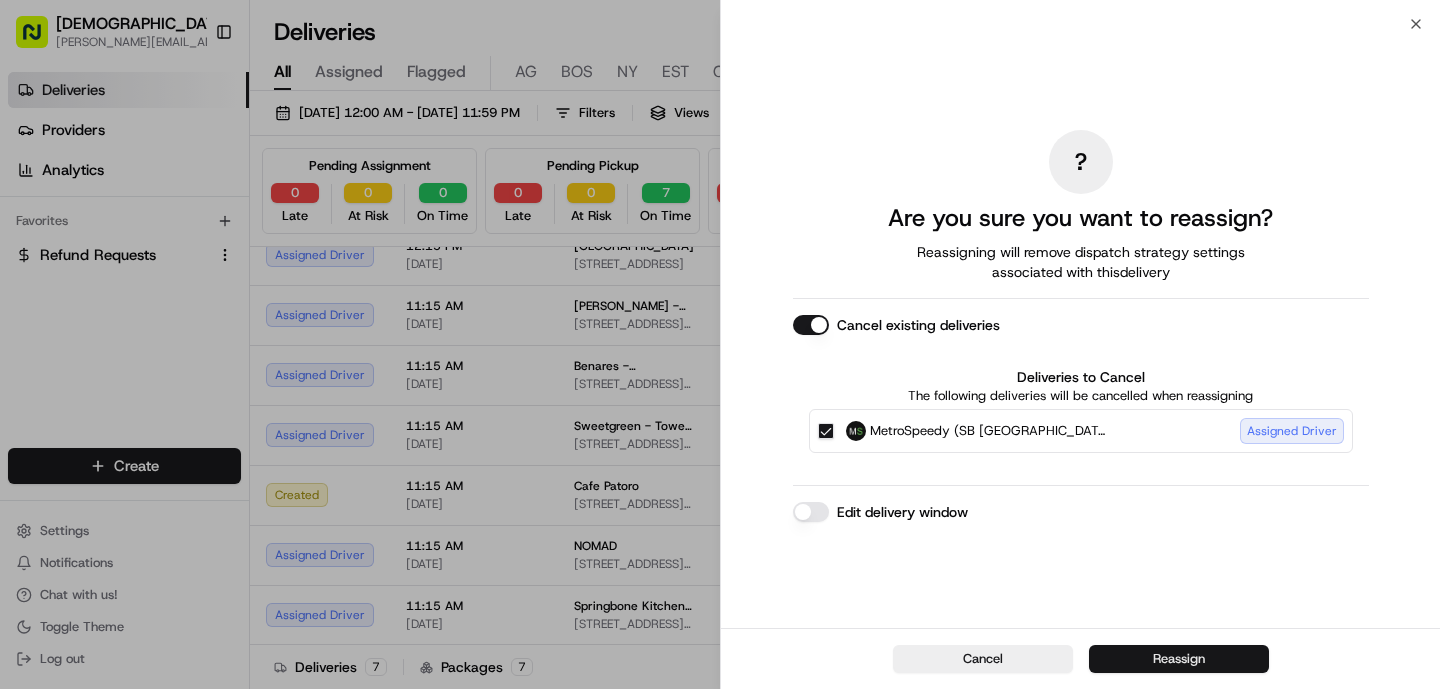 click on "Reassign" at bounding box center [1179, 659] 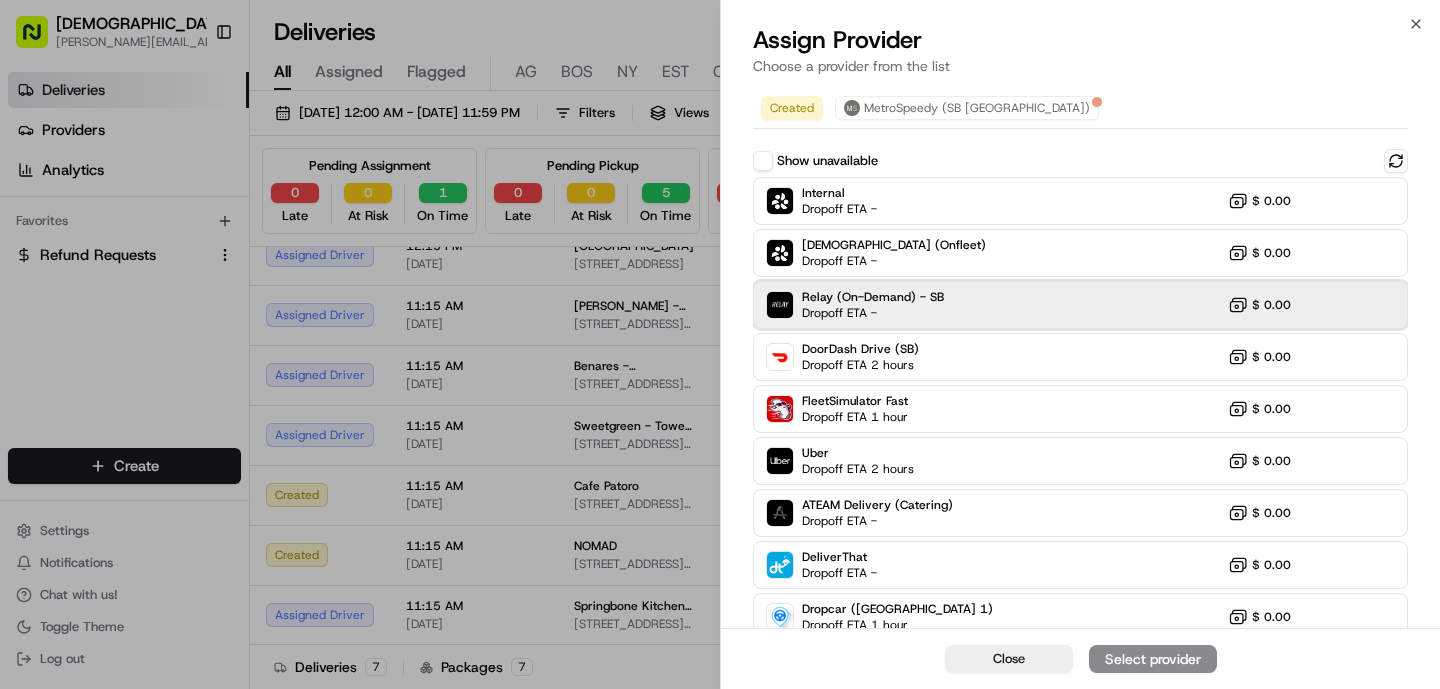 click on "Relay (On-Demand) - SB Dropoff ETA   - $   0.00" at bounding box center [1080, 305] 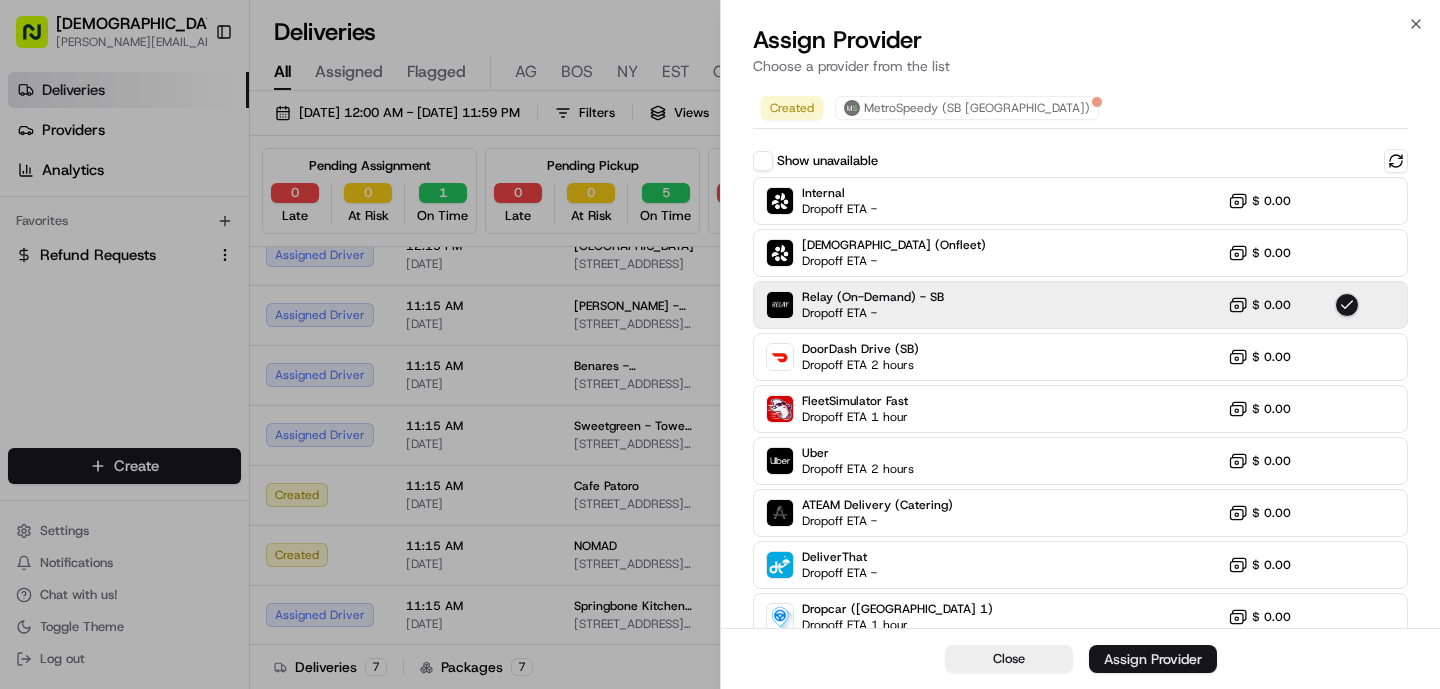 click on "Assign Provider" at bounding box center [1153, 659] 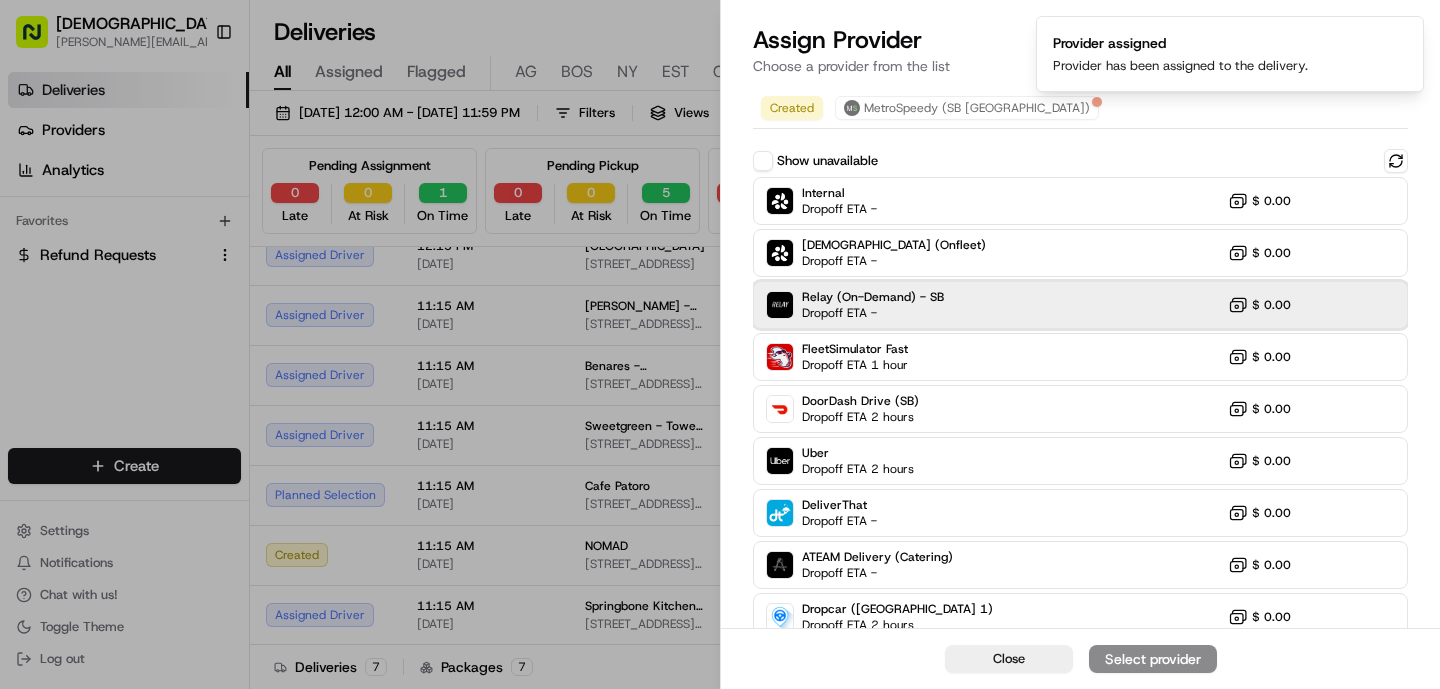 click on "Dropoff ETA   -" at bounding box center [872, 313] 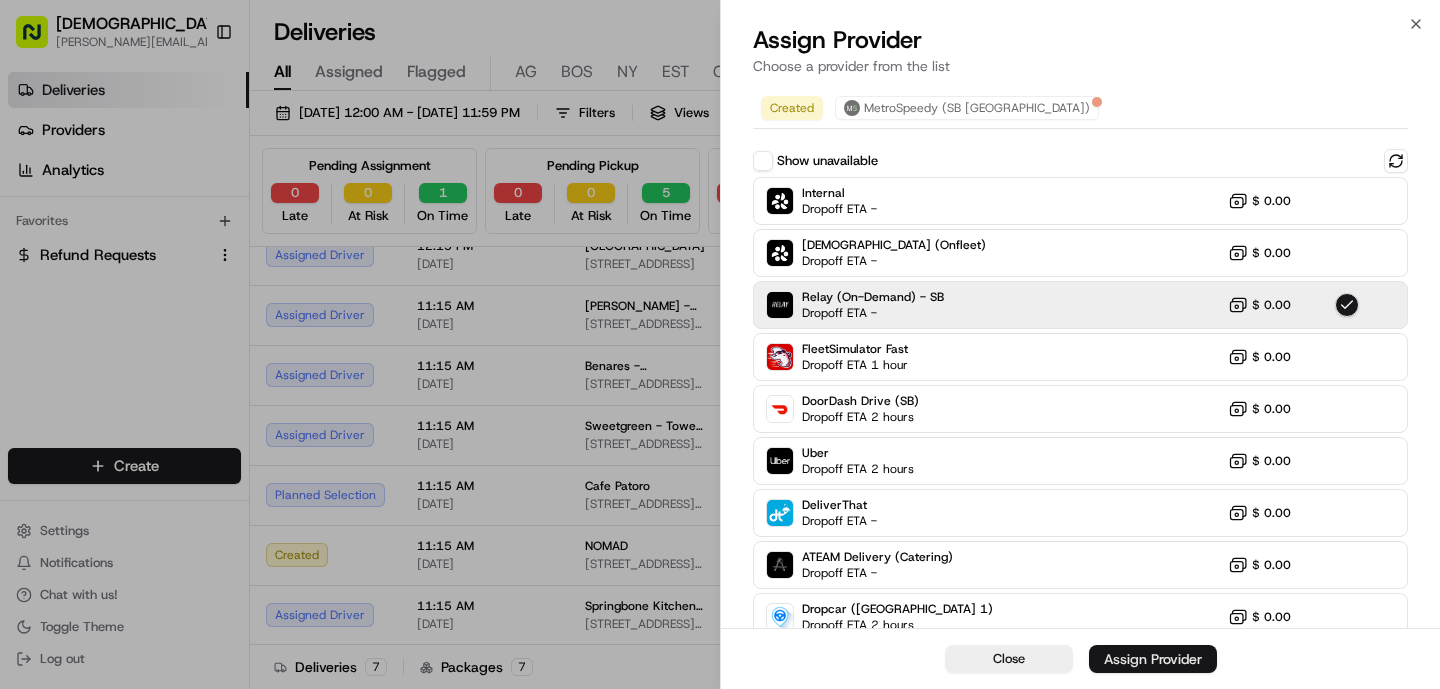 click on "Assign Provider" at bounding box center [1153, 659] 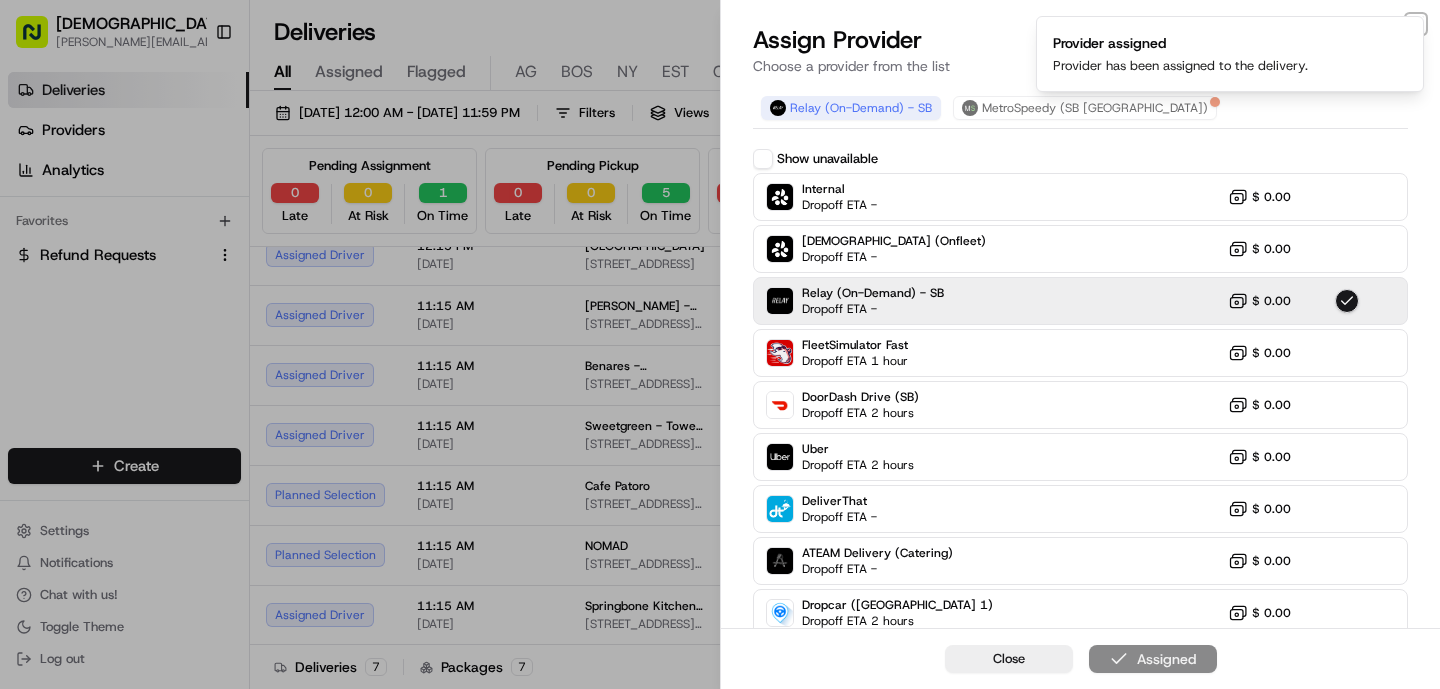 type 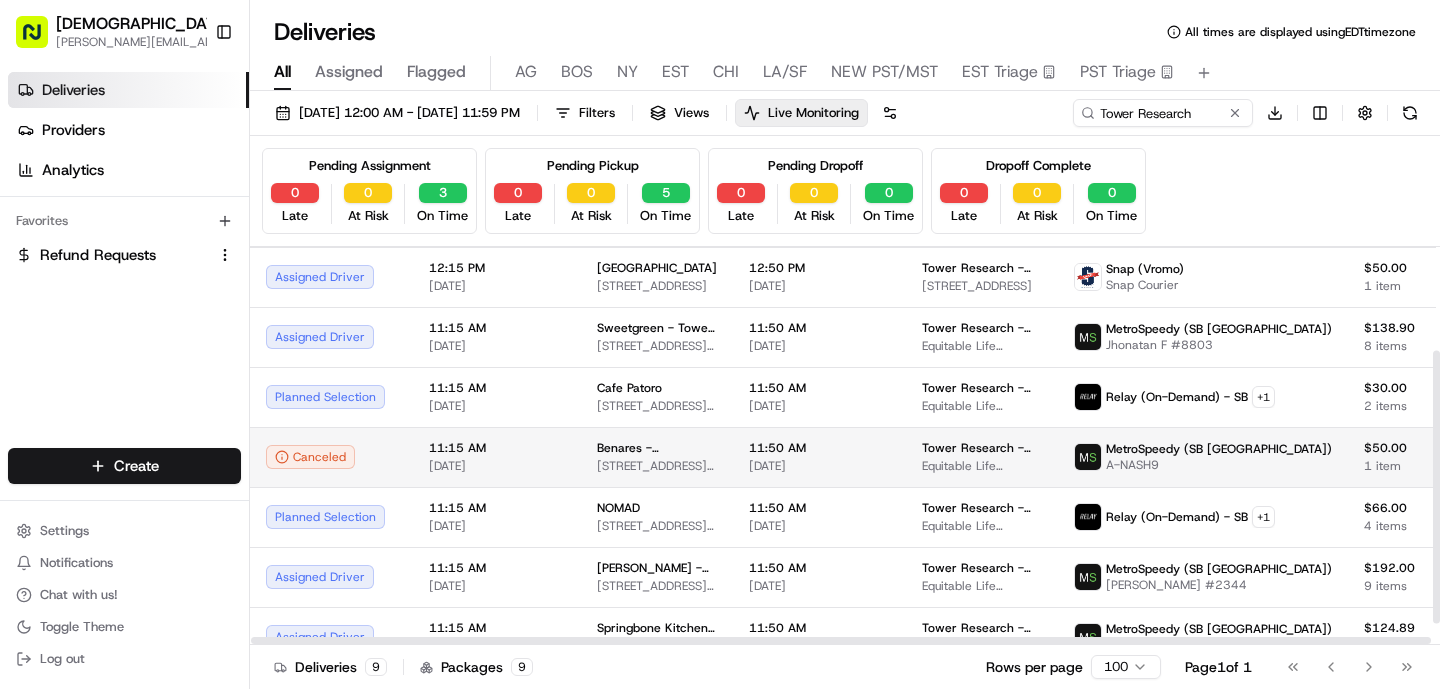 scroll, scrollTop: 182, scrollLeft: 0, axis: vertical 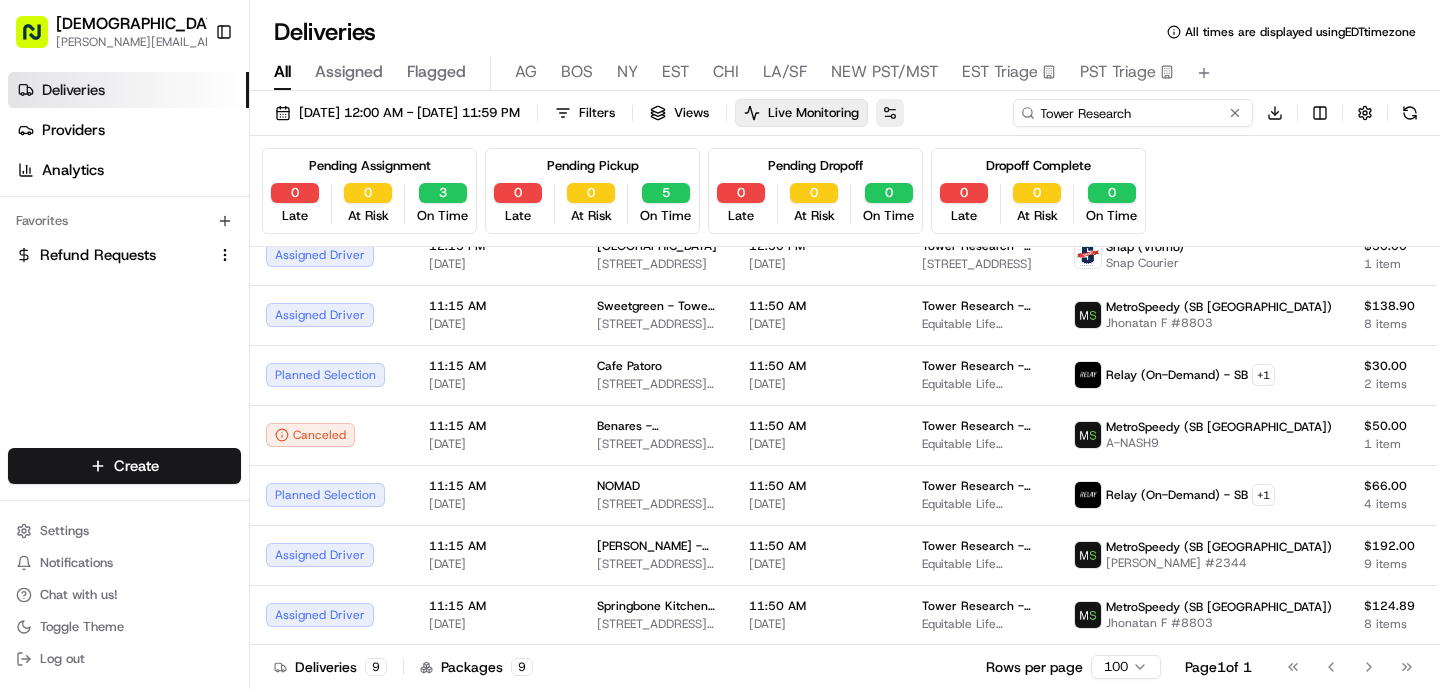 drag, startPoint x: 1206, startPoint y: 115, endPoint x: 959, endPoint y: 107, distance: 247.12952 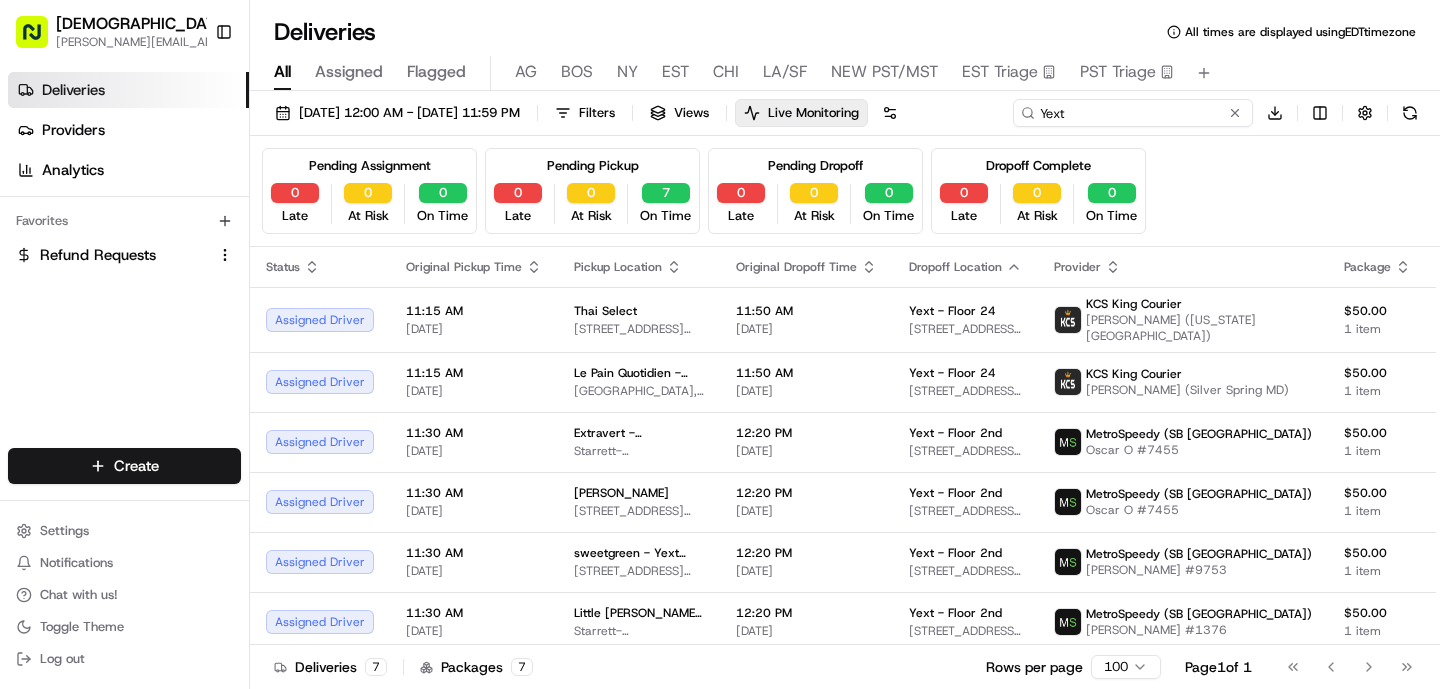 type on "Yext" 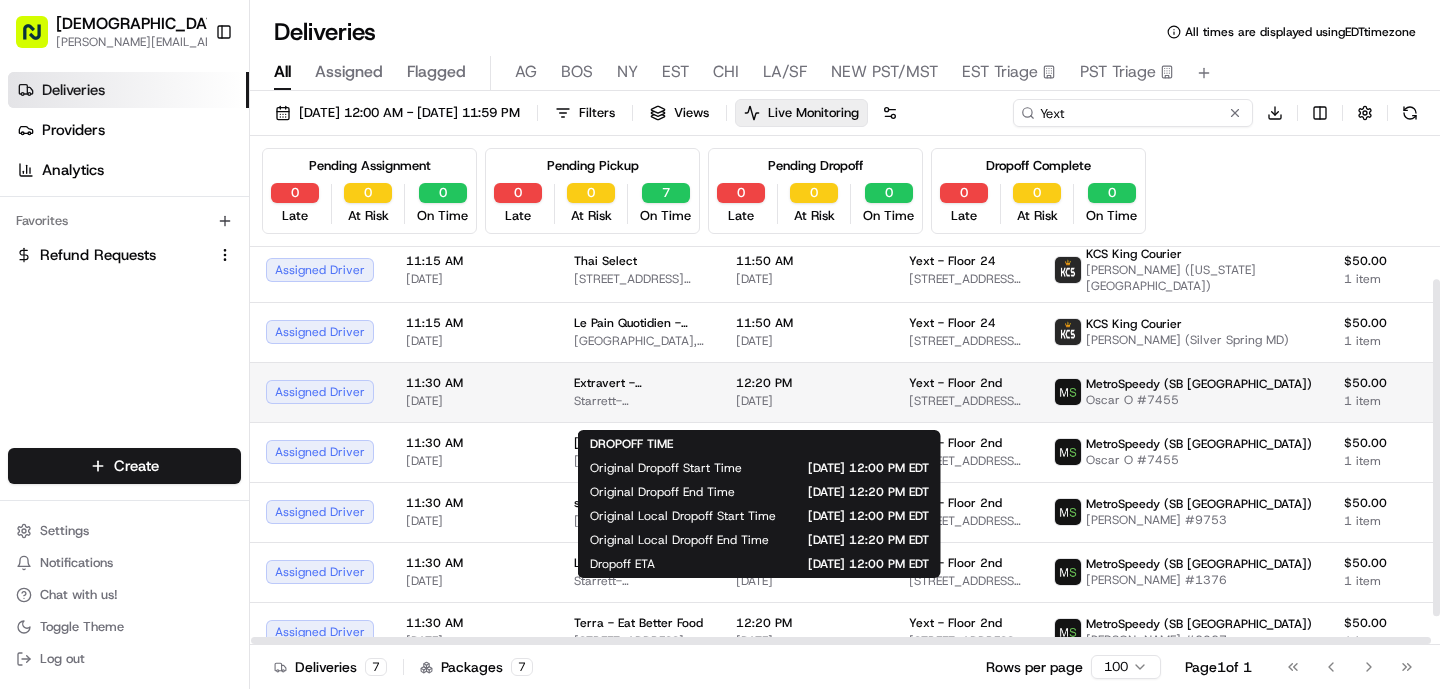 scroll, scrollTop: 72, scrollLeft: 0, axis: vertical 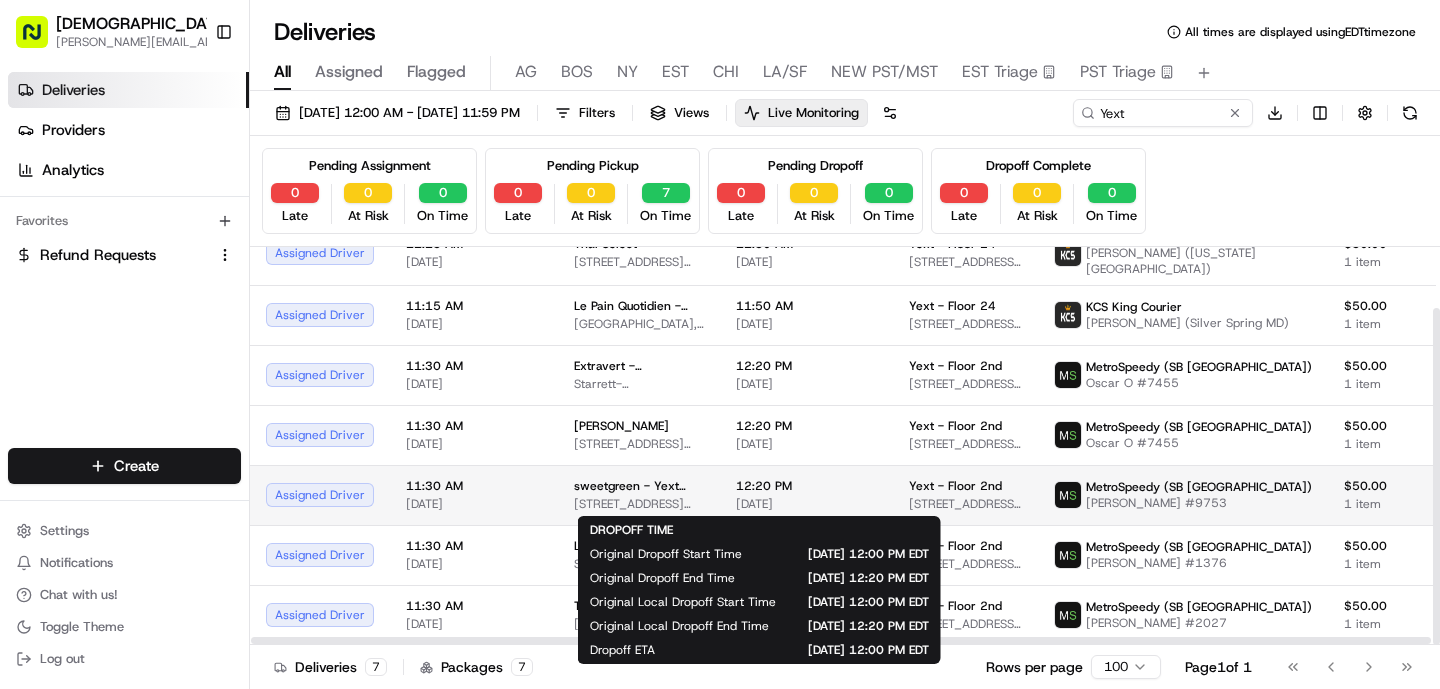 click on "[DATE]" at bounding box center (806, 504) 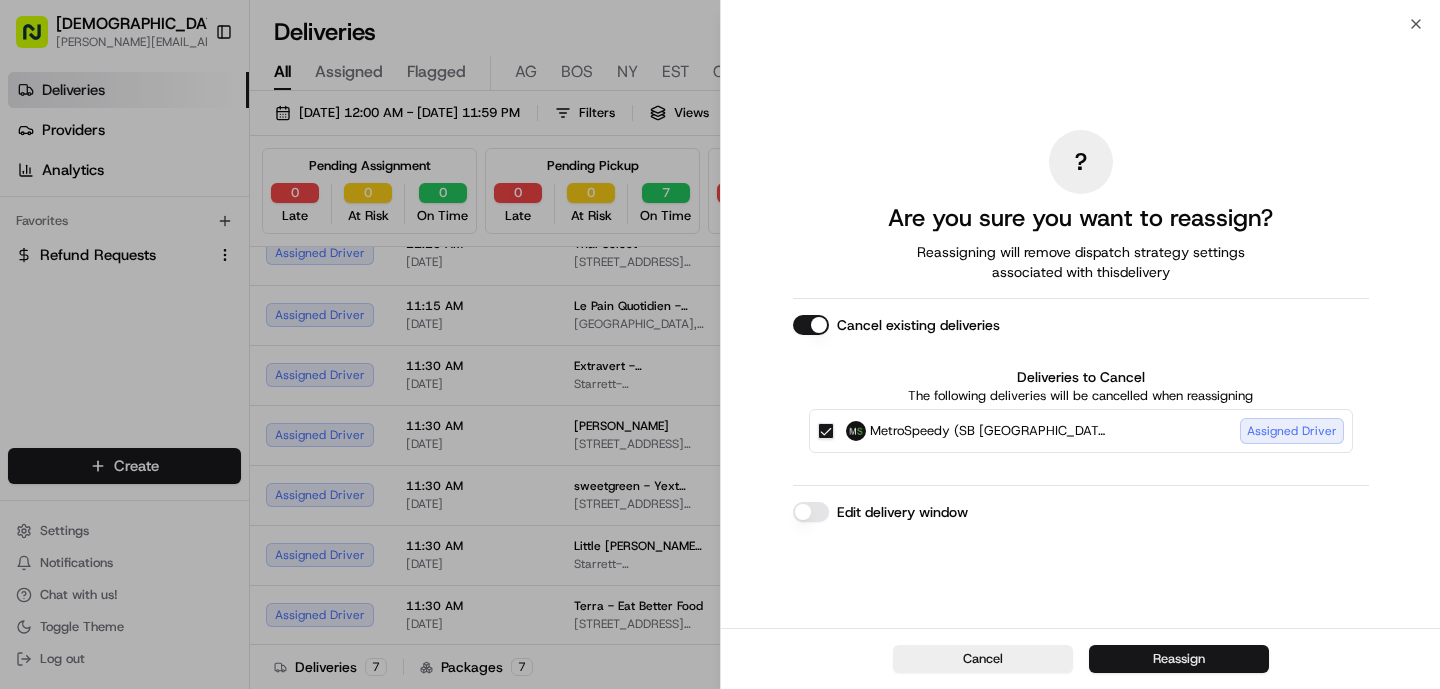 click on "Reassign" at bounding box center (1179, 659) 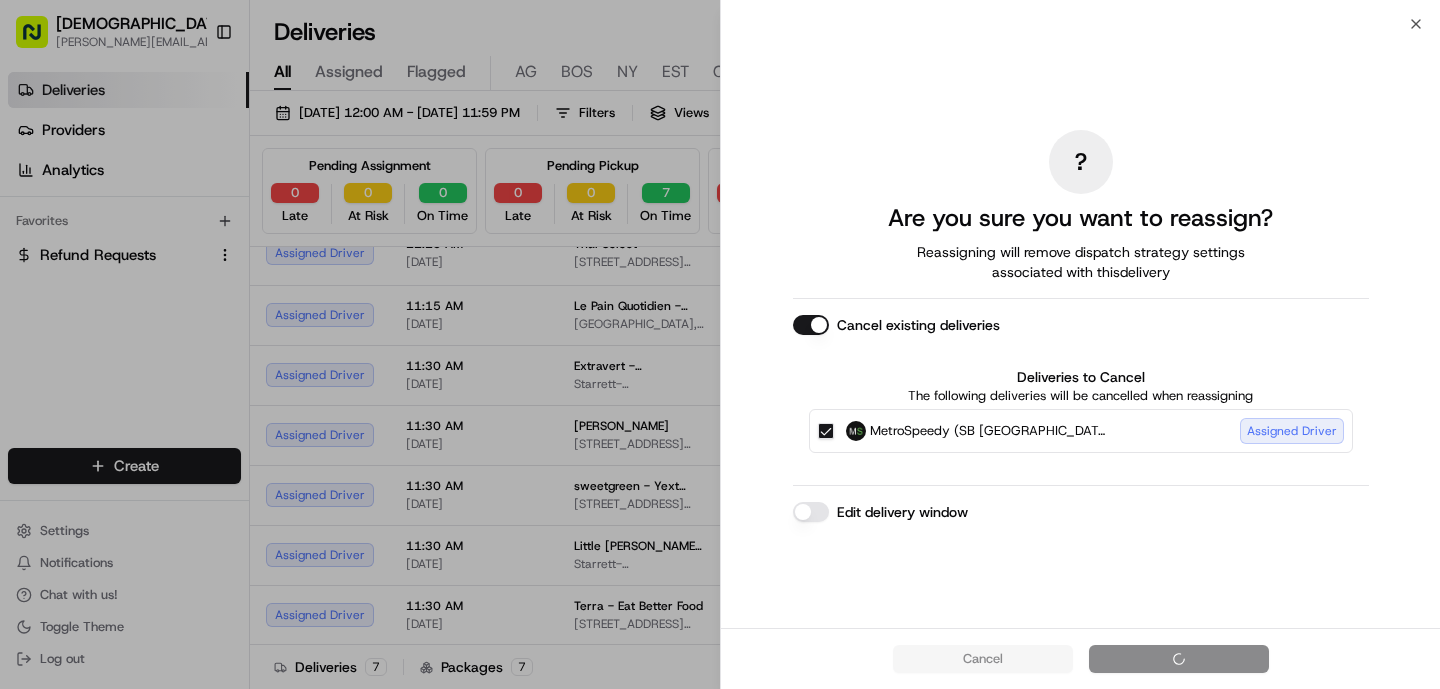 click on "? Are you sure you want to reassign? Reassigning will remove dispatch strategy settings associated with this  delivery Cancel existing deliveries Deliveries to Cancel The following deliveries will be cancelled when reassigning MetroSpeedy (SB [GEOGRAPHIC_DATA]) Assigned Driver Edit delivery window" at bounding box center [1080, 326] 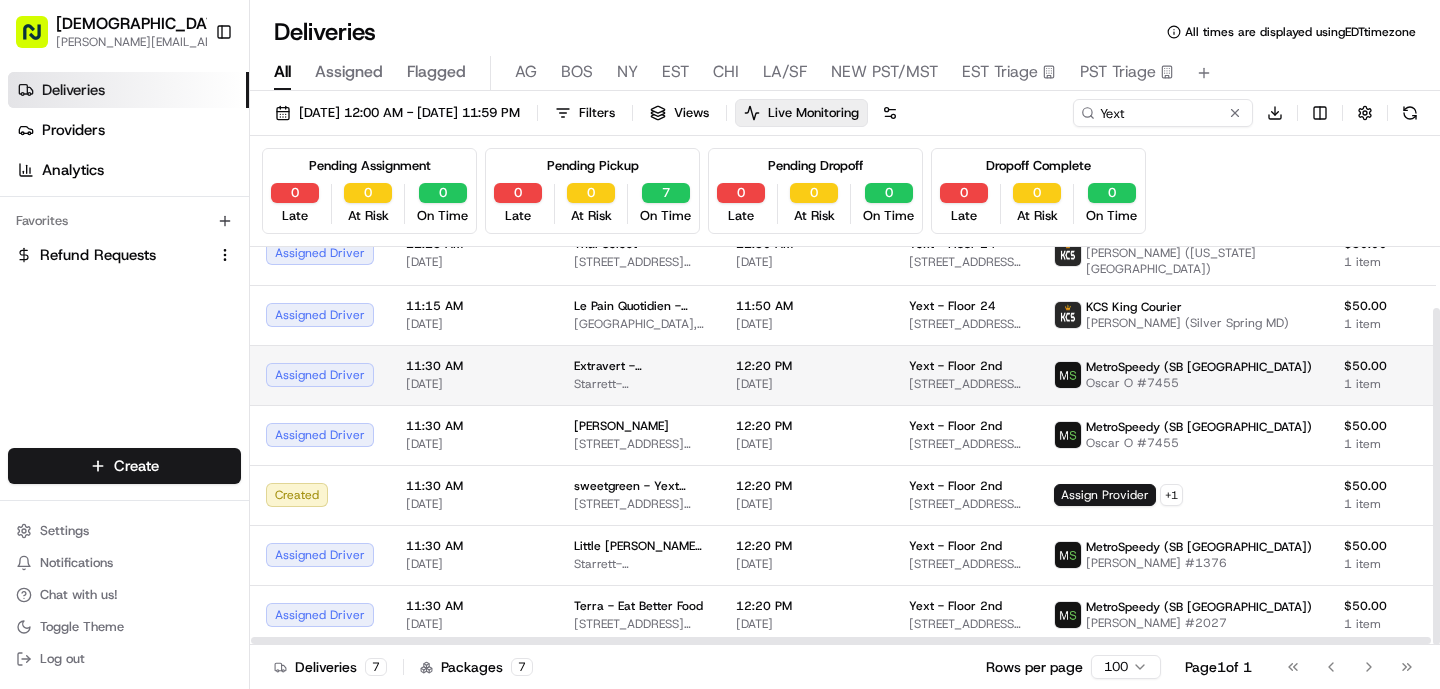 click on "12:20 PM [DATE]" at bounding box center (806, 375) 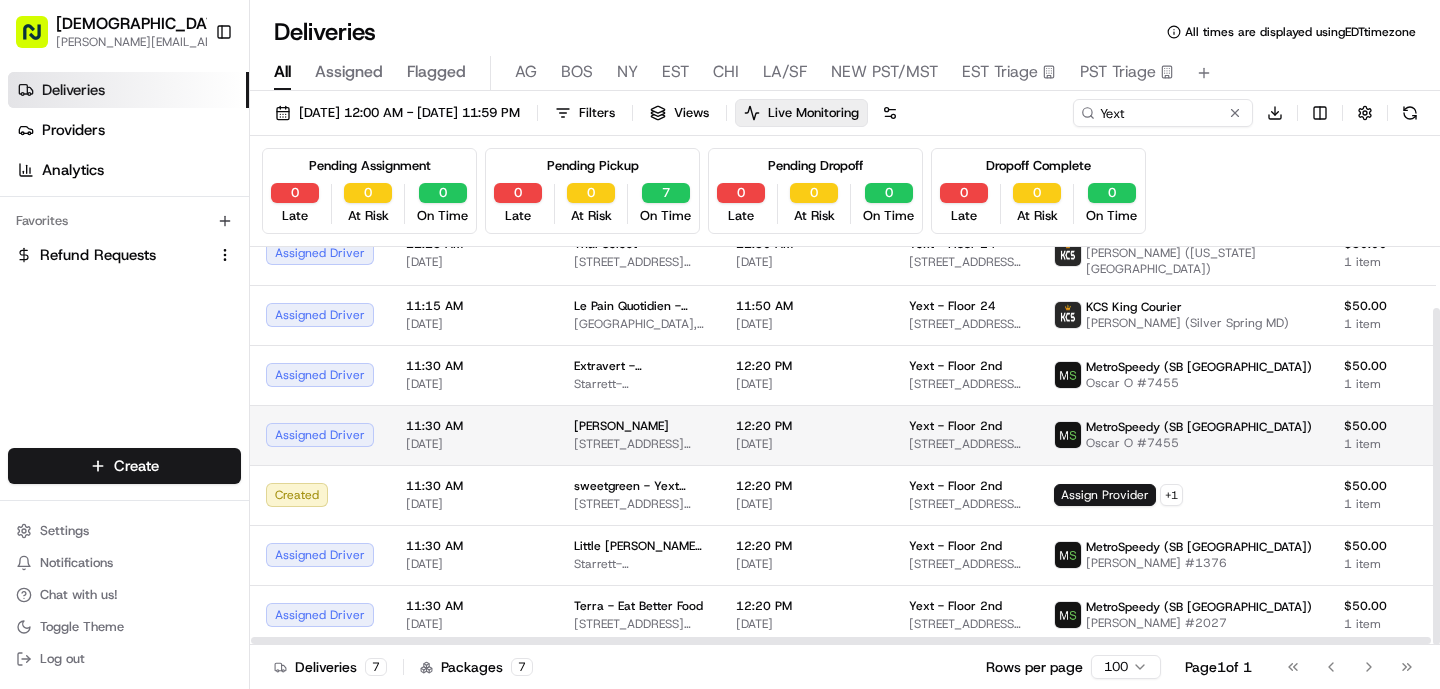 click on "[DATE]" at bounding box center (806, 444) 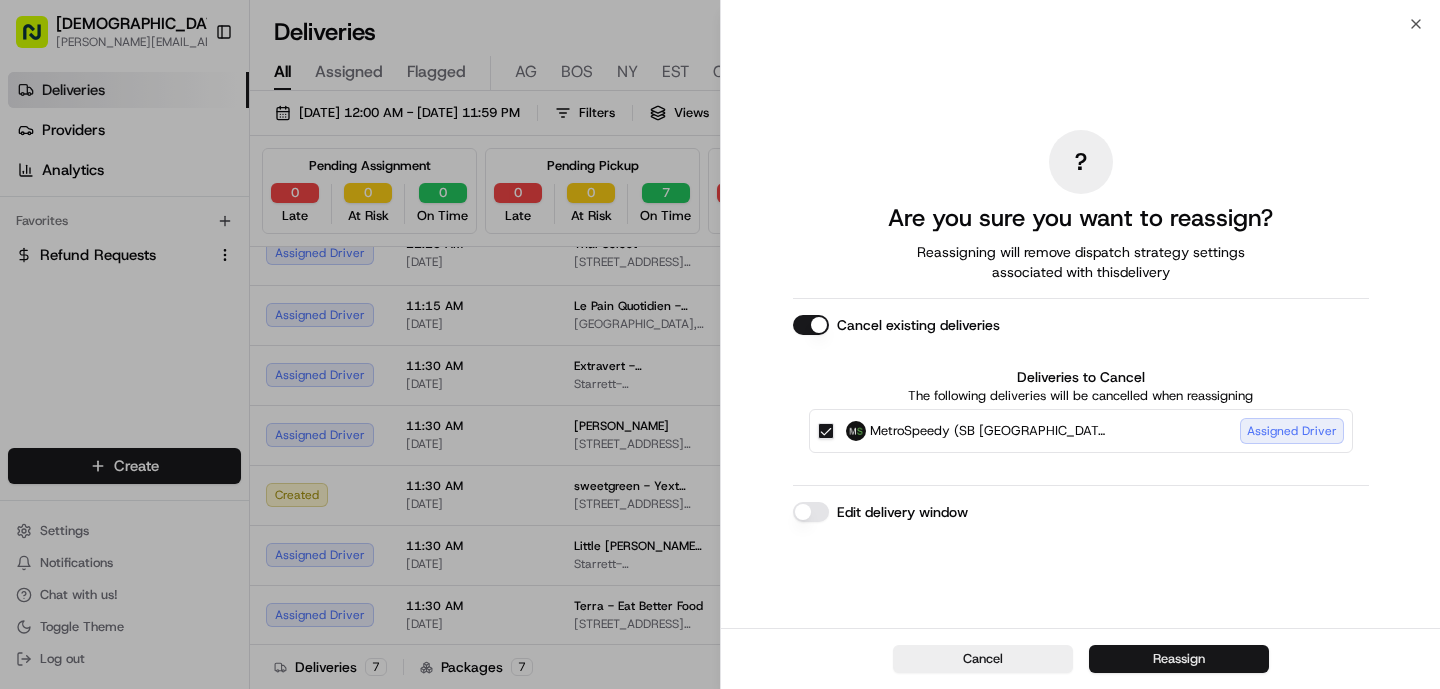 click on "Reassign" at bounding box center [1179, 659] 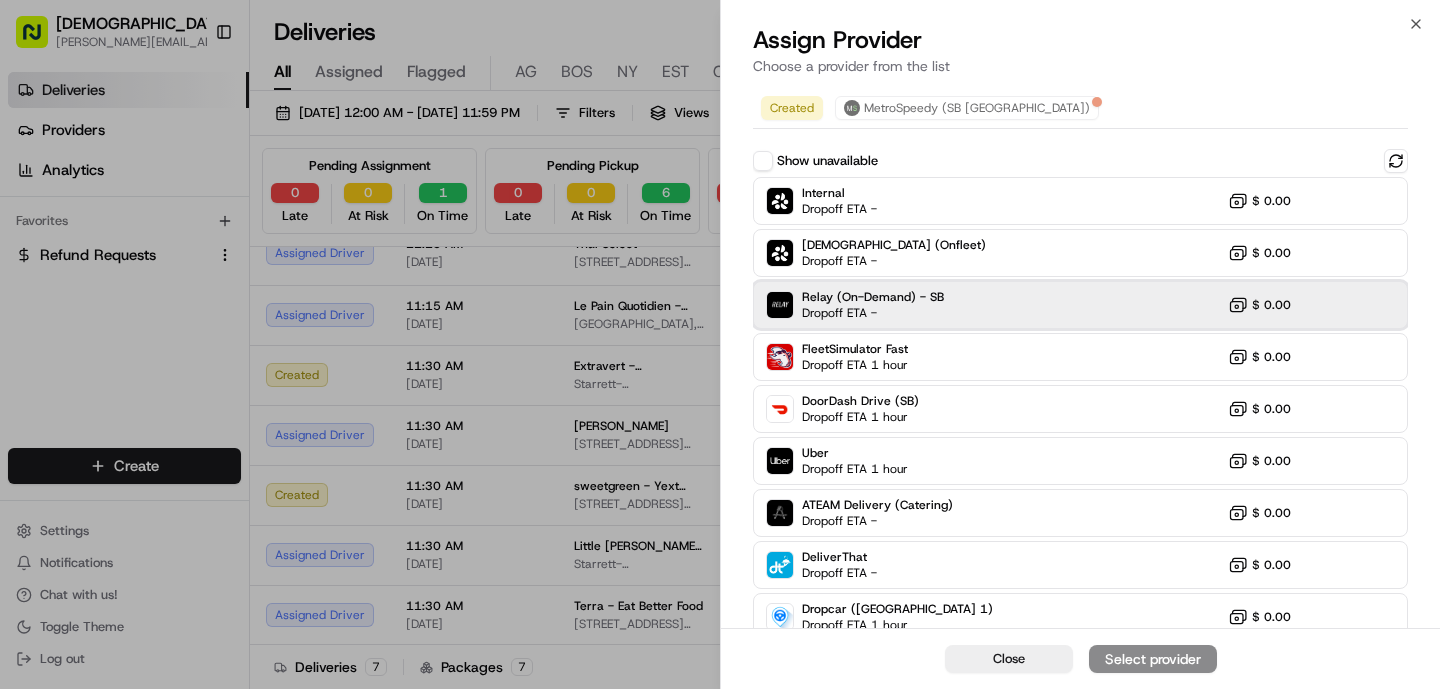 click on "Relay (On-Demand) - SB" at bounding box center [873, 297] 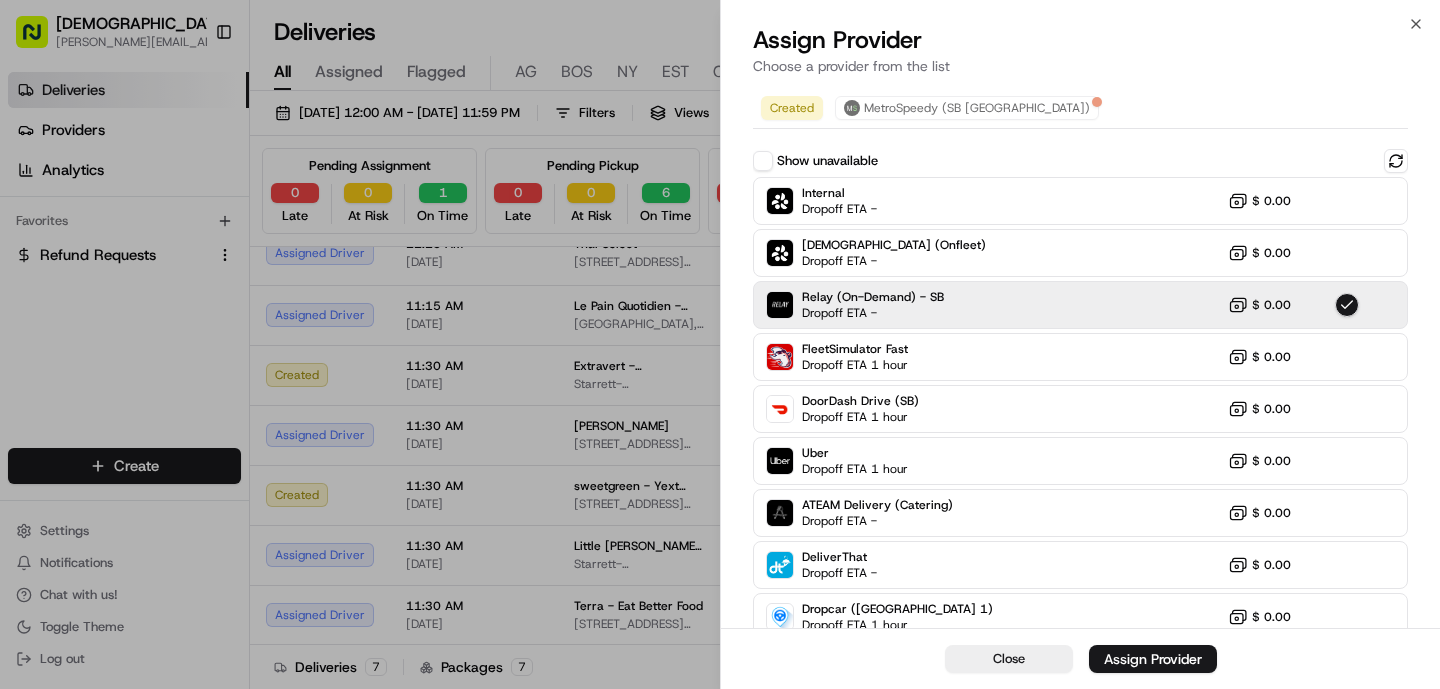 click on "Close Assign Provider" at bounding box center (1080, 658) 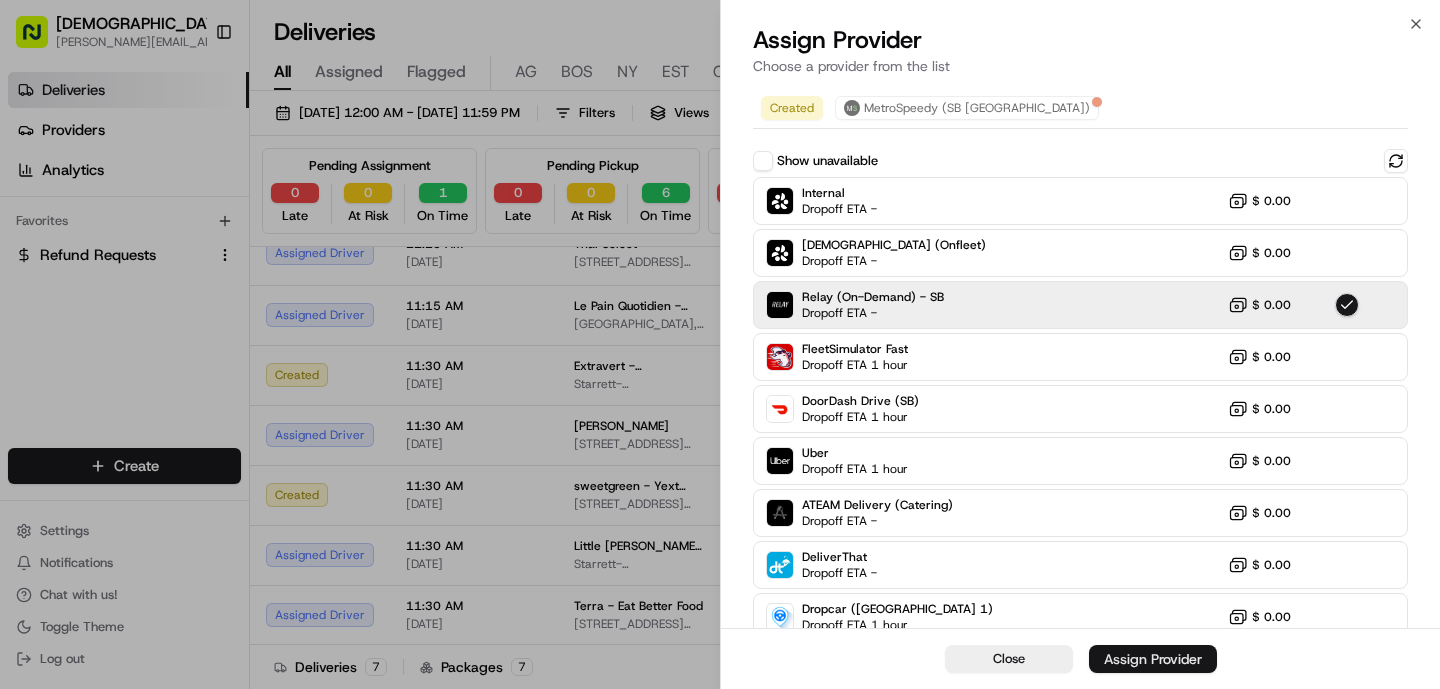 click on "Assign Provider" at bounding box center [1153, 659] 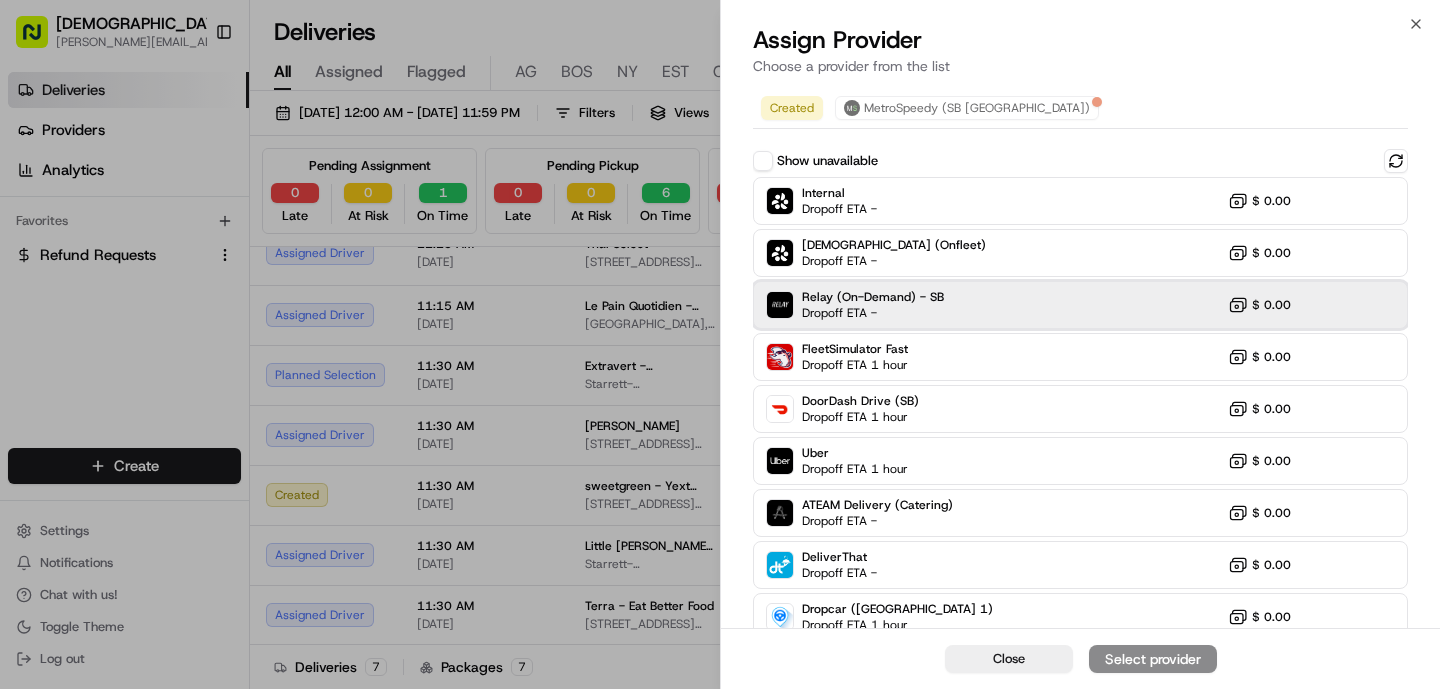 click on "Dropoff ETA   -" at bounding box center [872, 313] 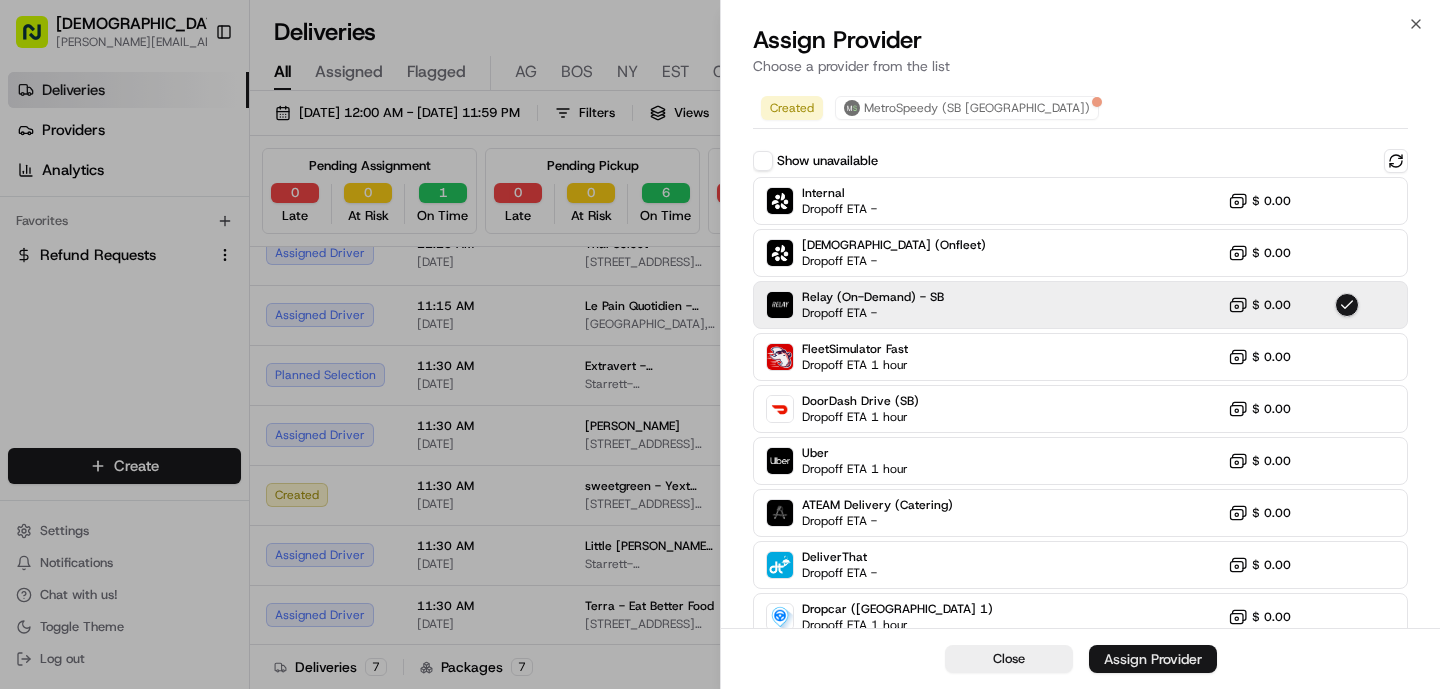click on "Assign Provider" at bounding box center (1153, 659) 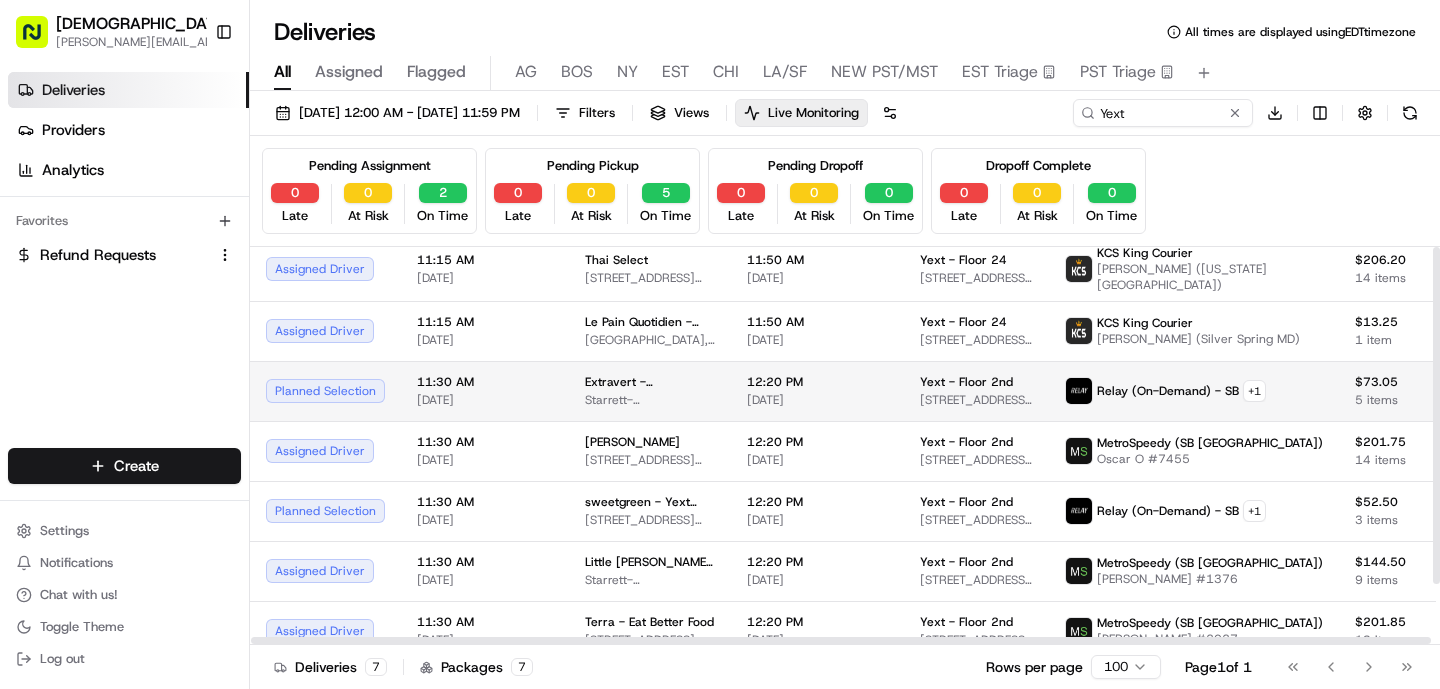 scroll, scrollTop: 0, scrollLeft: 0, axis: both 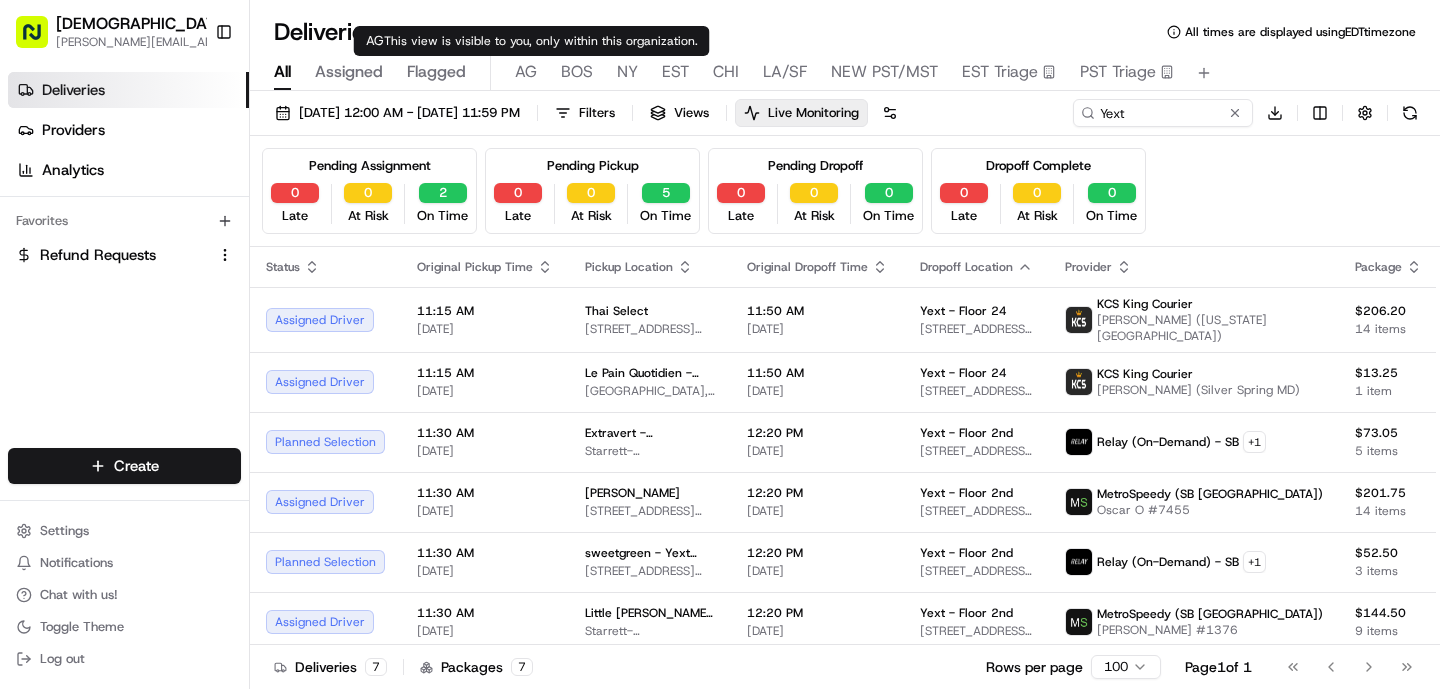 type 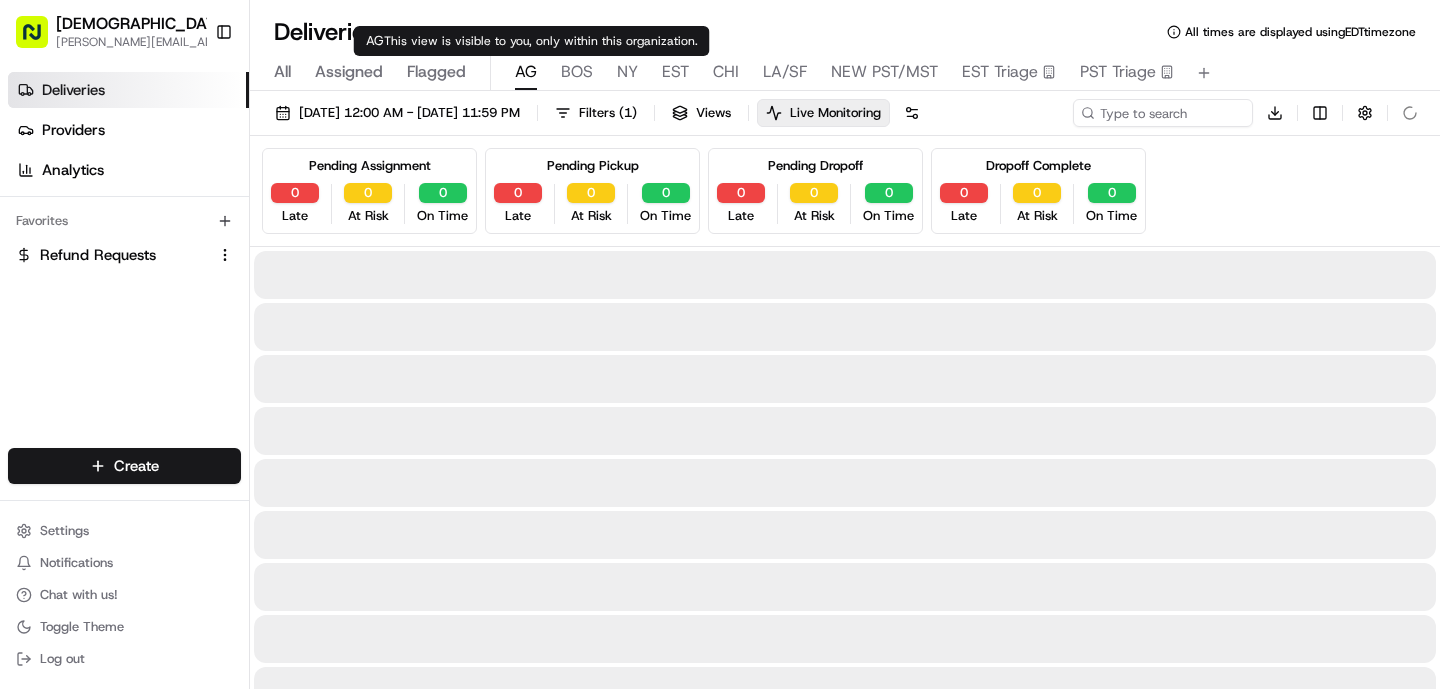 click on "AG" at bounding box center (526, 72) 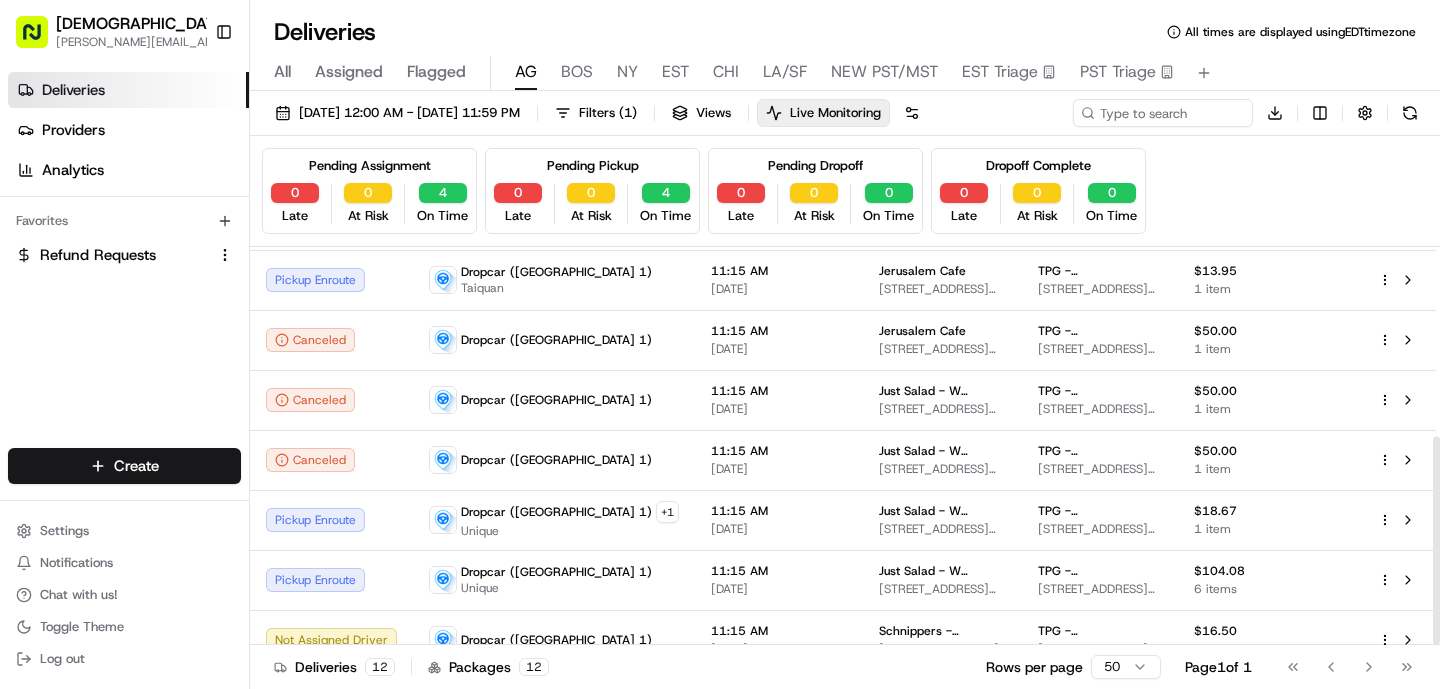 scroll, scrollTop: 362, scrollLeft: 0, axis: vertical 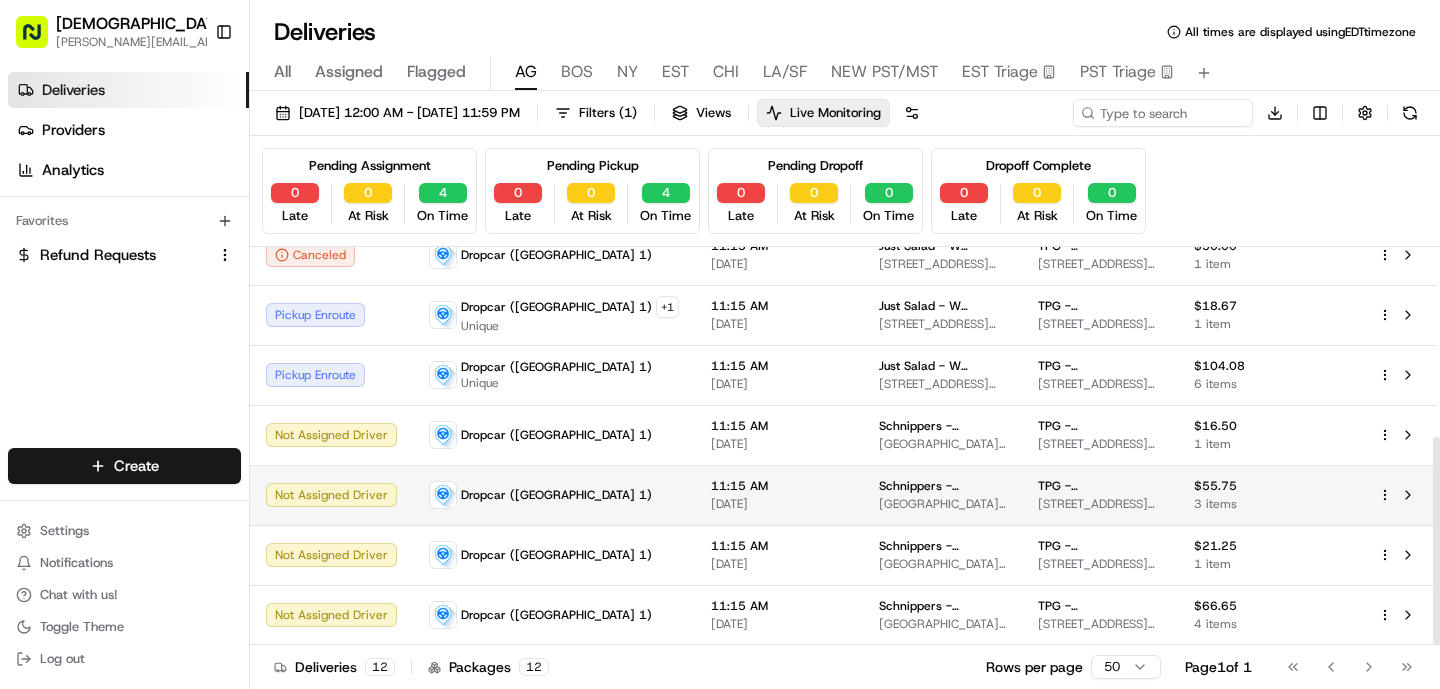 click on "11:15 AM [DATE]" at bounding box center (779, 495) 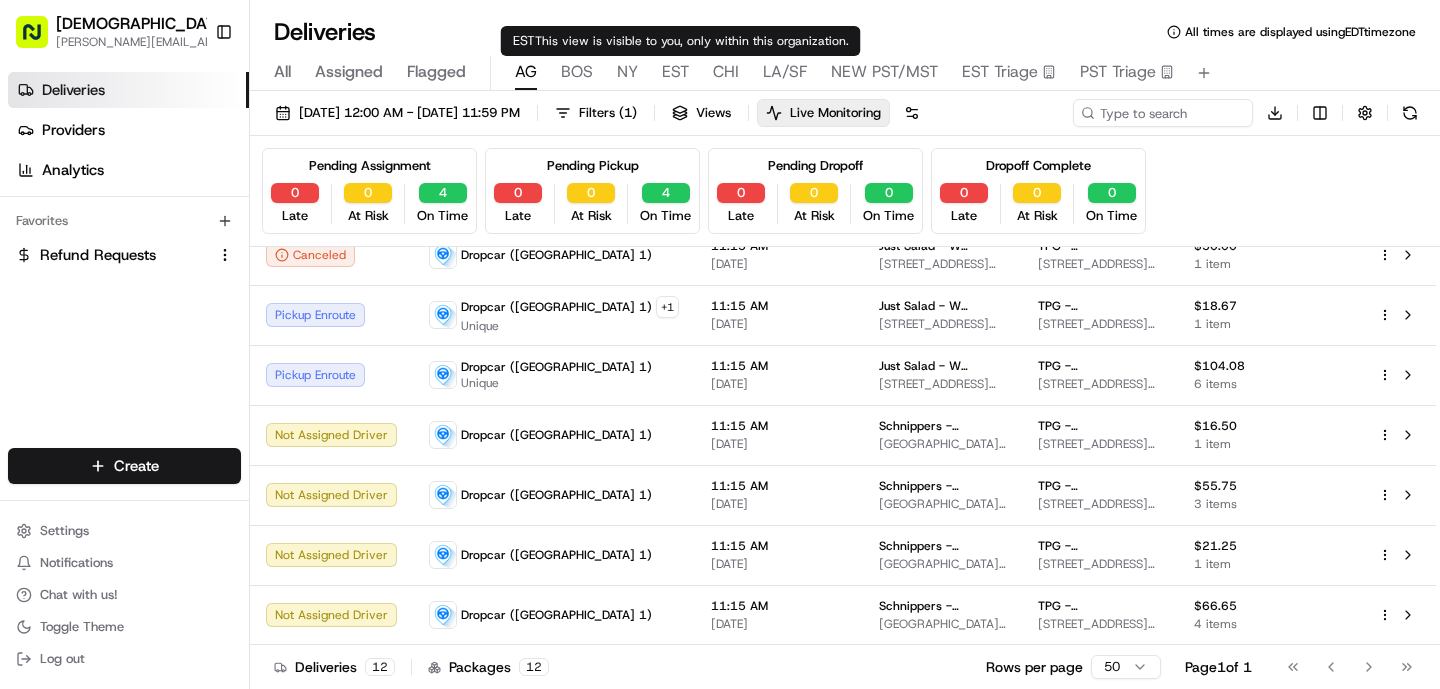 click on "BOS" at bounding box center (577, 72) 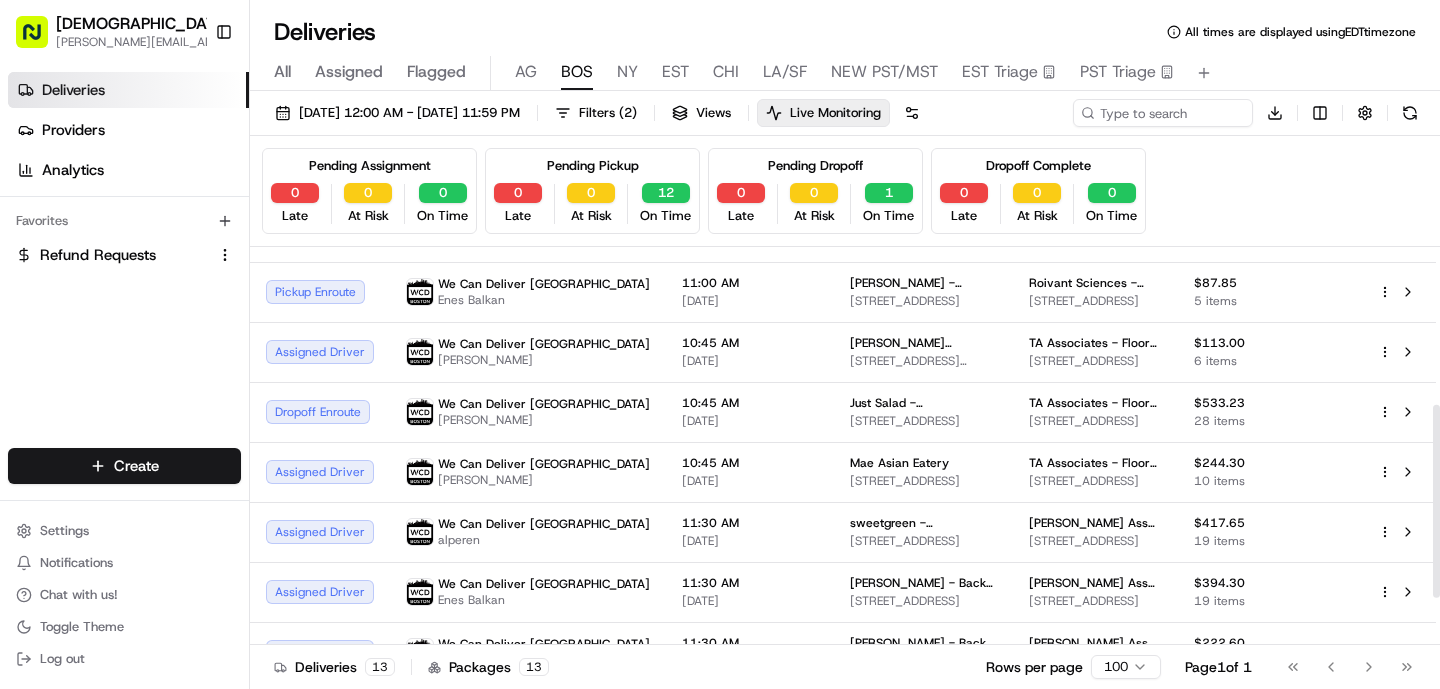 scroll, scrollTop: 422, scrollLeft: 0, axis: vertical 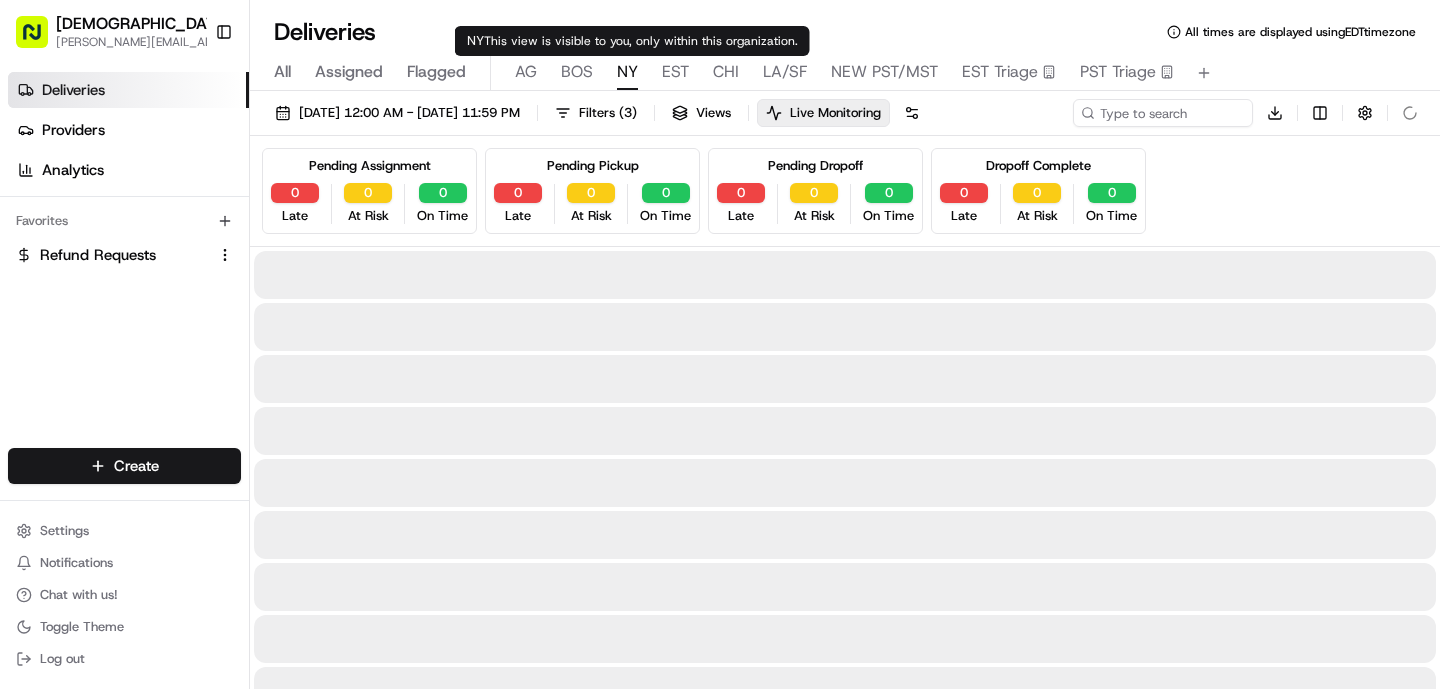 click on "NY" at bounding box center (627, 72) 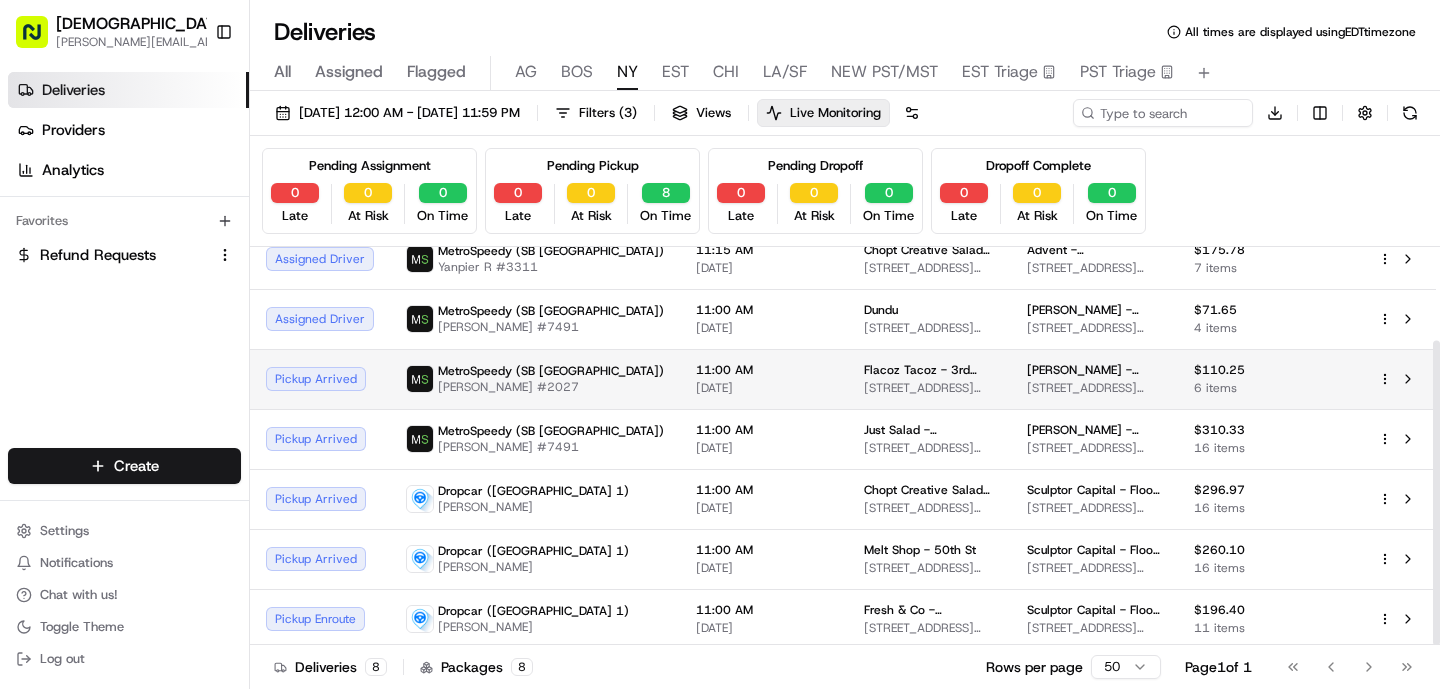 scroll, scrollTop: 122, scrollLeft: 0, axis: vertical 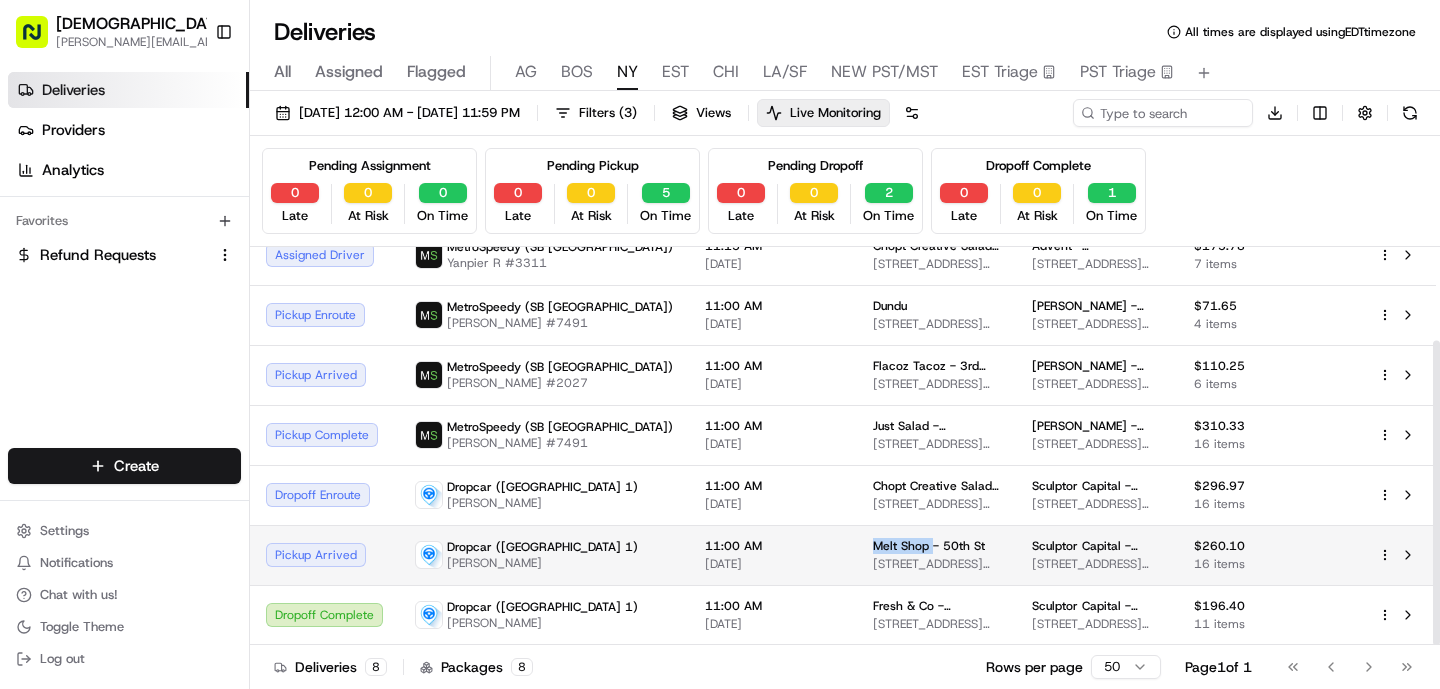 drag, startPoint x: 830, startPoint y: 544, endPoint x: 765, endPoint y: 543, distance: 65.00769 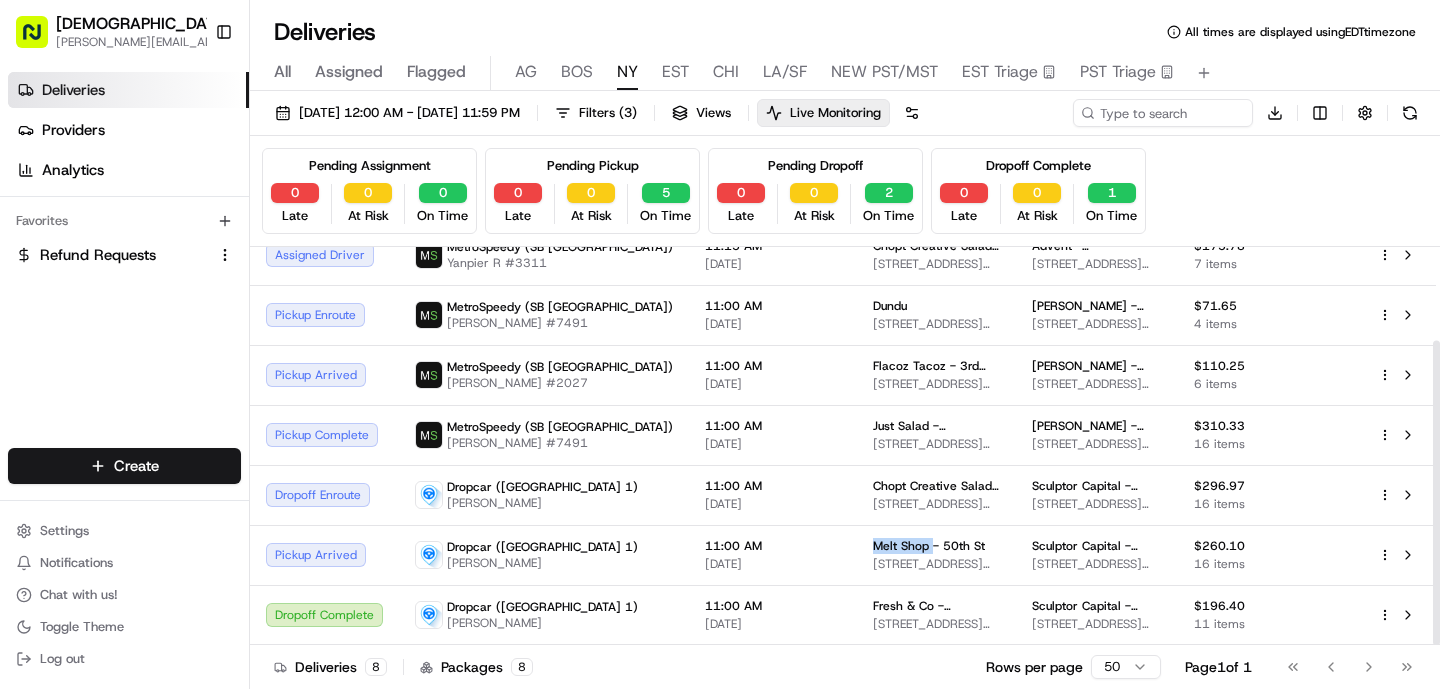 copy on "Melt Shop" 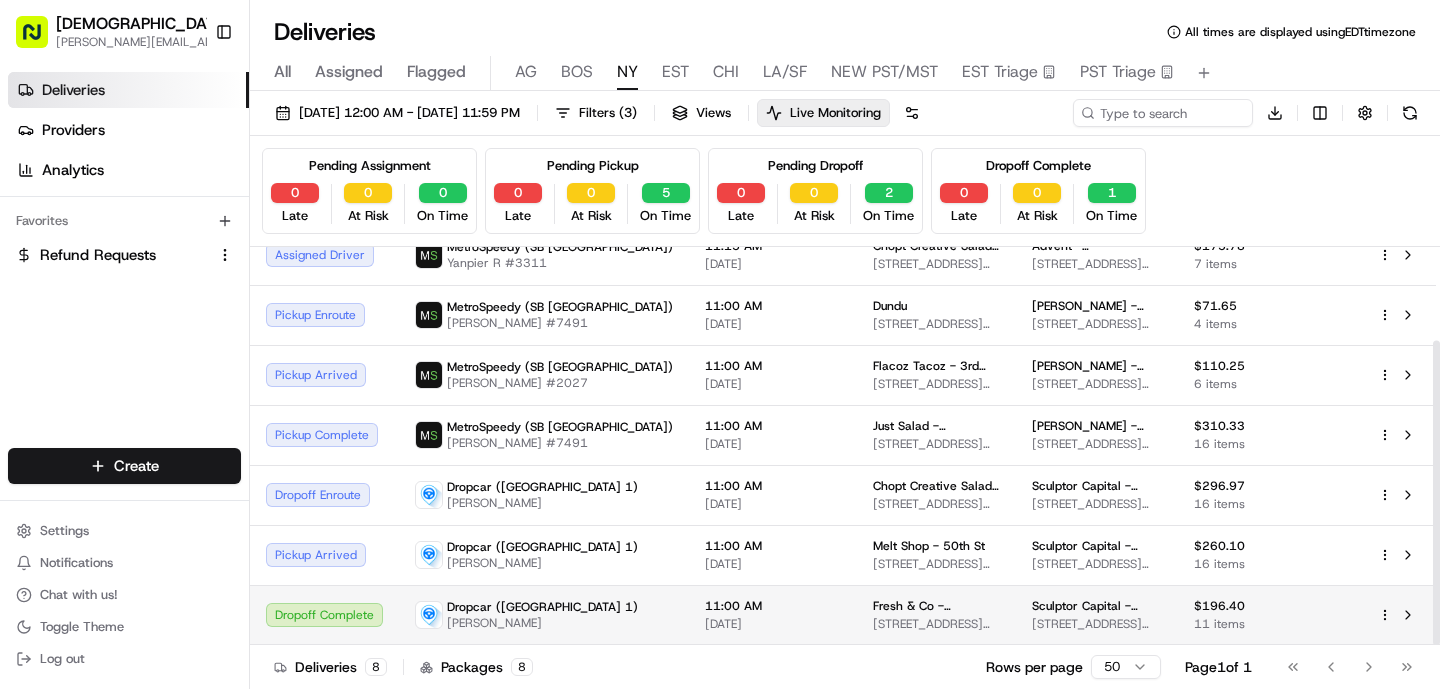 click on "11:00 AM [DATE]" at bounding box center (773, 615) 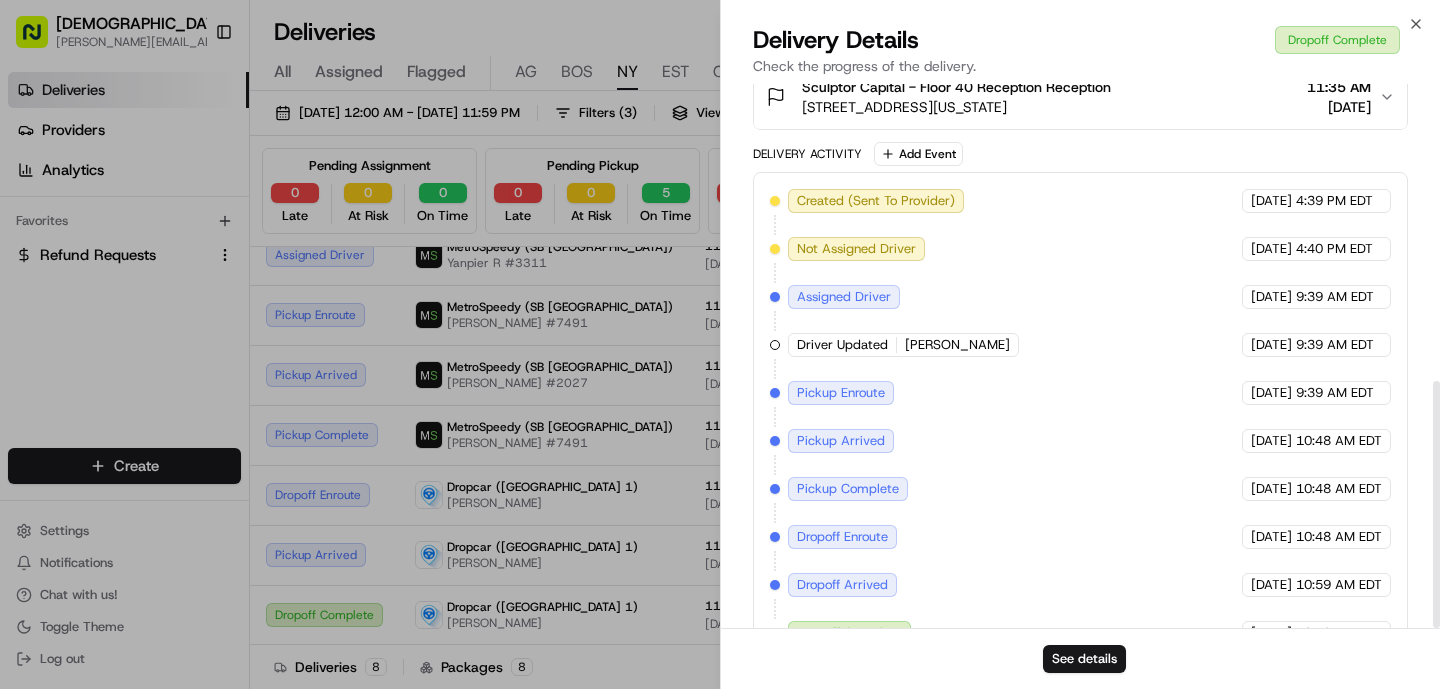 scroll, scrollTop: 654, scrollLeft: 0, axis: vertical 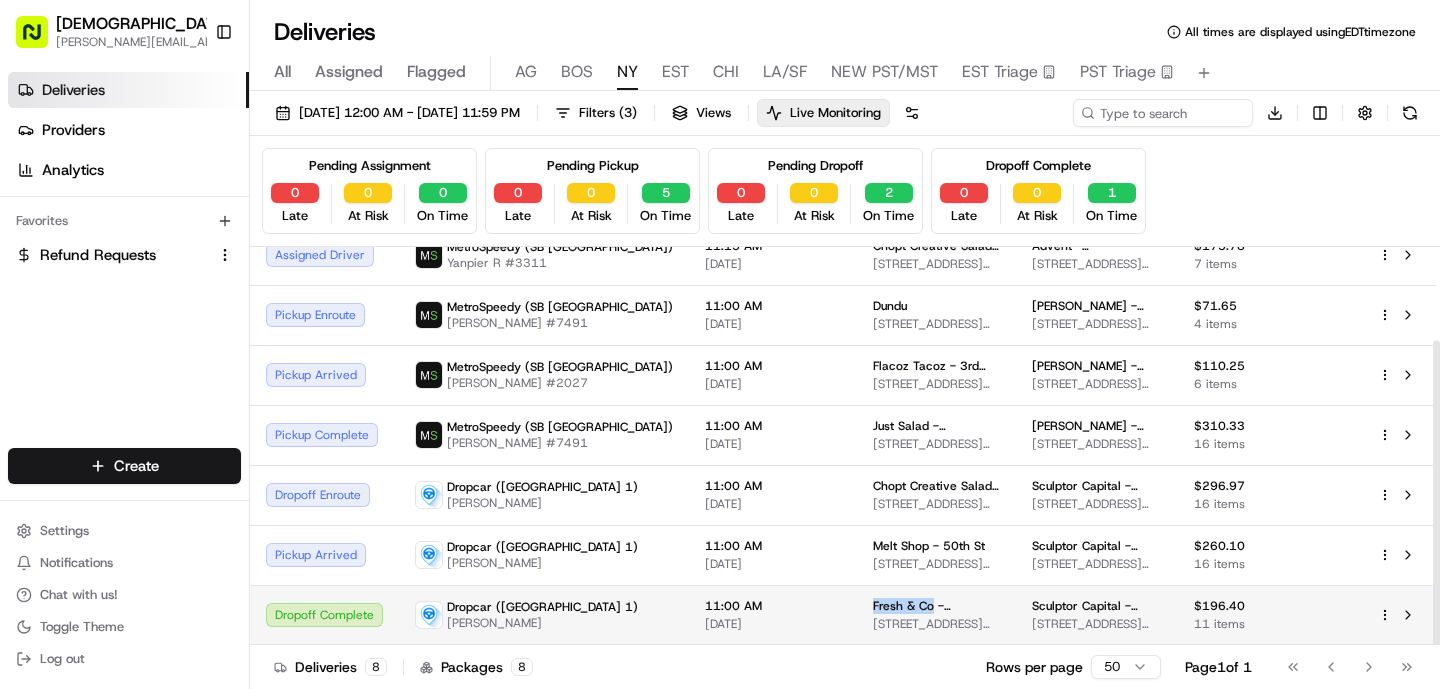 drag, startPoint x: 831, startPoint y: 605, endPoint x: 768, endPoint y: 606, distance: 63.007935 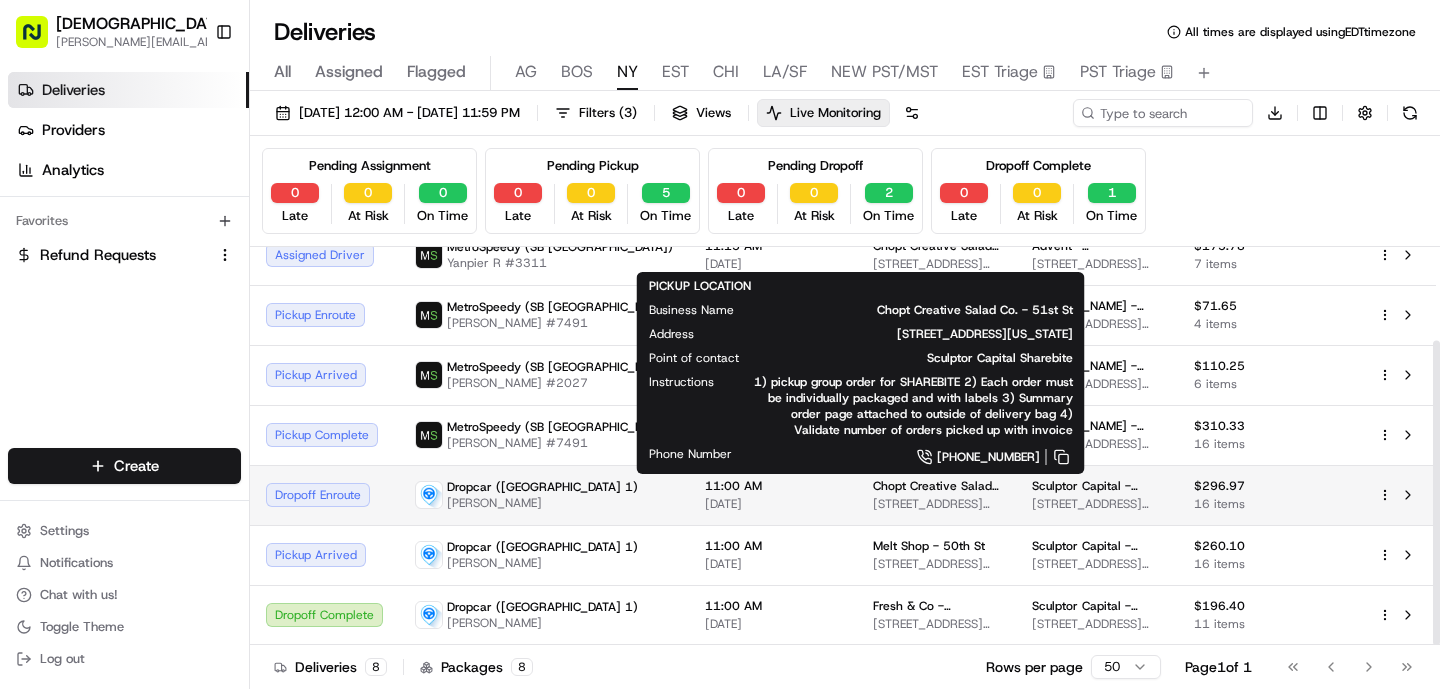 click on "Chopt Creative Salad Co. - 51st St" at bounding box center [936, 486] 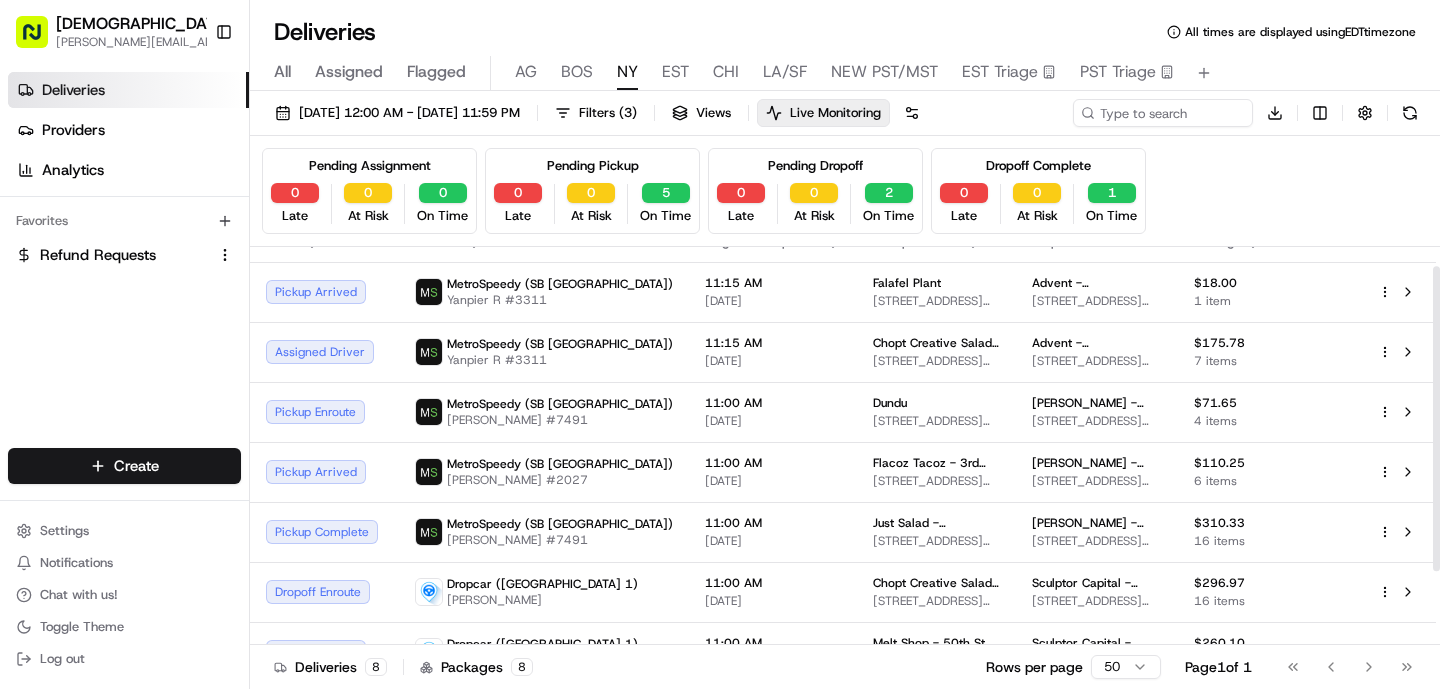 scroll, scrollTop: 29, scrollLeft: 0, axis: vertical 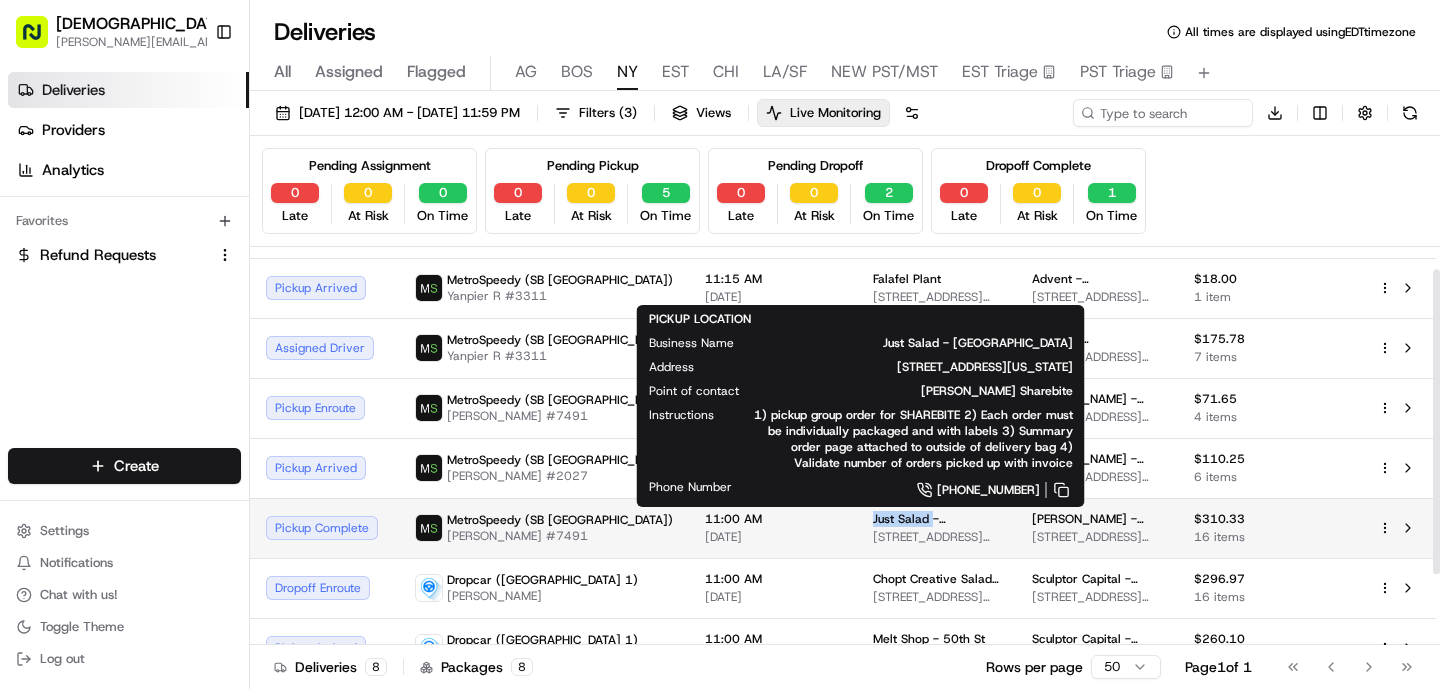drag, startPoint x: 828, startPoint y: 518, endPoint x: 772, endPoint y: 519, distance: 56.008926 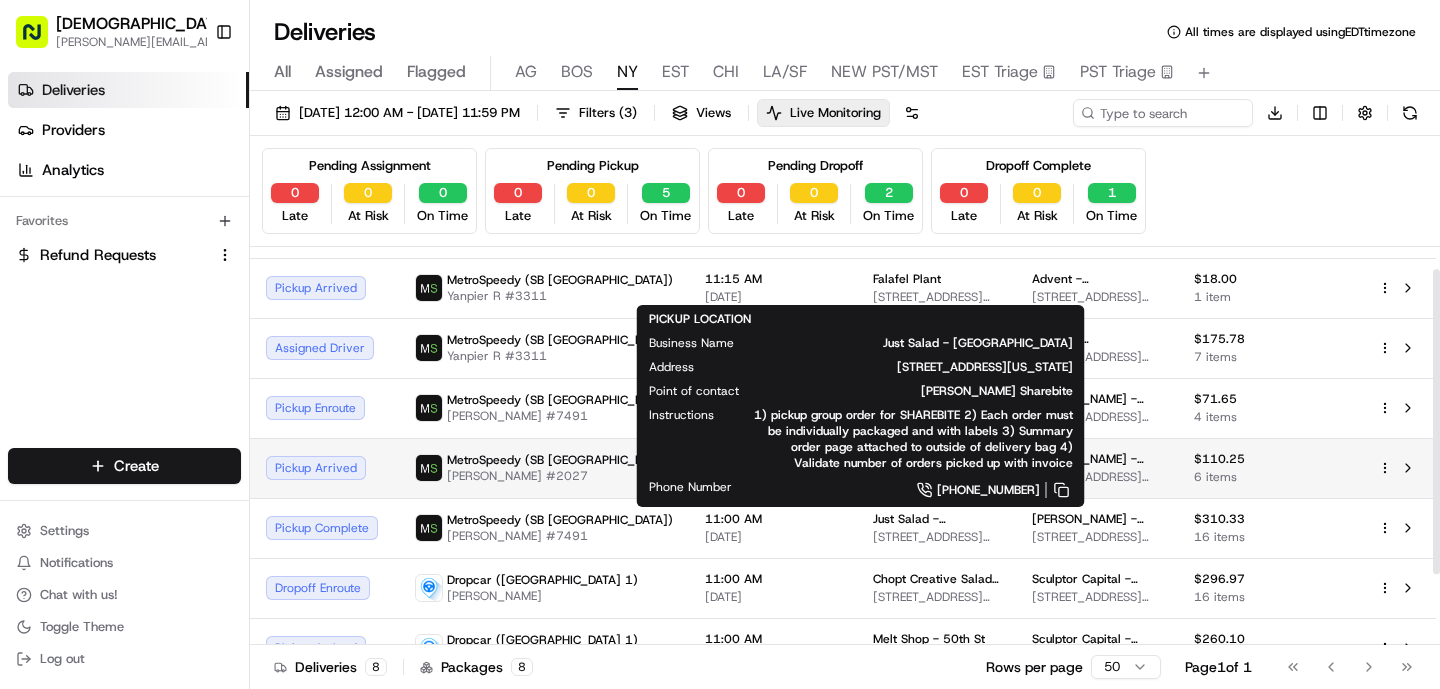 click on "MetroSpeedy (SB [GEOGRAPHIC_DATA])" at bounding box center [560, 460] 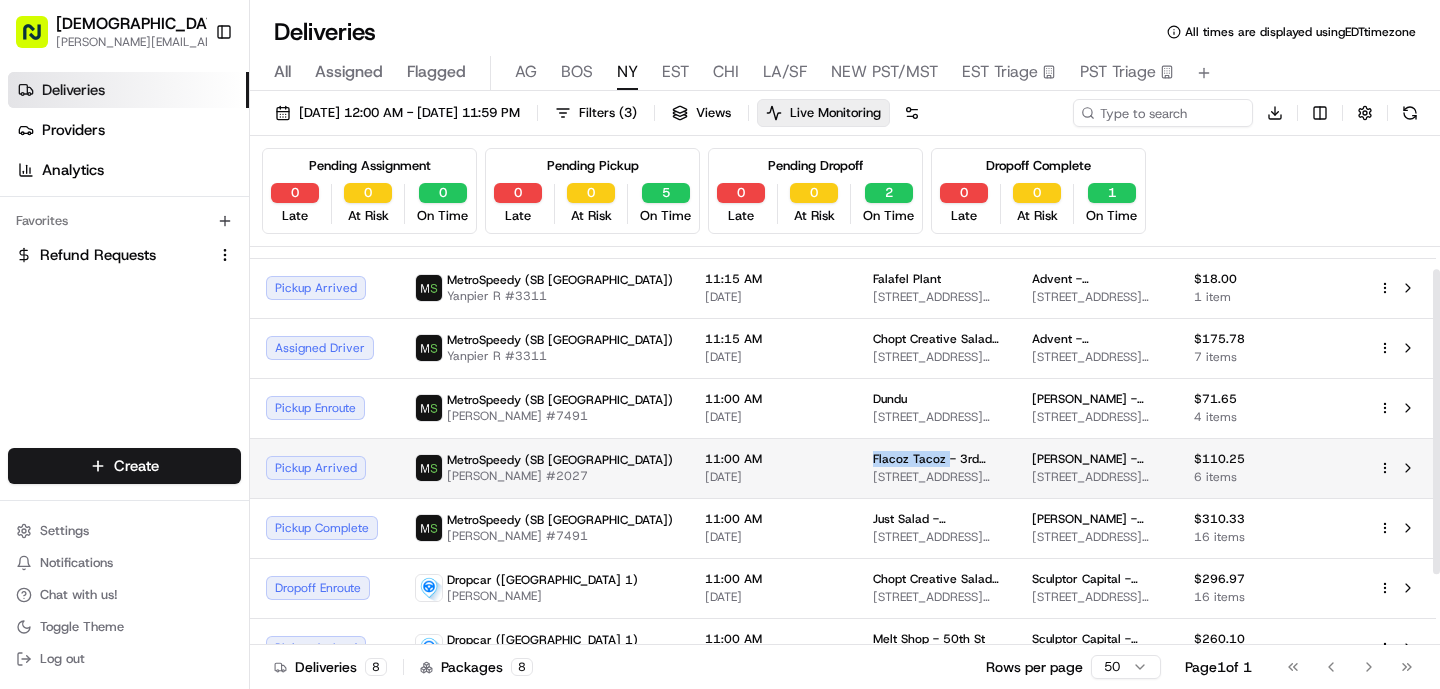 drag, startPoint x: 843, startPoint y: 459, endPoint x: 767, endPoint y: 461, distance: 76.02631 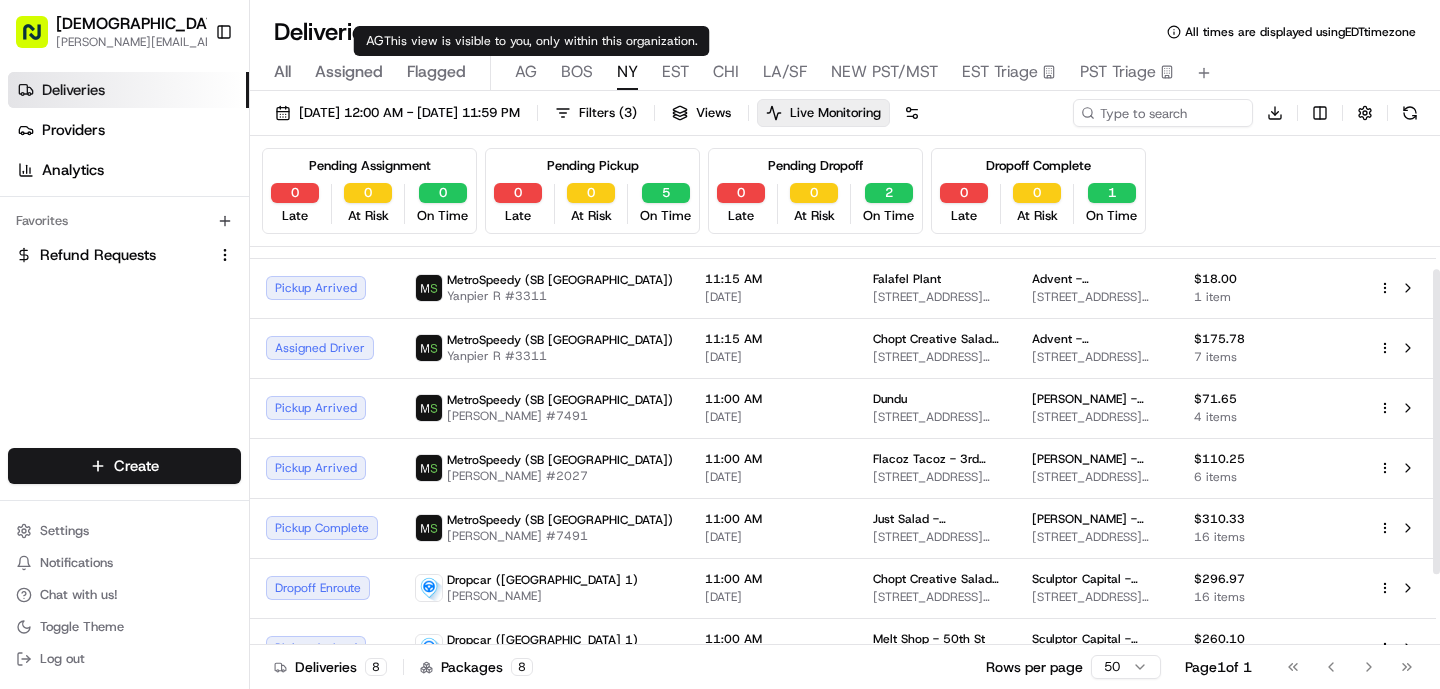 click on "All Assigned Flagged [PERSON_NAME] NY EST CHI LA/SF NEW PST/MST EST Triage  PST Triage" at bounding box center [845, 73] 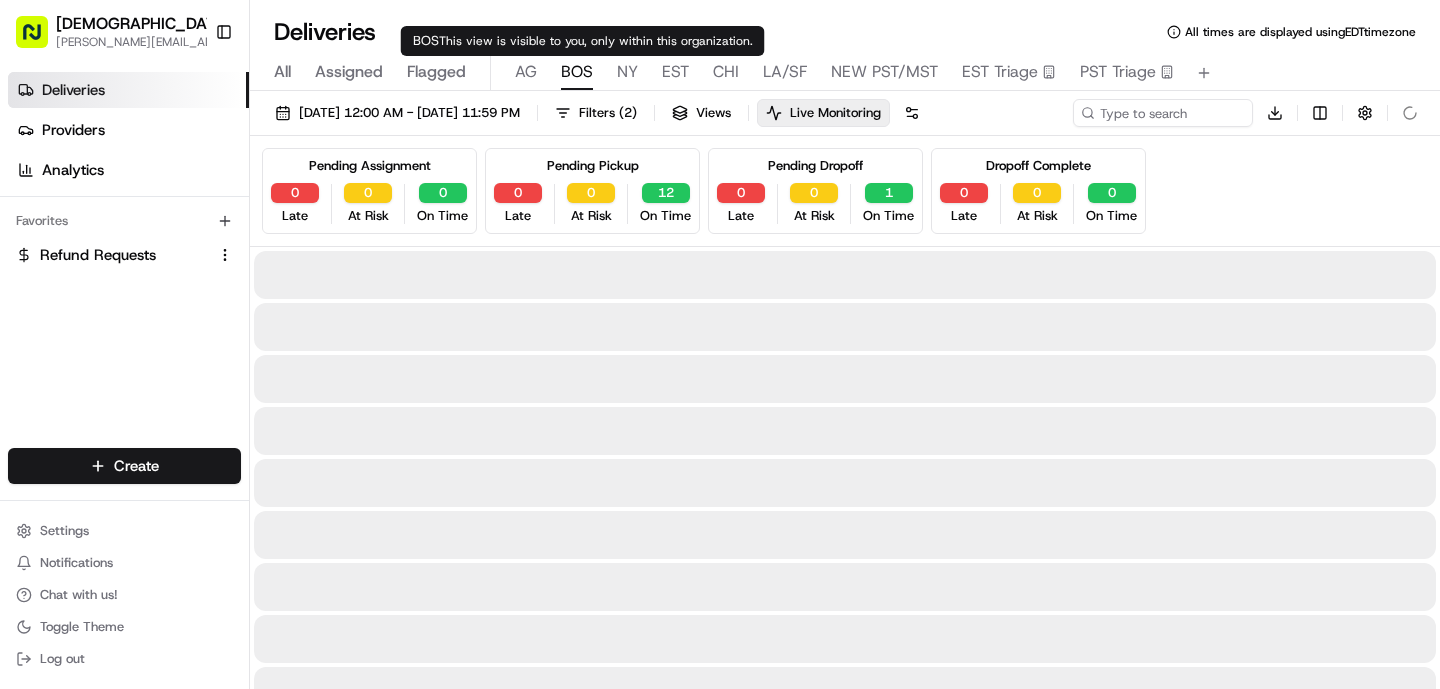 click on "BOS" at bounding box center [577, 72] 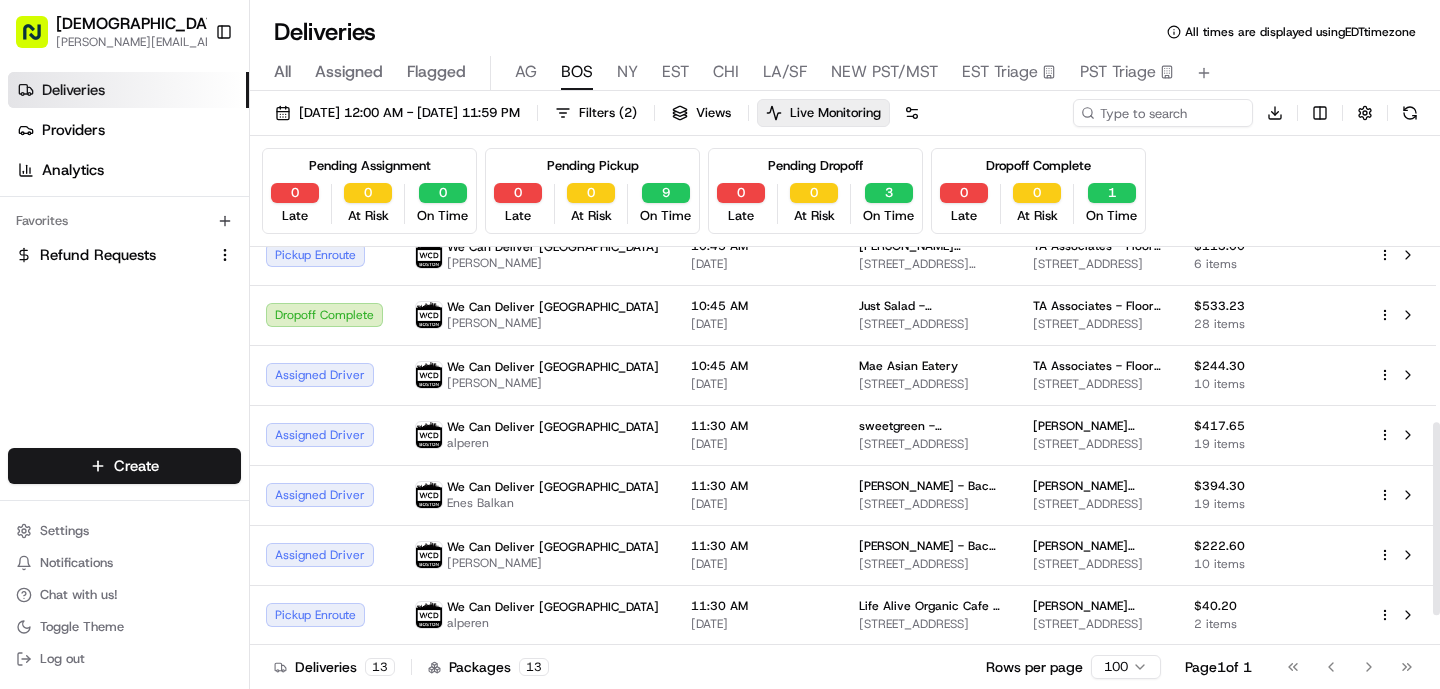 scroll, scrollTop: 0, scrollLeft: 0, axis: both 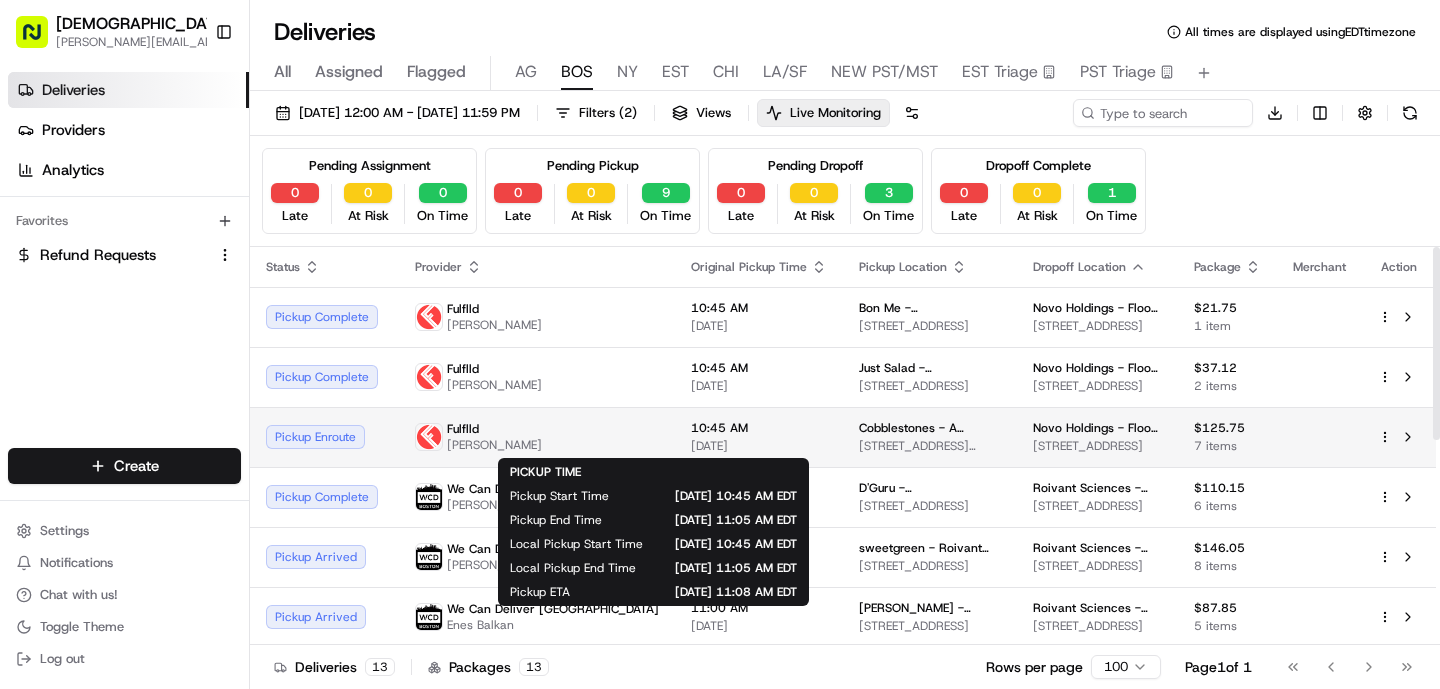 click on "[DATE]" at bounding box center (759, 446) 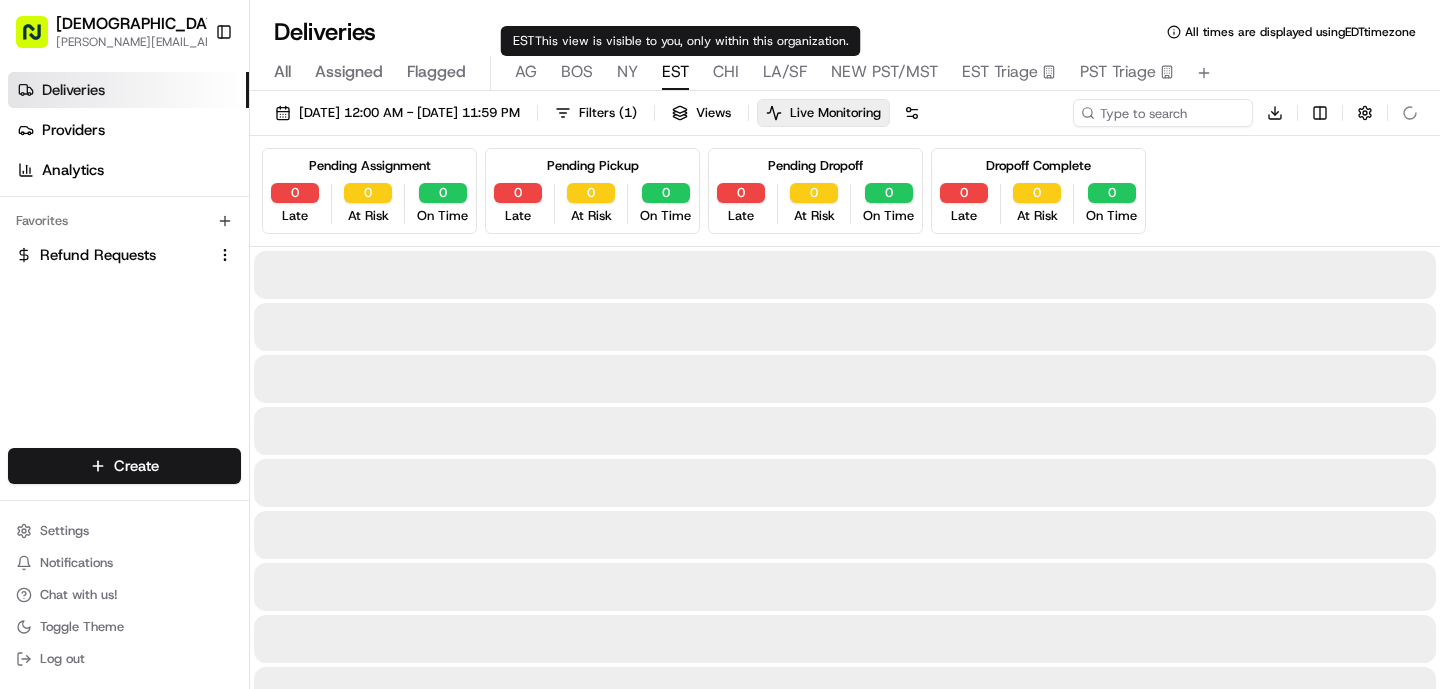 click on "EST" at bounding box center (675, 72) 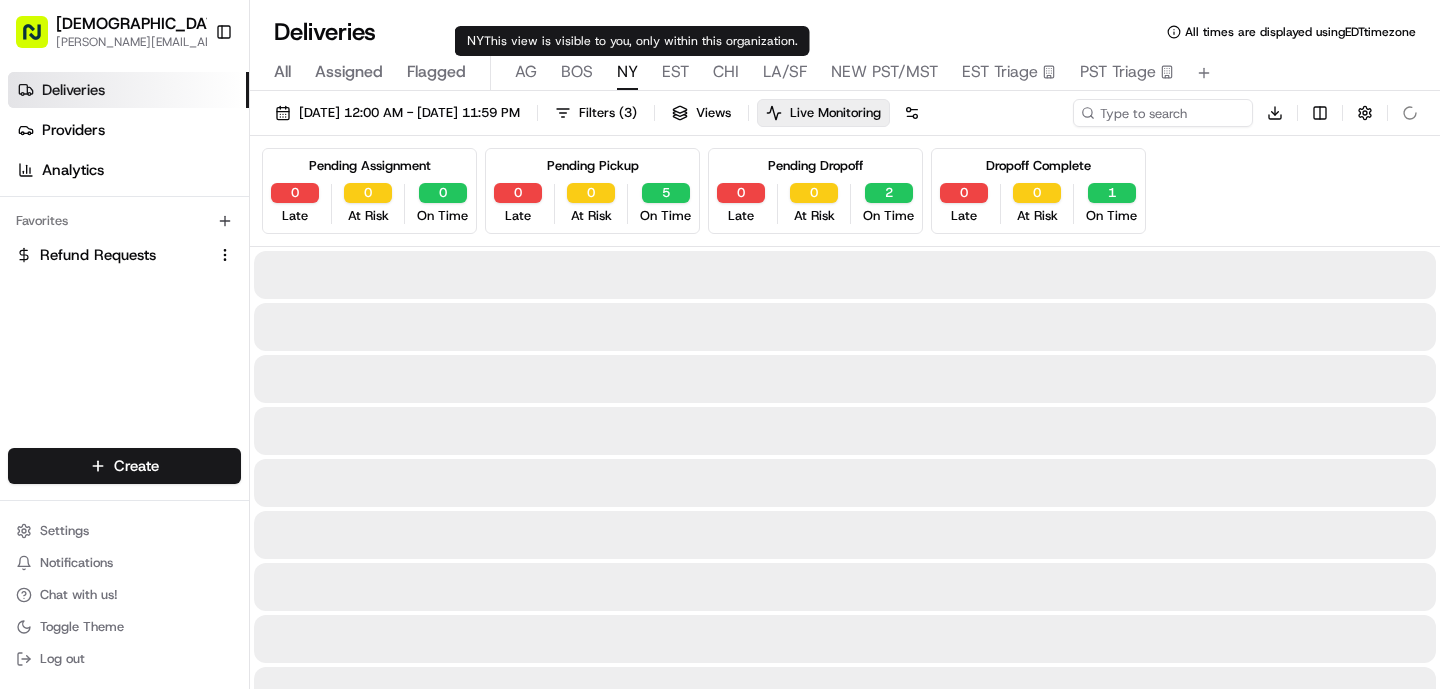 click on "NY" at bounding box center (627, 72) 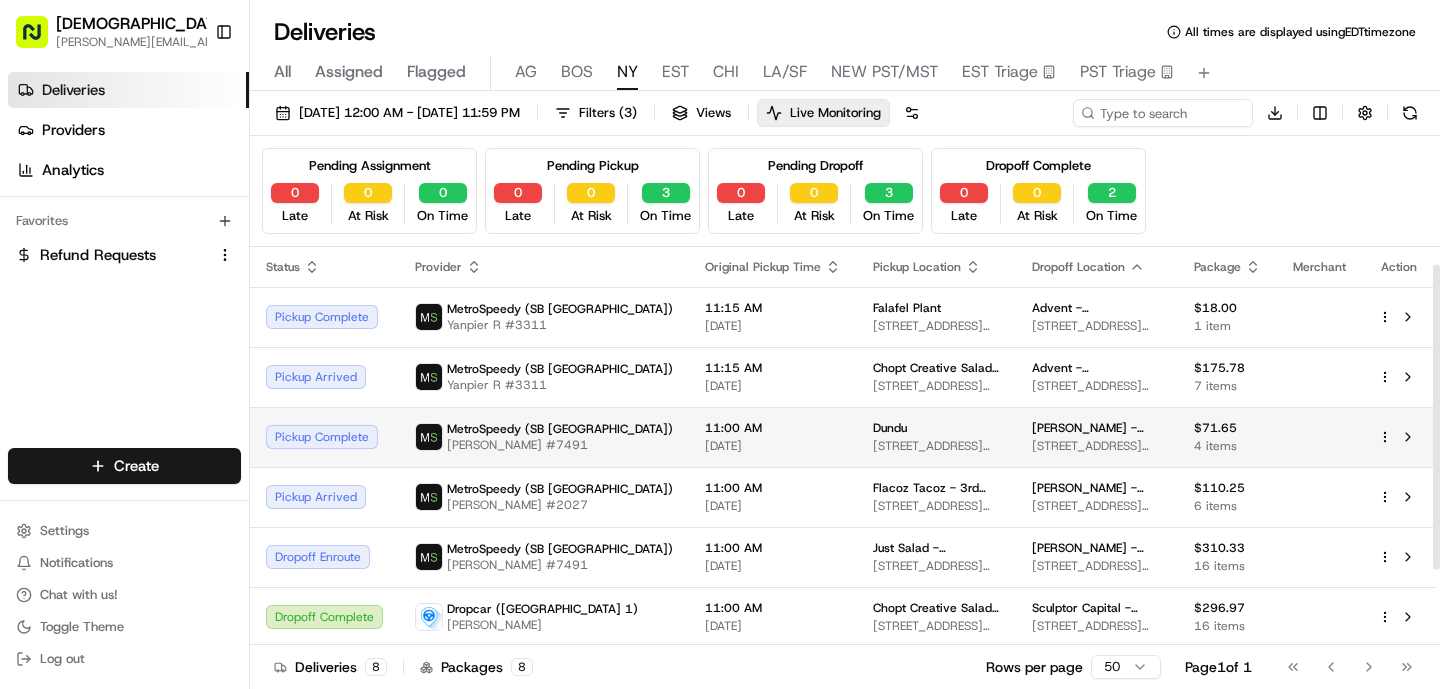 scroll, scrollTop: 122, scrollLeft: 0, axis: vertical 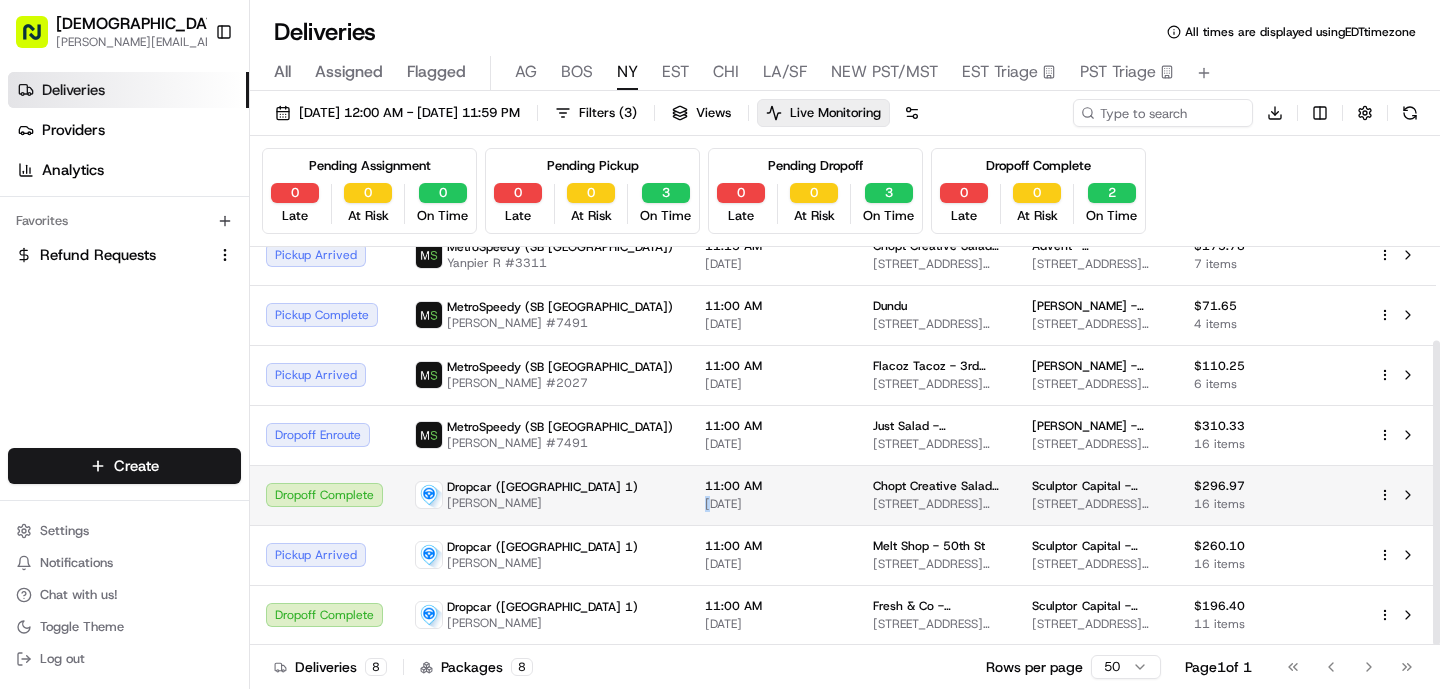 click on "[DATE]" at bounding box center (773, 504) 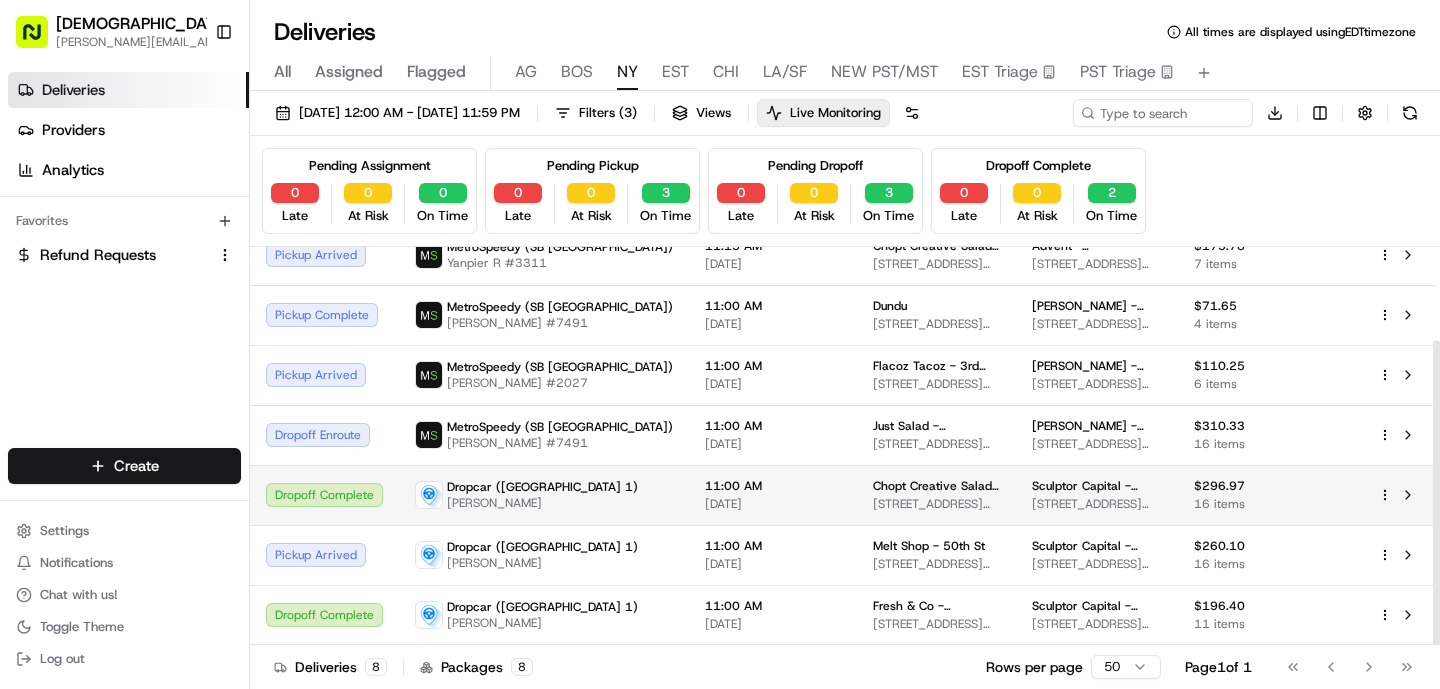 click on "11:00 AM [DATE]" at bounding box center (773, 495) 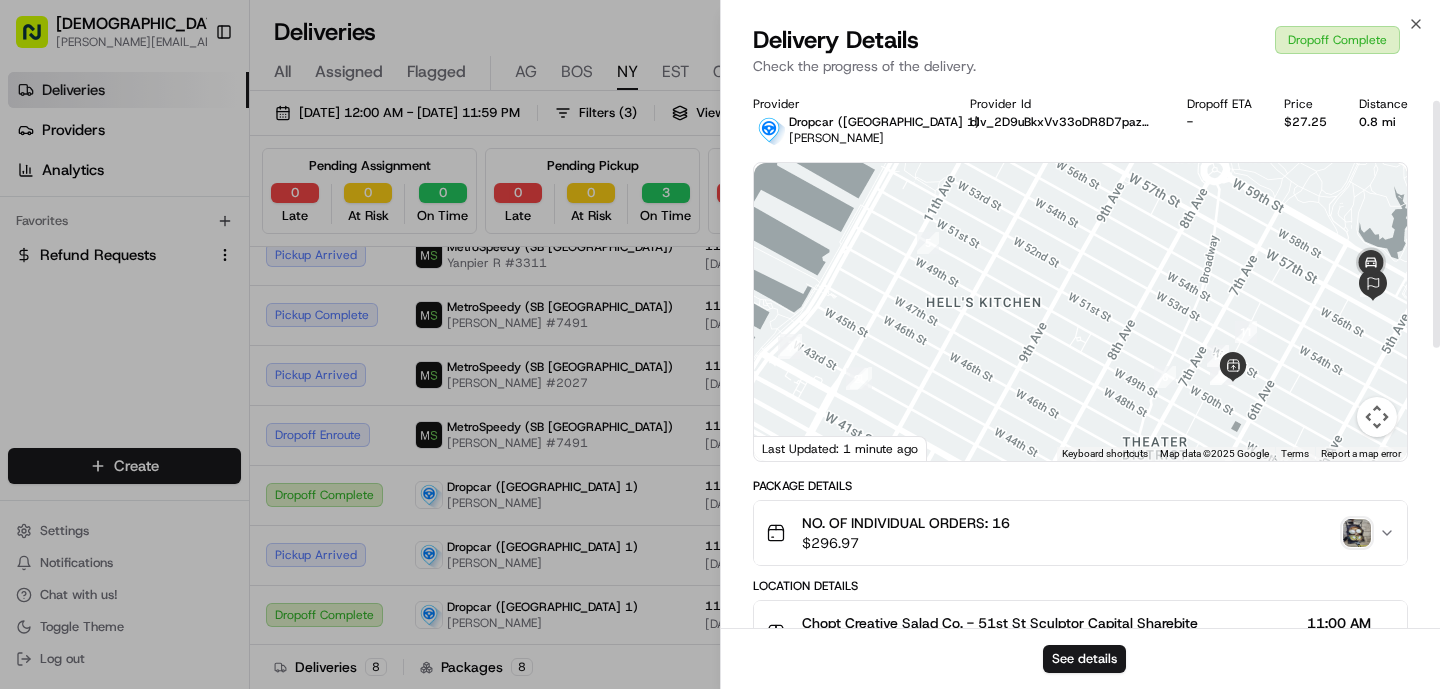 scroll, scrollTop: 654, scrollLeft: 0, axis: vertical 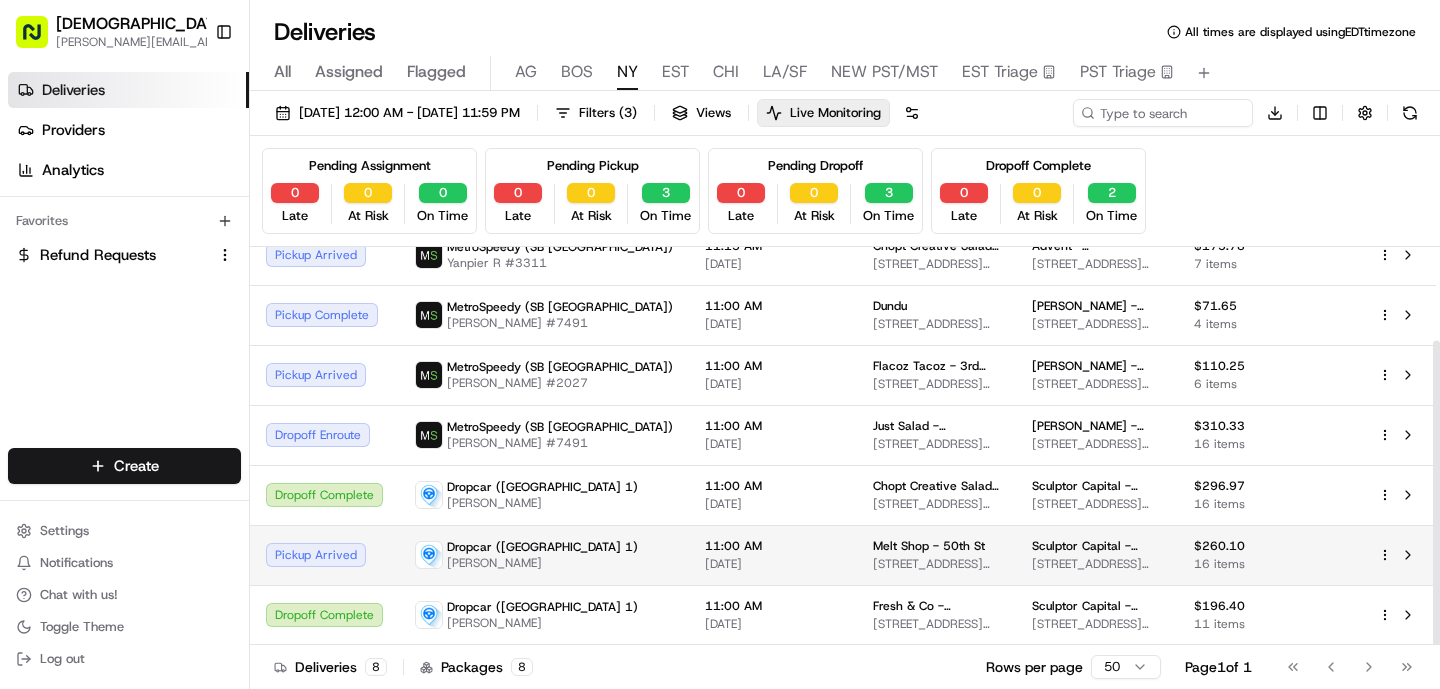 click on "11:00 AM" at bounding box center (773, 546) 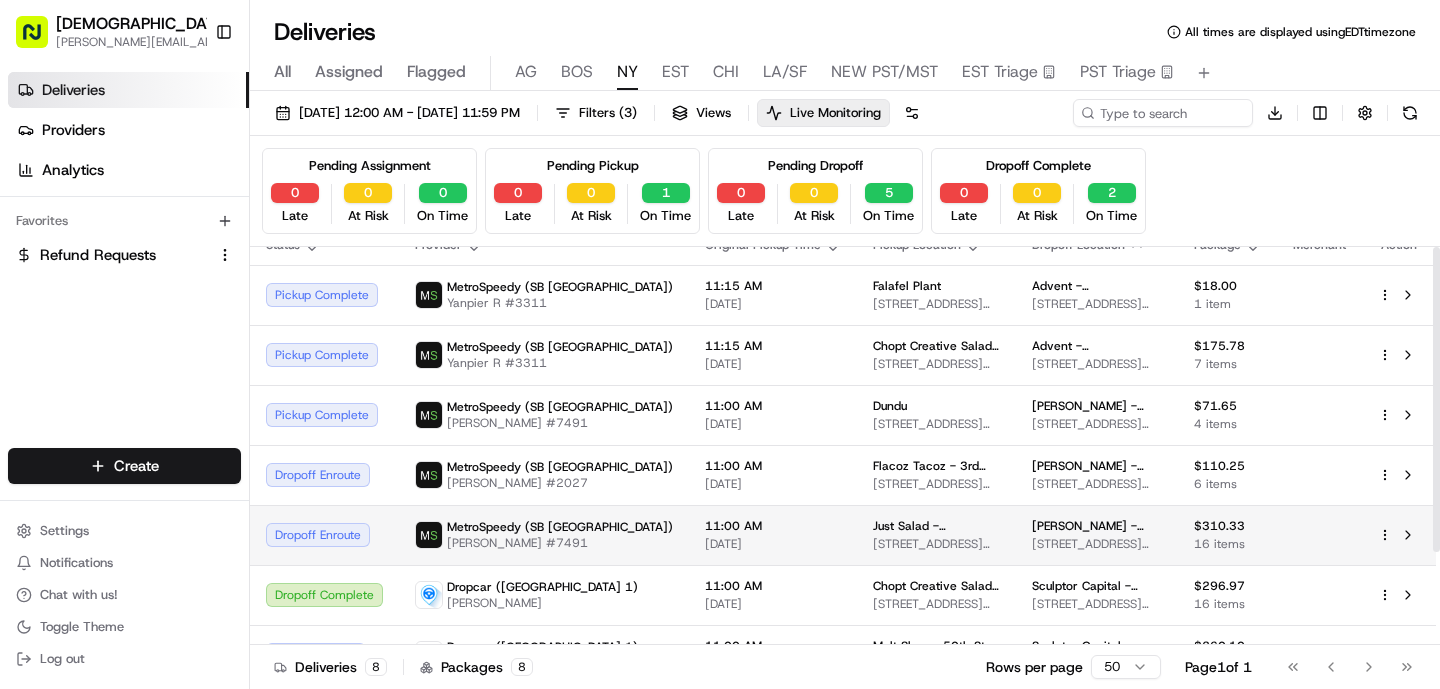 scroll, scrollTop: 0, scrollLeft: 0, axis: both 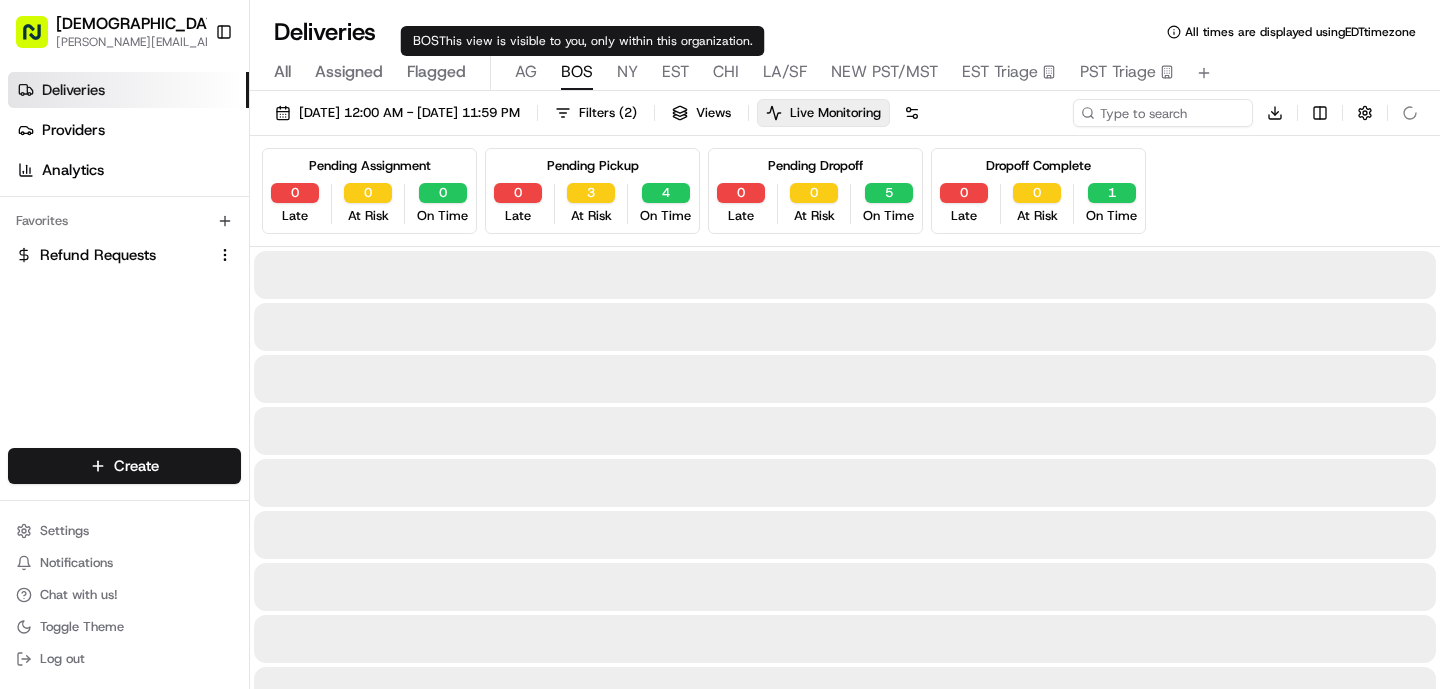 click on "BOS" at bounding box center [577, 72] 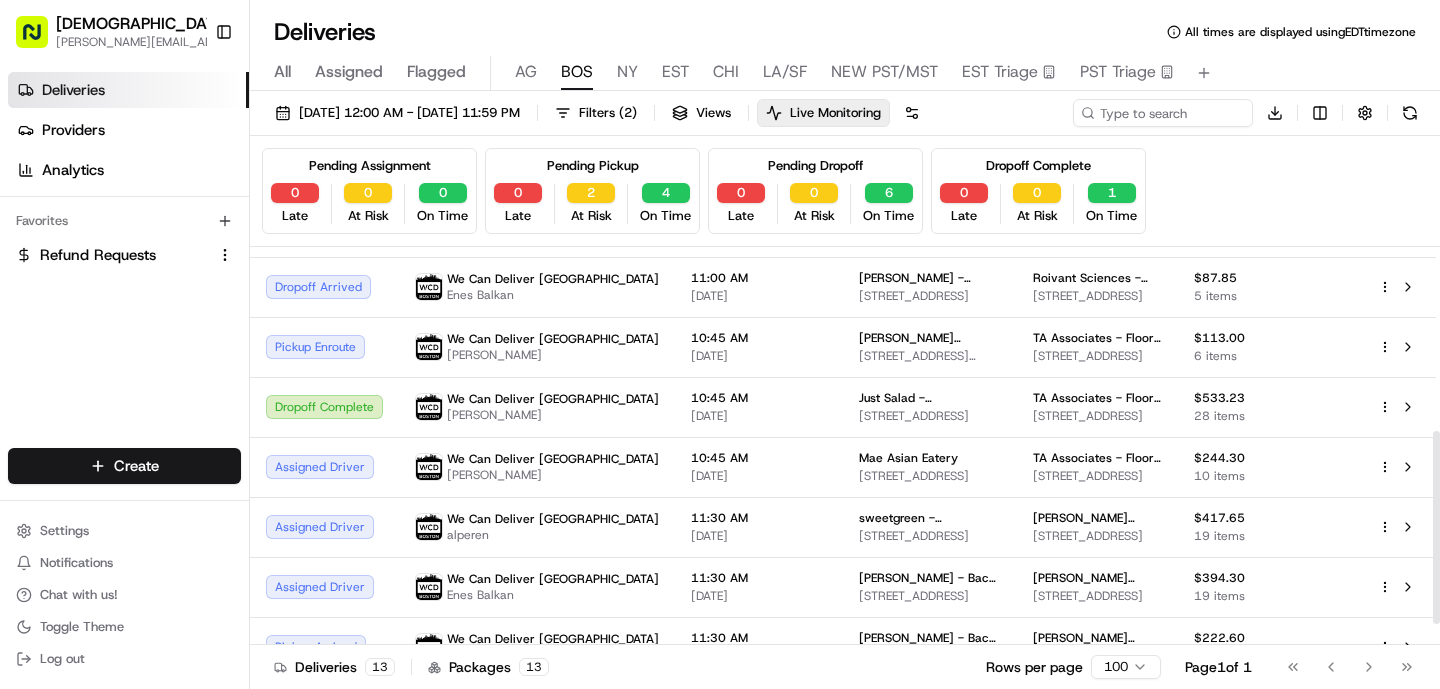 scroll, scrollTop: 422, scrollLeft: 0, axis: vertical 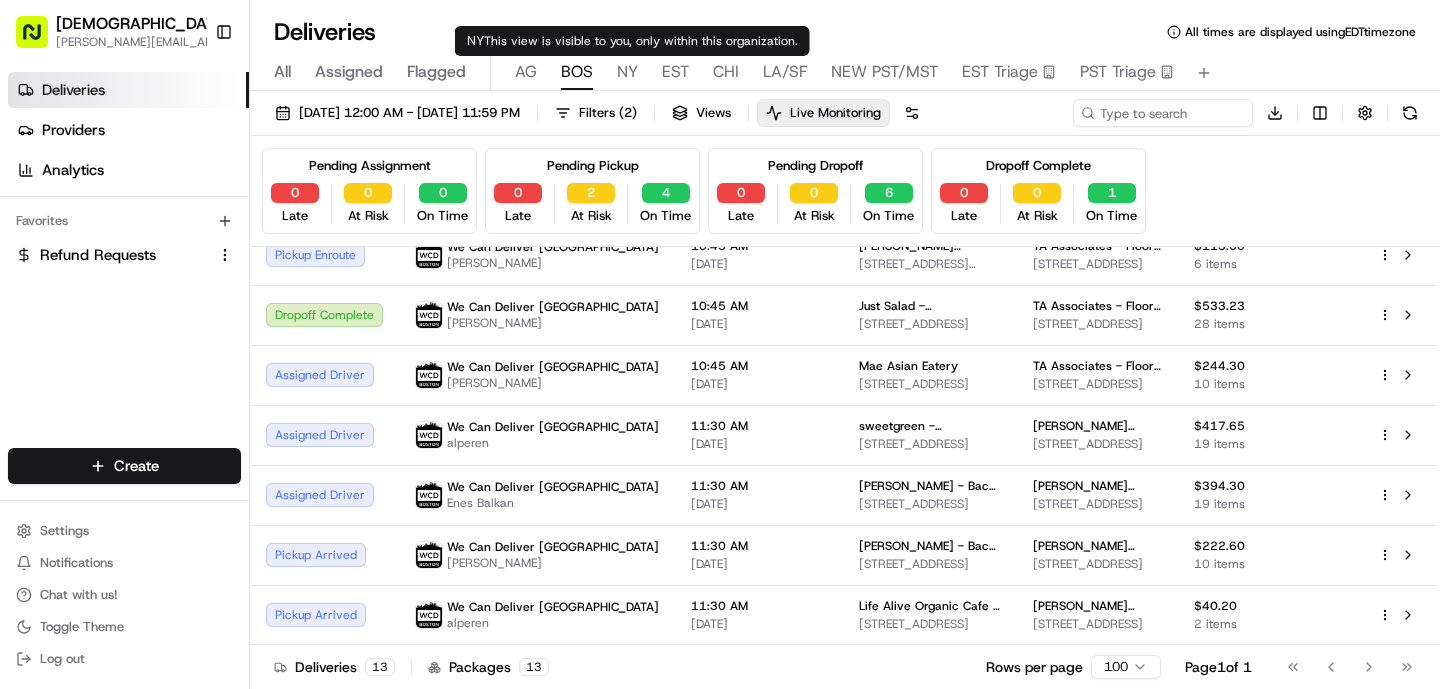 click on "NY" at bounding box center (627, 72) 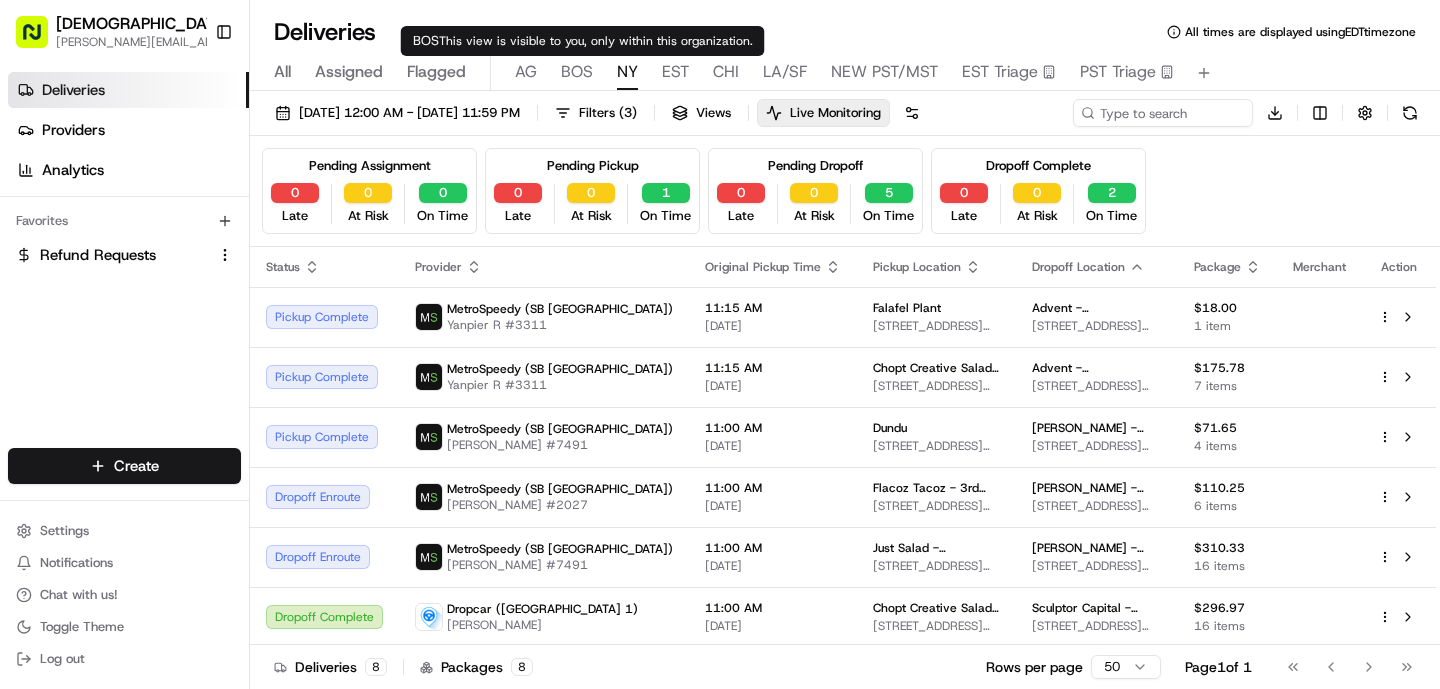 click on "AG" at bounding box center (526, 72) 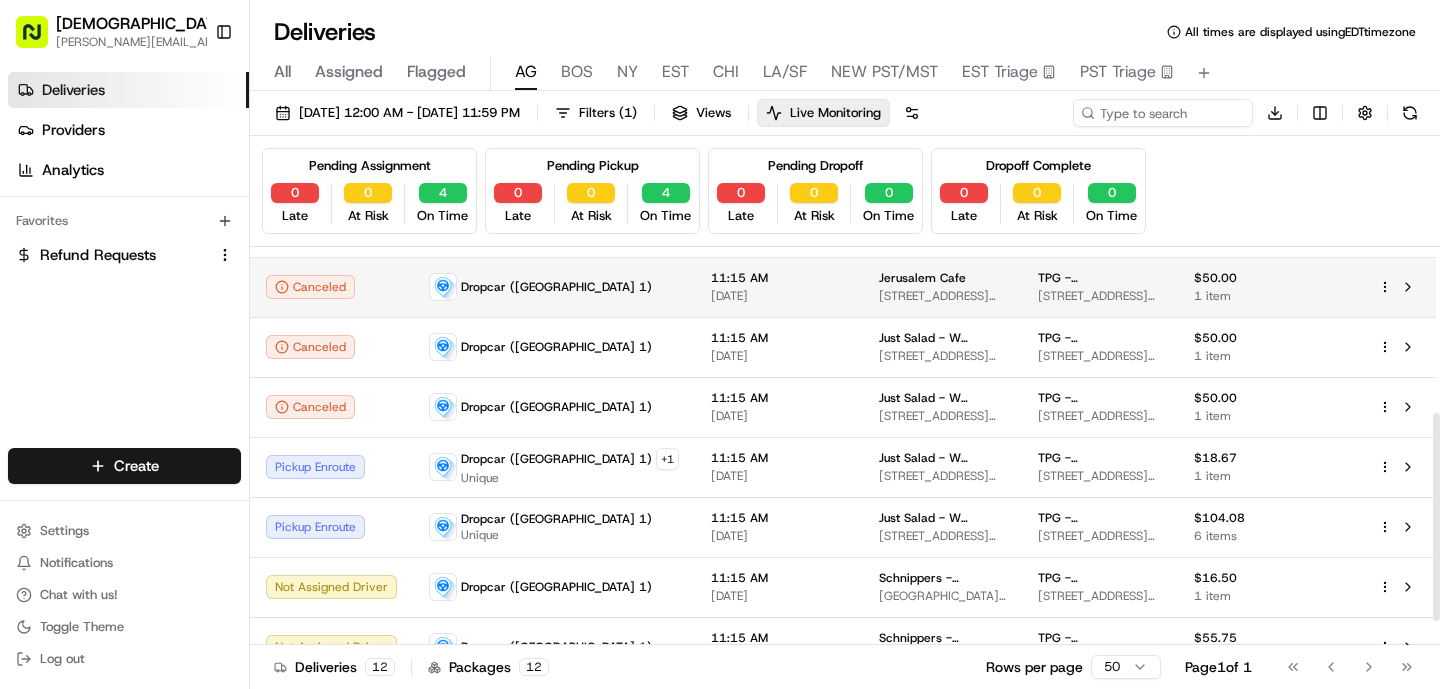 scroll, scrollTop: 362, scrollLeft: 0, axis: vertical 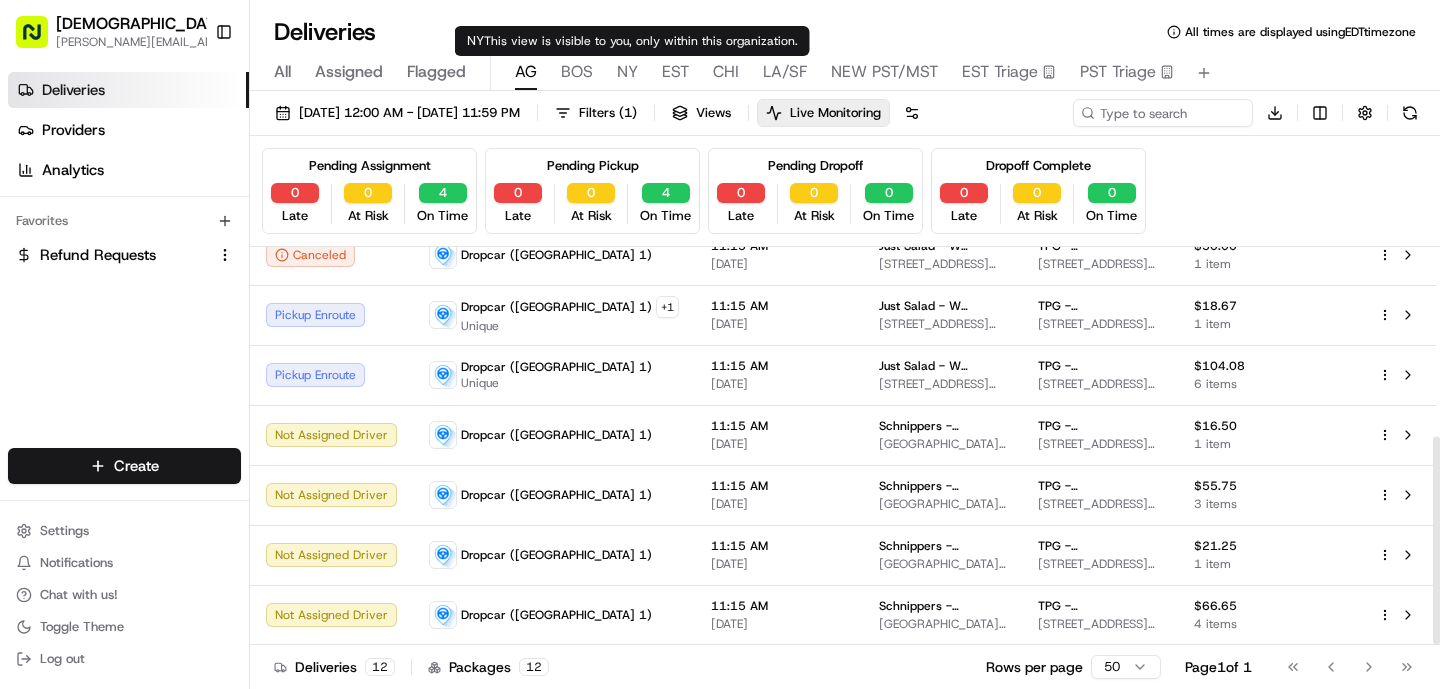 click on "NY" at bounding box center (627, 72) 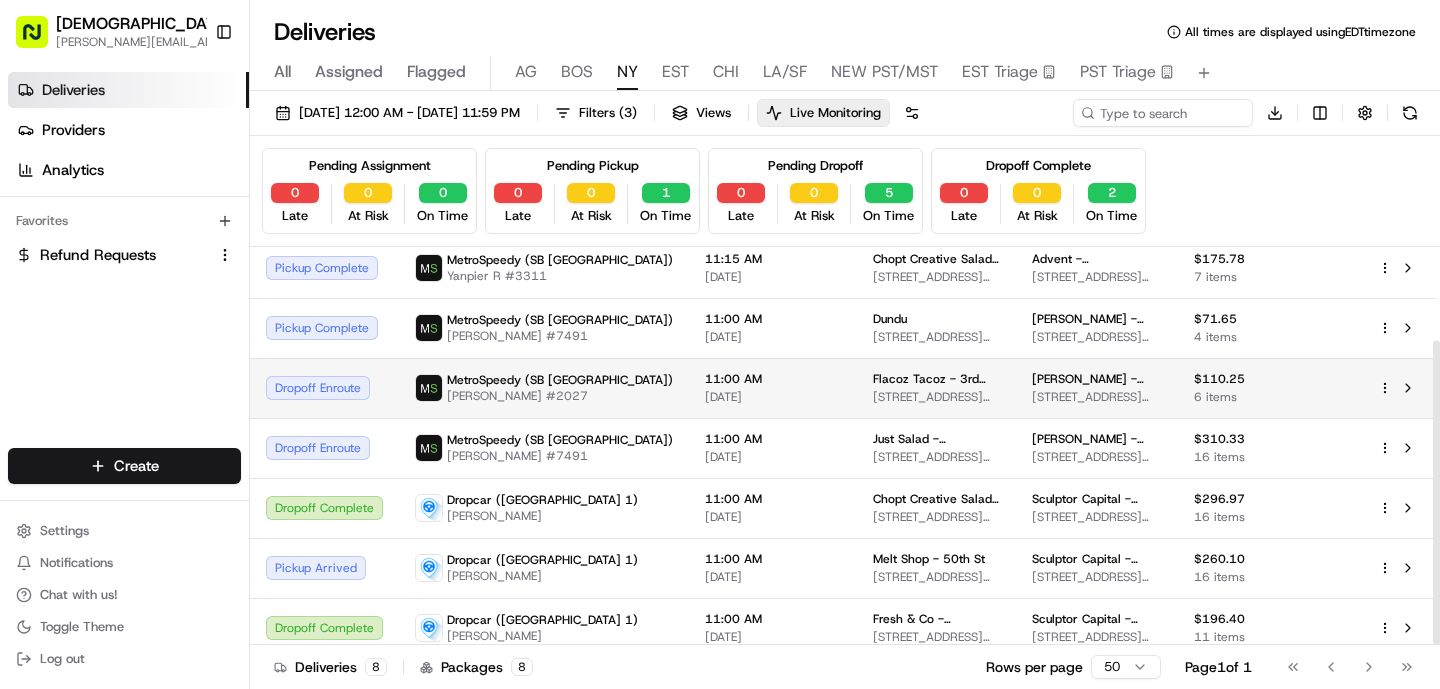 scroll, scrollTop: 122, scrollLeft: 0, axis: vertical 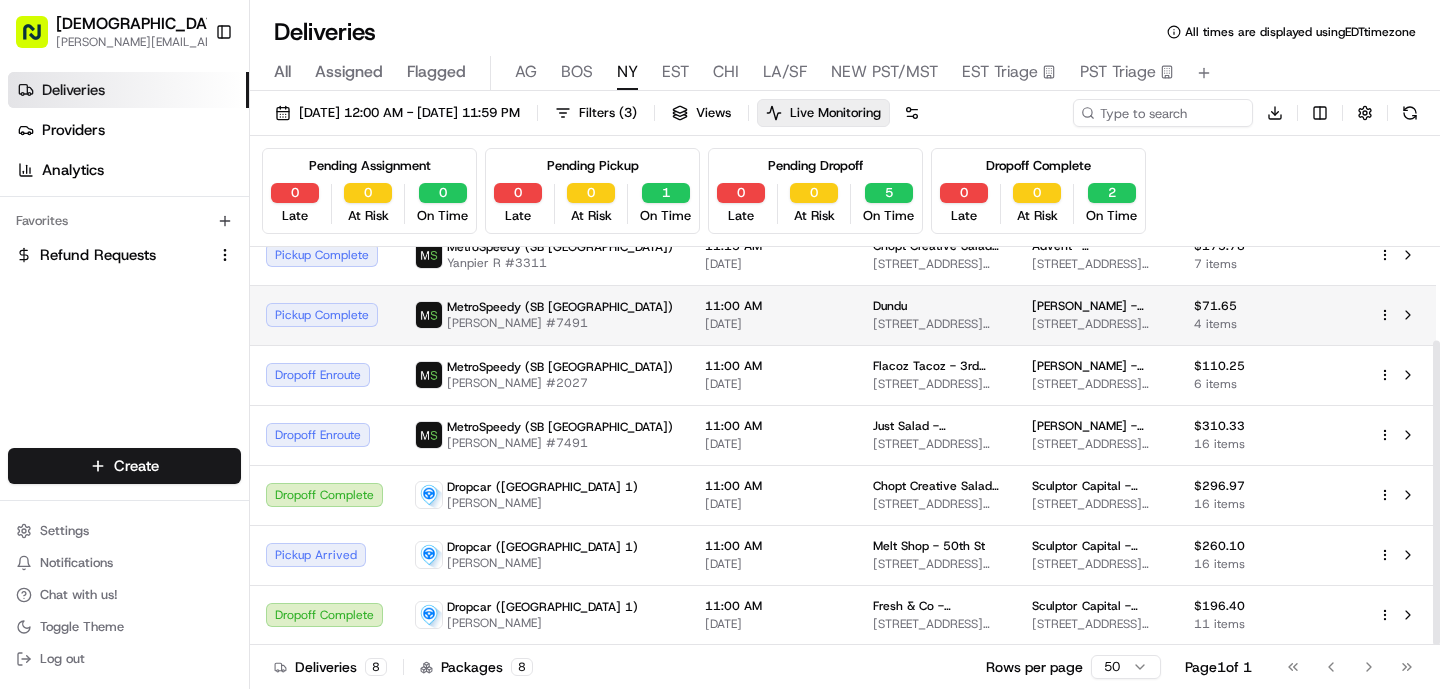 click on "11:00 AM [DATE]" at bounding box center [773, 315] 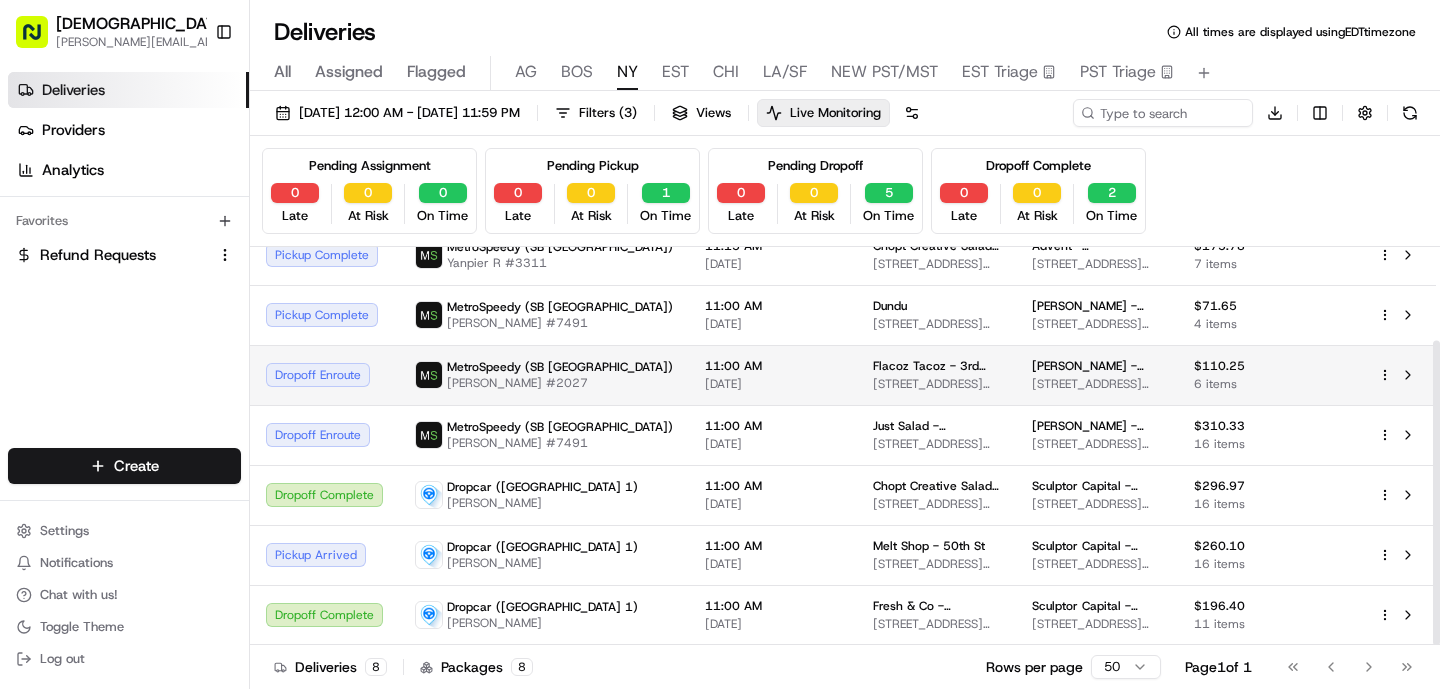 click on "[PERSON_NAME] #2027" at bounding box center [560, 383] 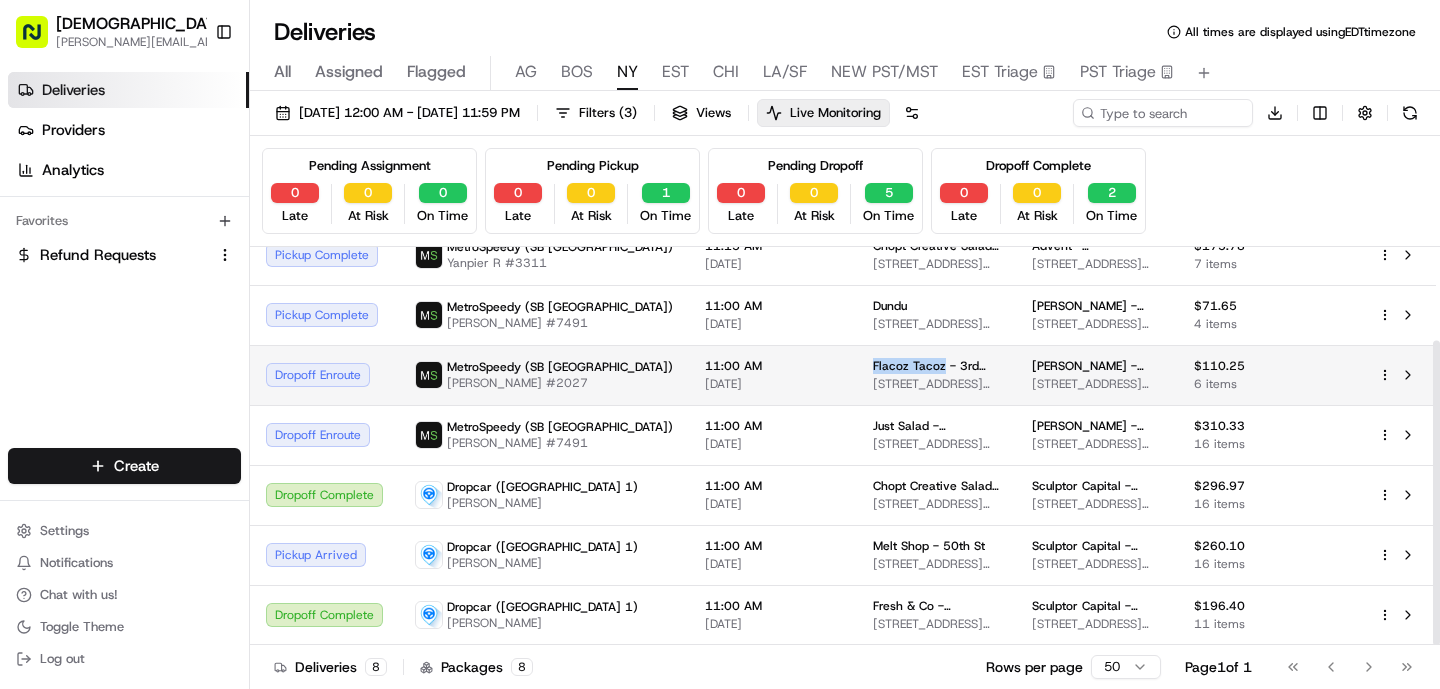 drag, startPoint x: 839, startPoint y: 364, endPoint x: 767, endPoint y: 368, distance: 72.11102 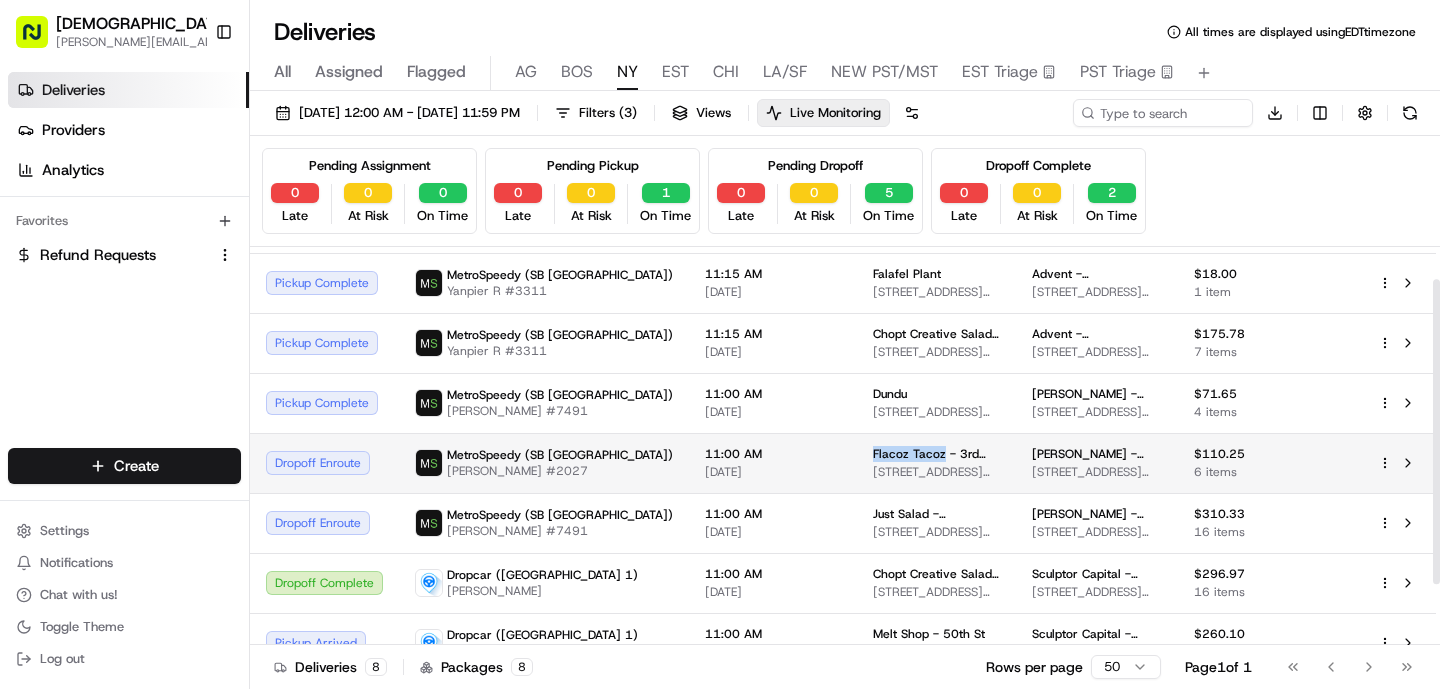 scroll, scrollTop: 0, scrollLeft: 0, axis: both 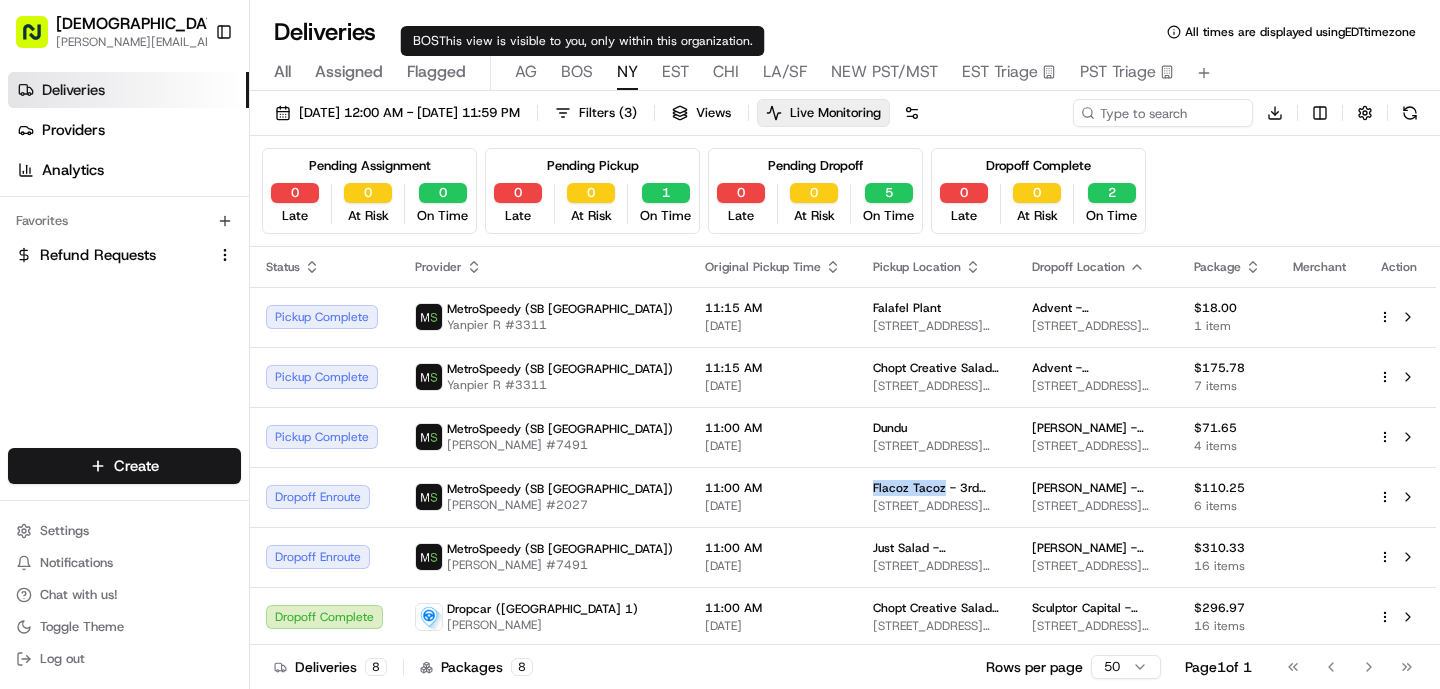 click on "BOS" at bounding box center [577, 72] 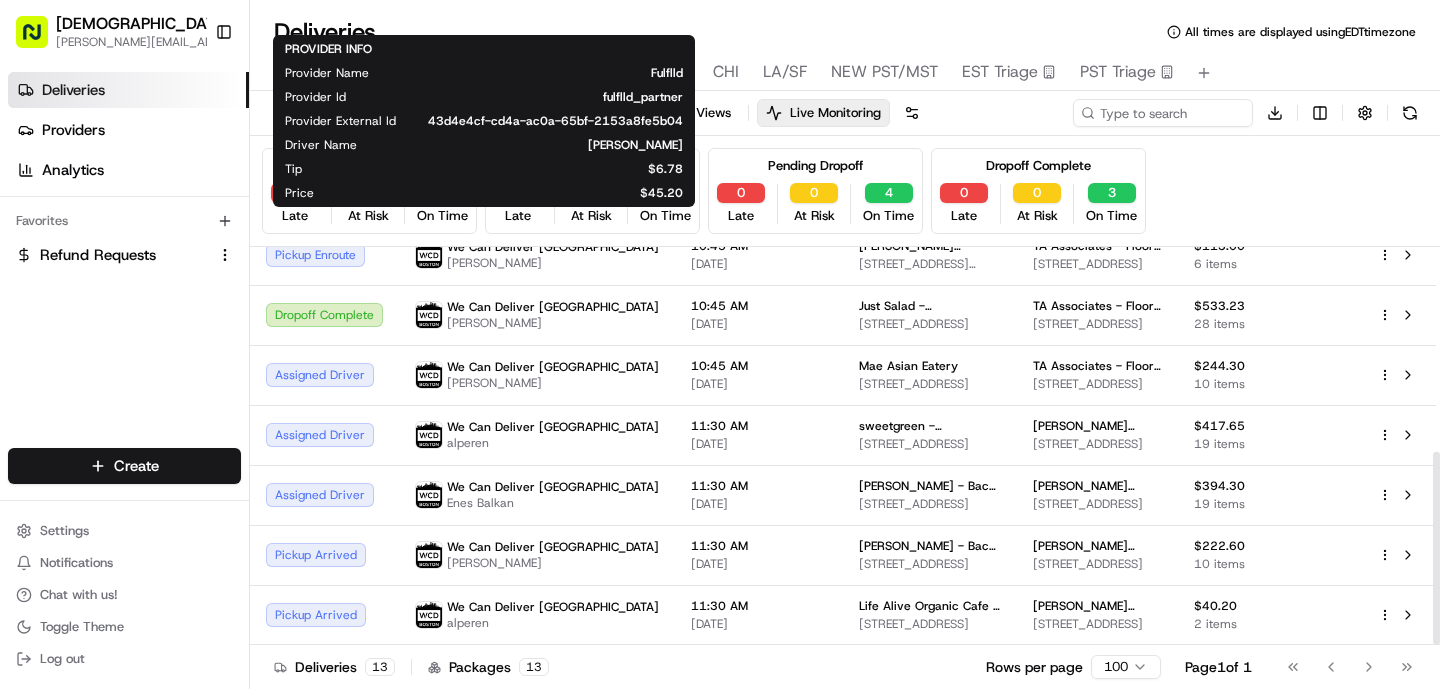 scroll, scrollTop: 0, scrollLeft: 0, axis: both 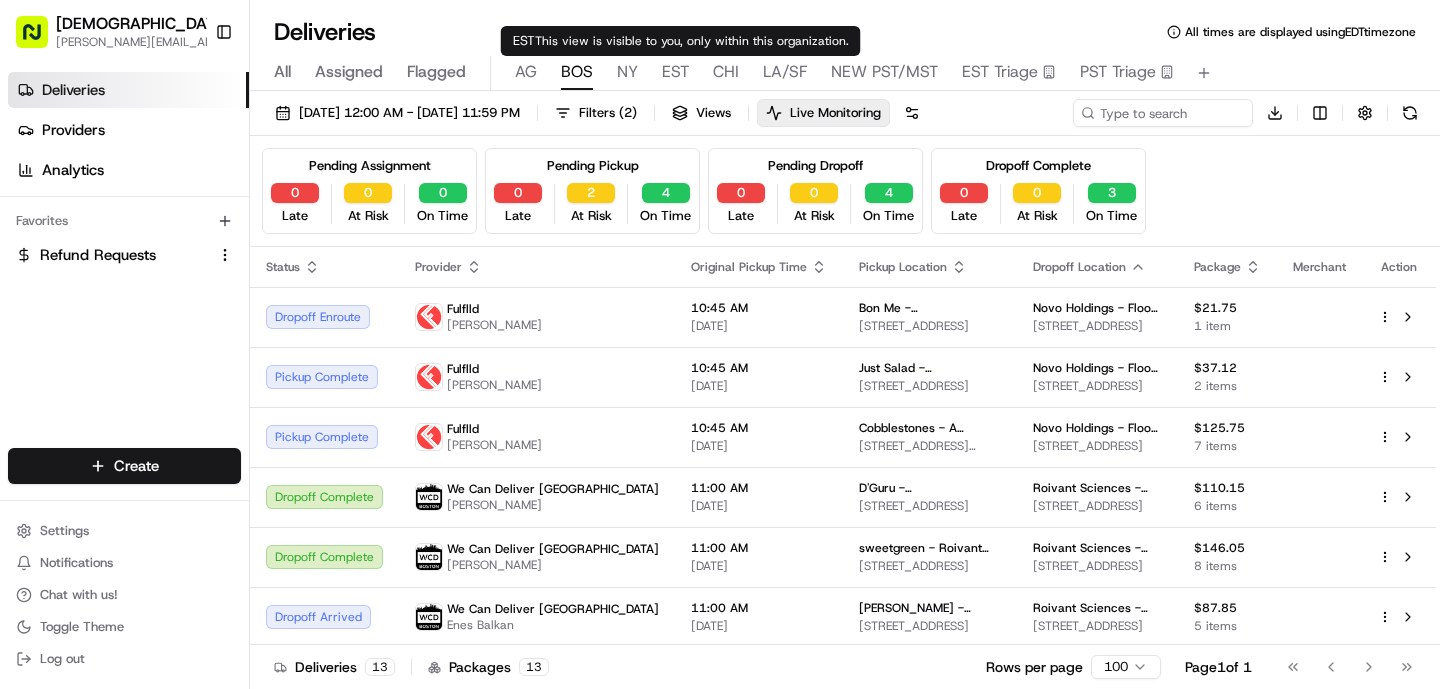 click on "EST" at bounding box center (675, 72) 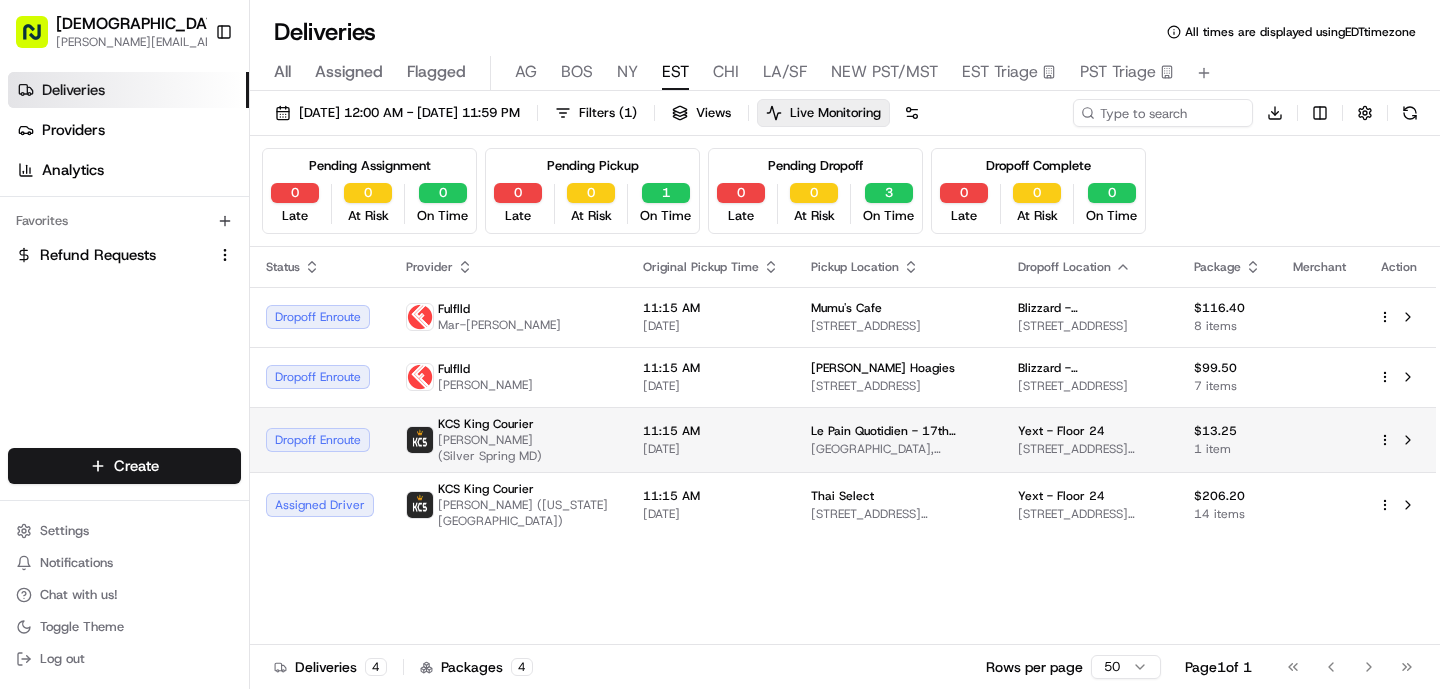 click on "11:15 AM [DATE]" at bounding box center [711, 439] 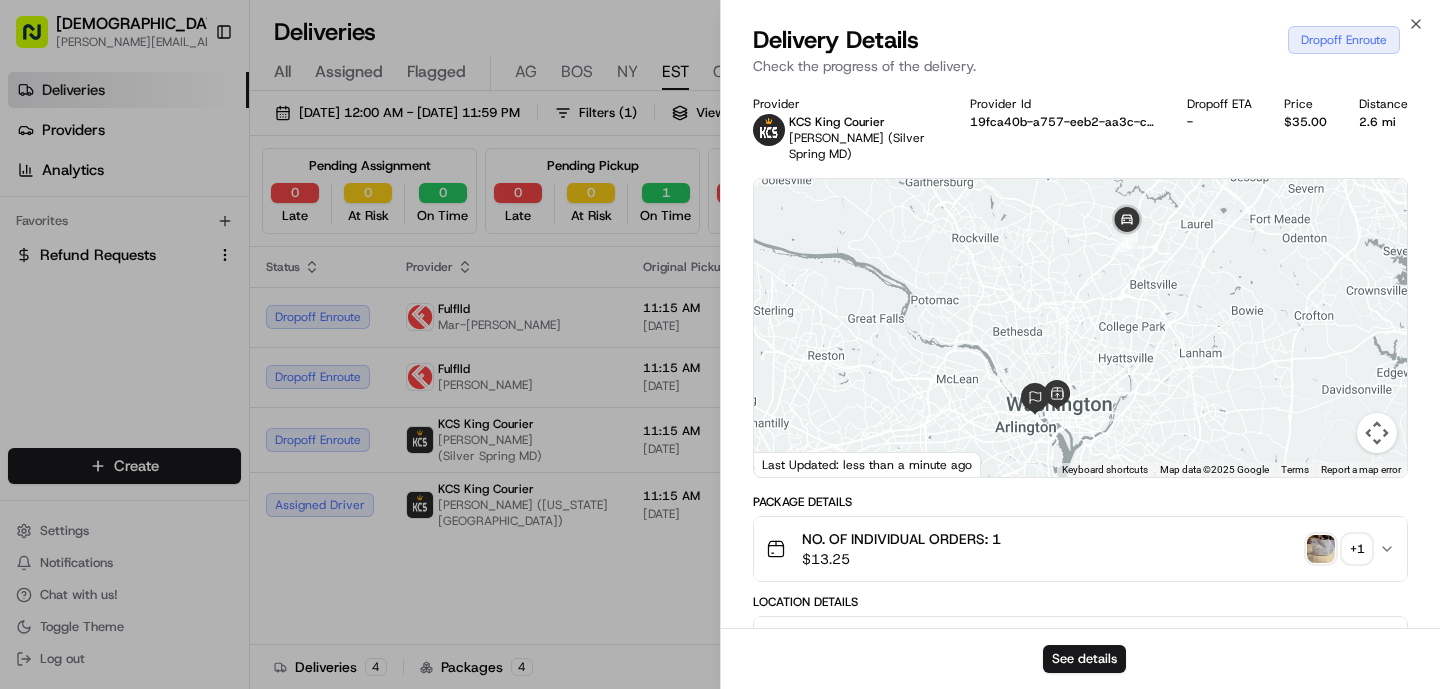 click at bounding box center [1321, 549] 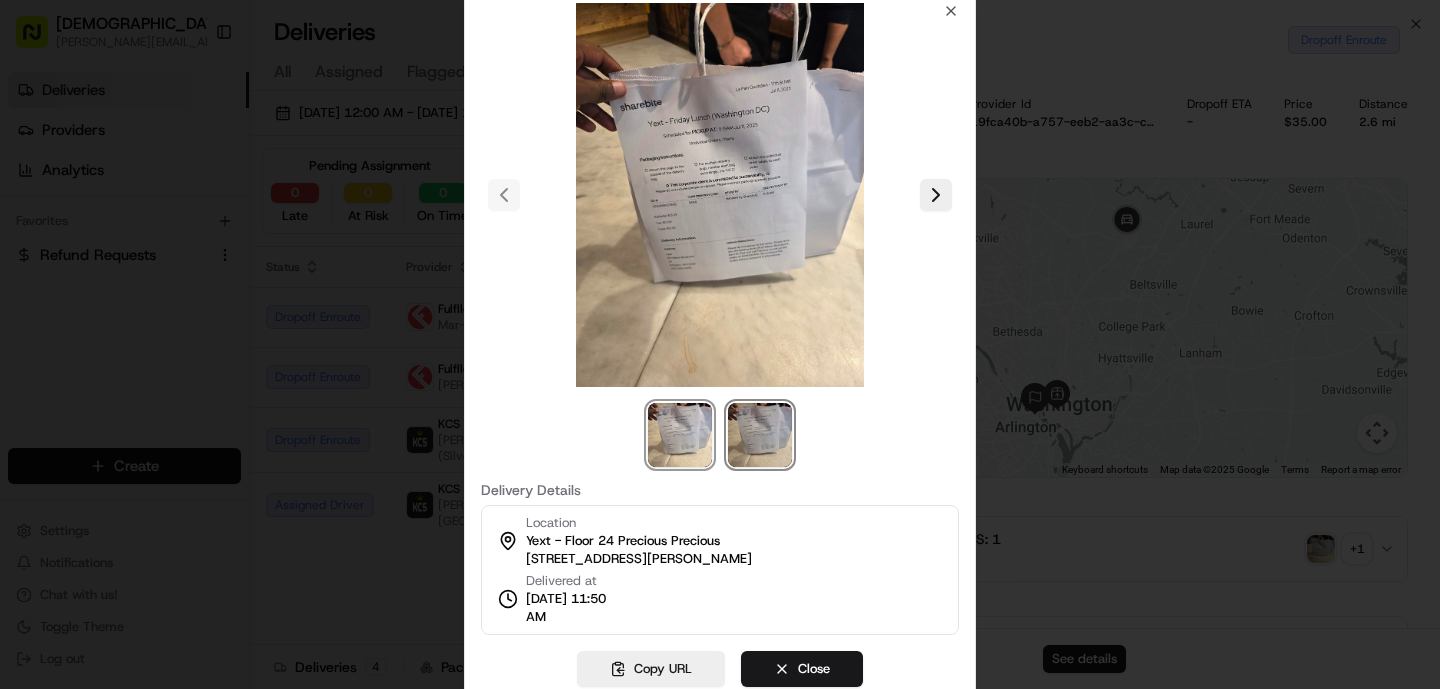 click at bounding box center [760, 435] 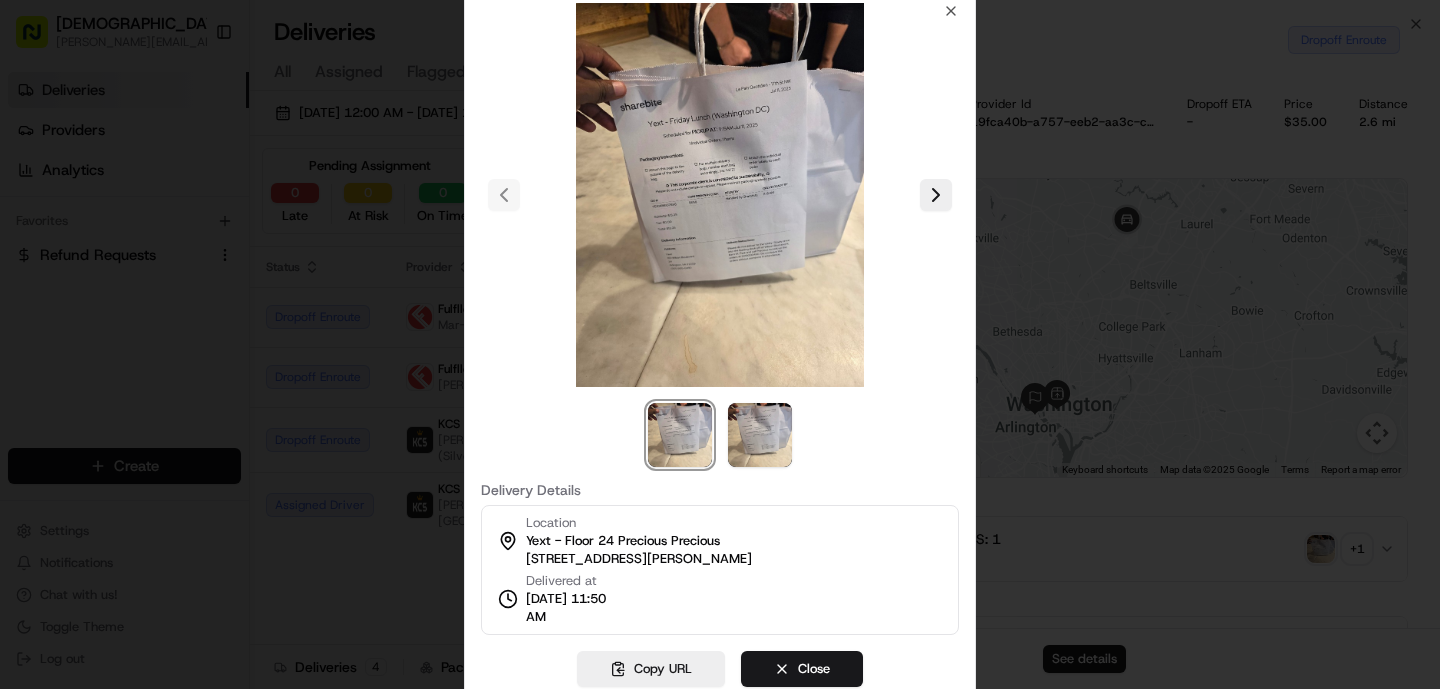click at bounding box center (720, 344) 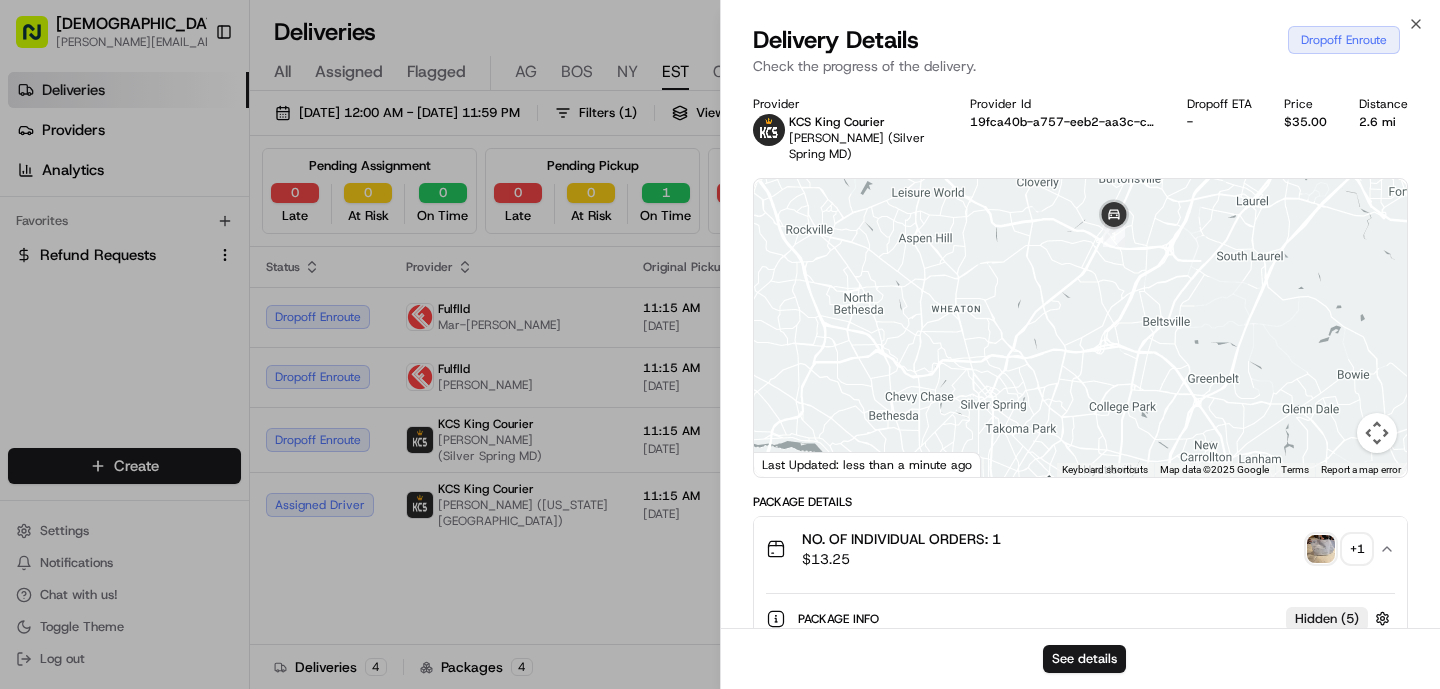drag, startPoint x: 1066, startPoint y: 322, endPoint x: 1017, endPoint y: 579, distance: 261.62952 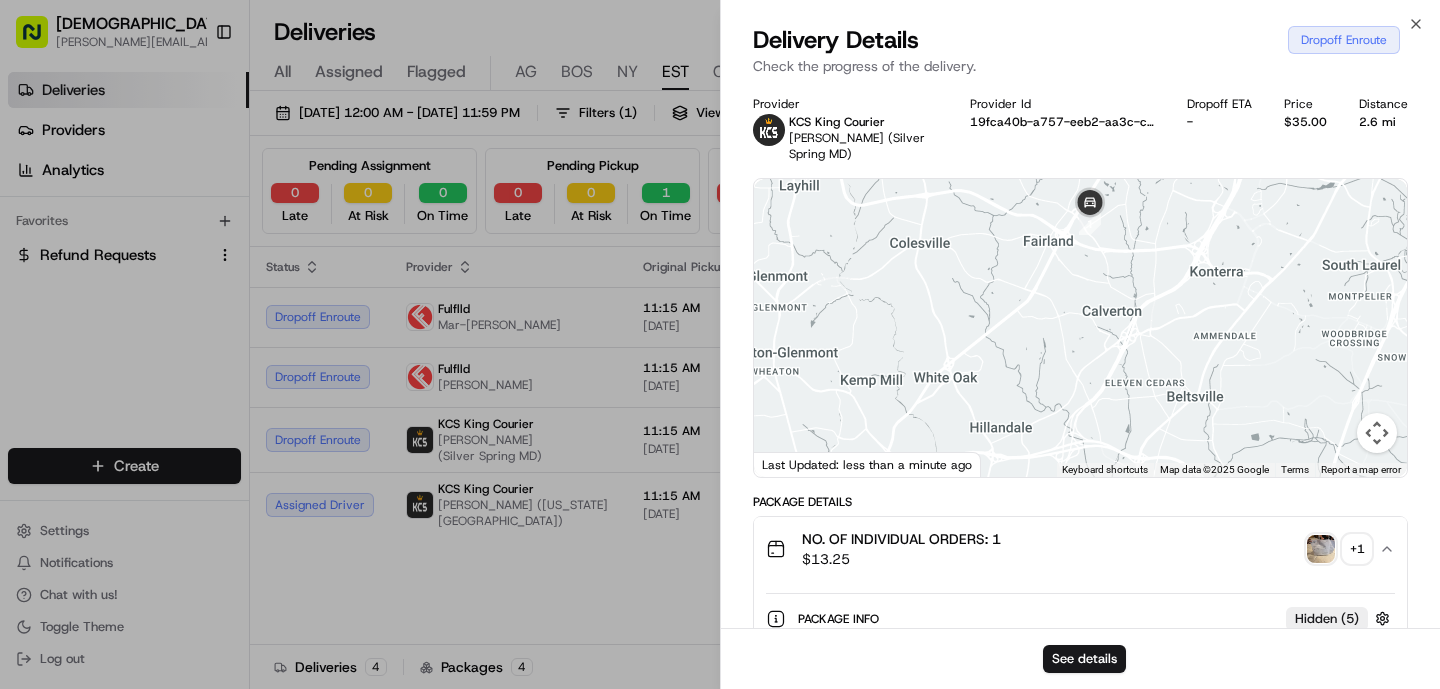 drag, startPoint x: 1020, startPoint y: 387, endPoint x: 1019, endPoint y: 439, distance: 52.009613 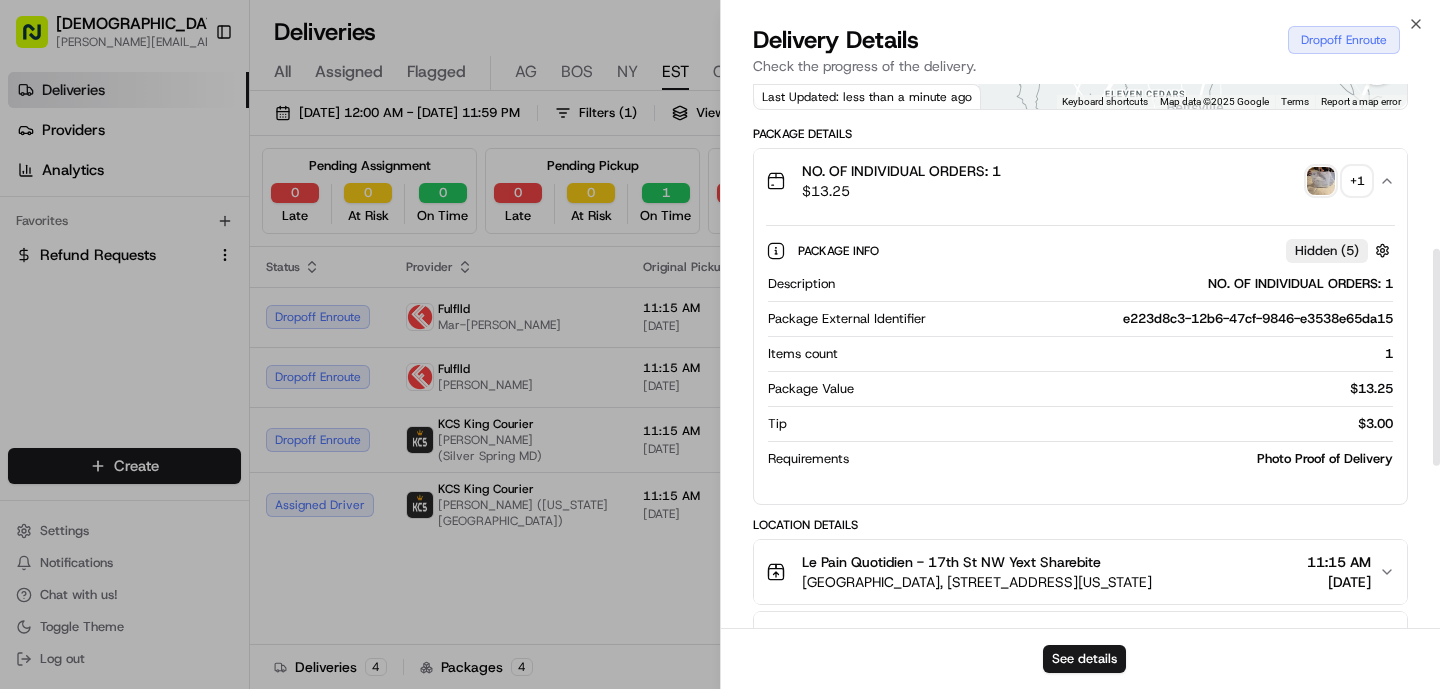 scroll, scrollTop: 0, scrollLeft: 0, axis: both 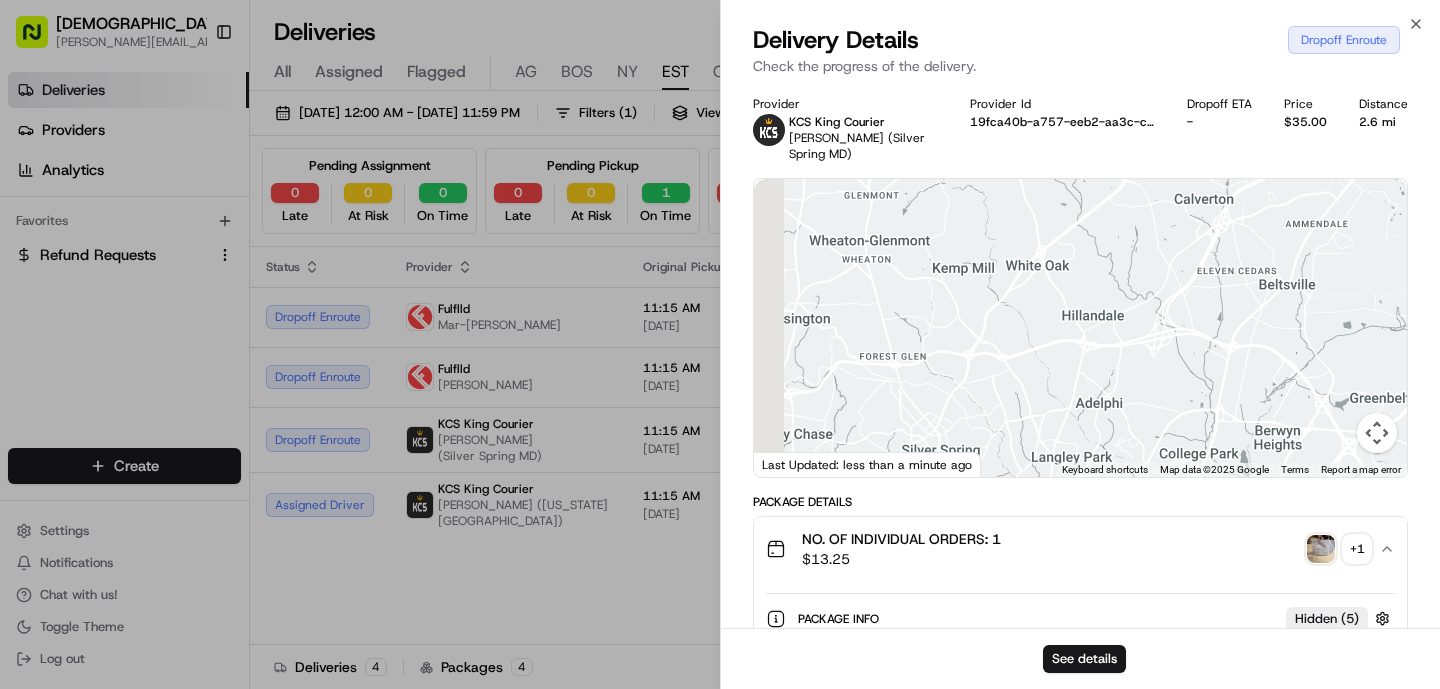 drag, startPoint x: 1039, startPoint y: 394, endPoint x: 1171, endPoint y: 147, distance: 280.05893 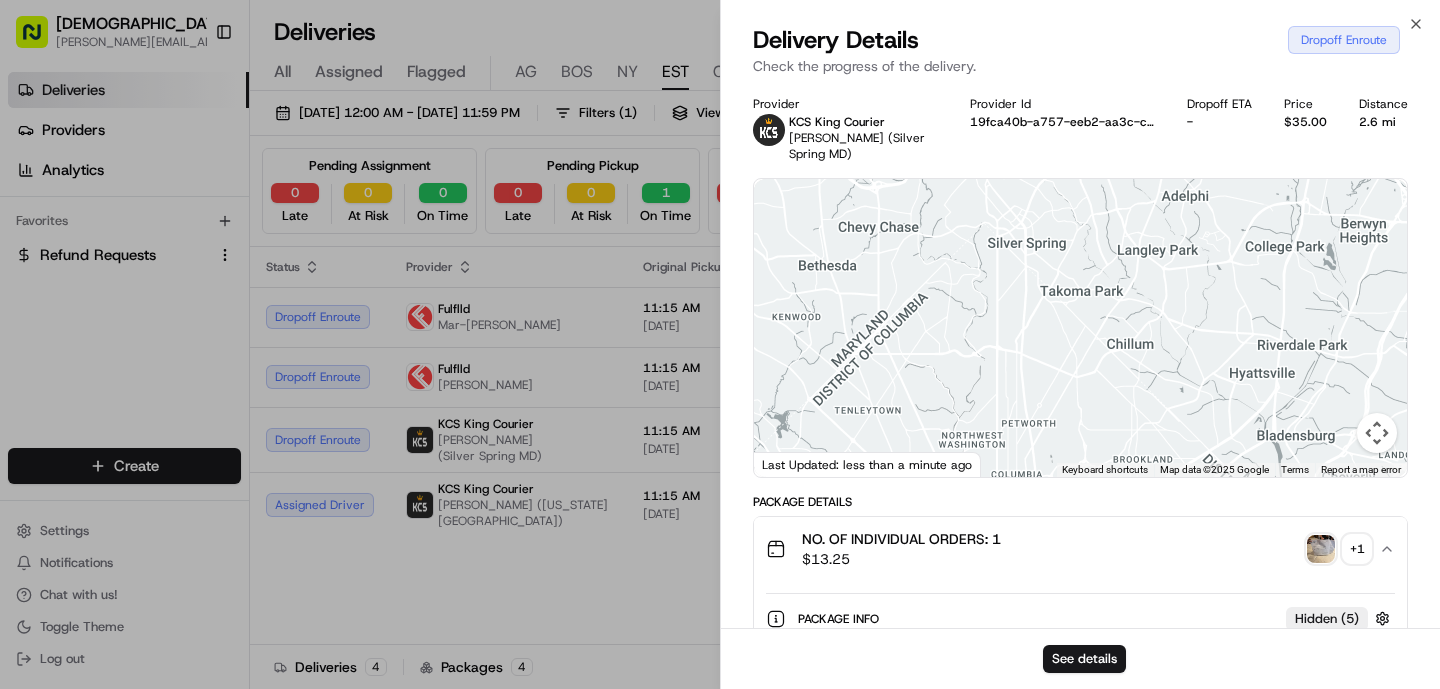 drag, startPoint x: 1034, startPoint y: 436, endPoint x: 1118, endPoint y: 153, distance: 295.2033 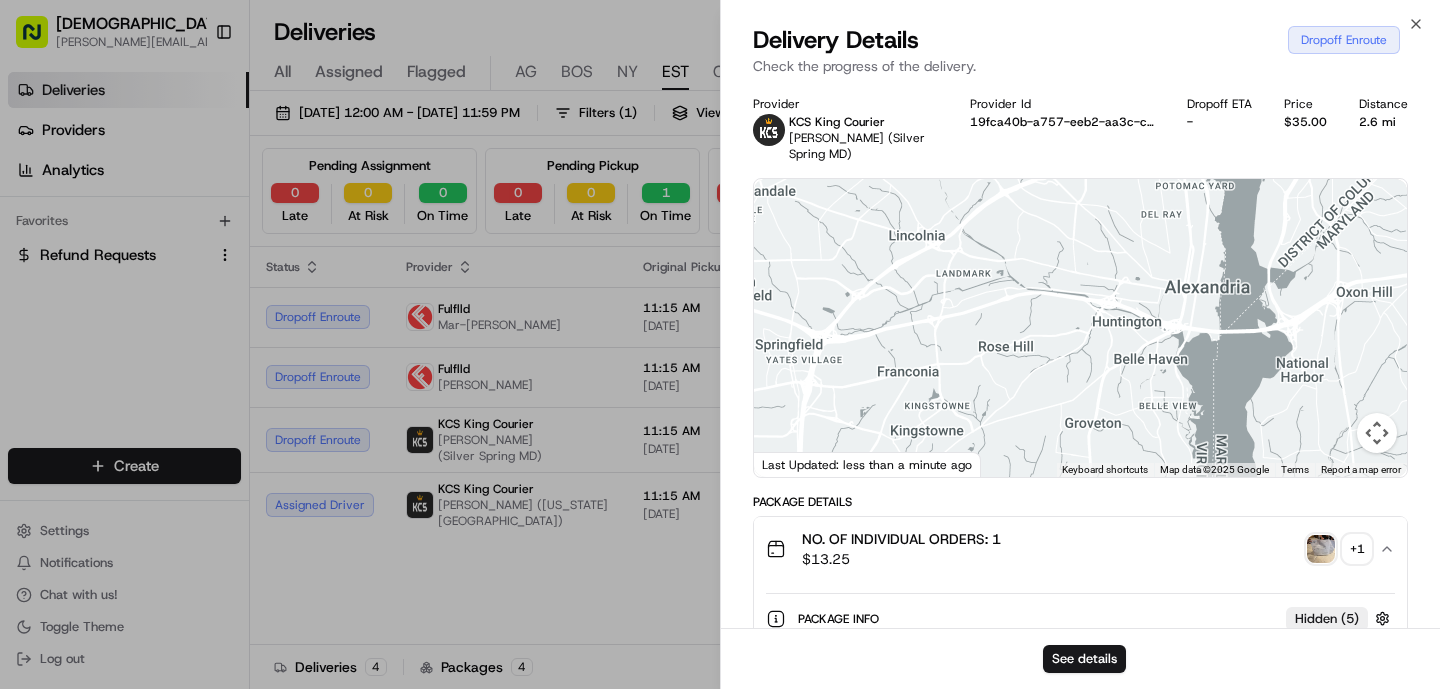 drag, startPoint x: 1085, startPoint y: 263, endPoint x: 1057, endPoint y: 433, distance: 172.29045 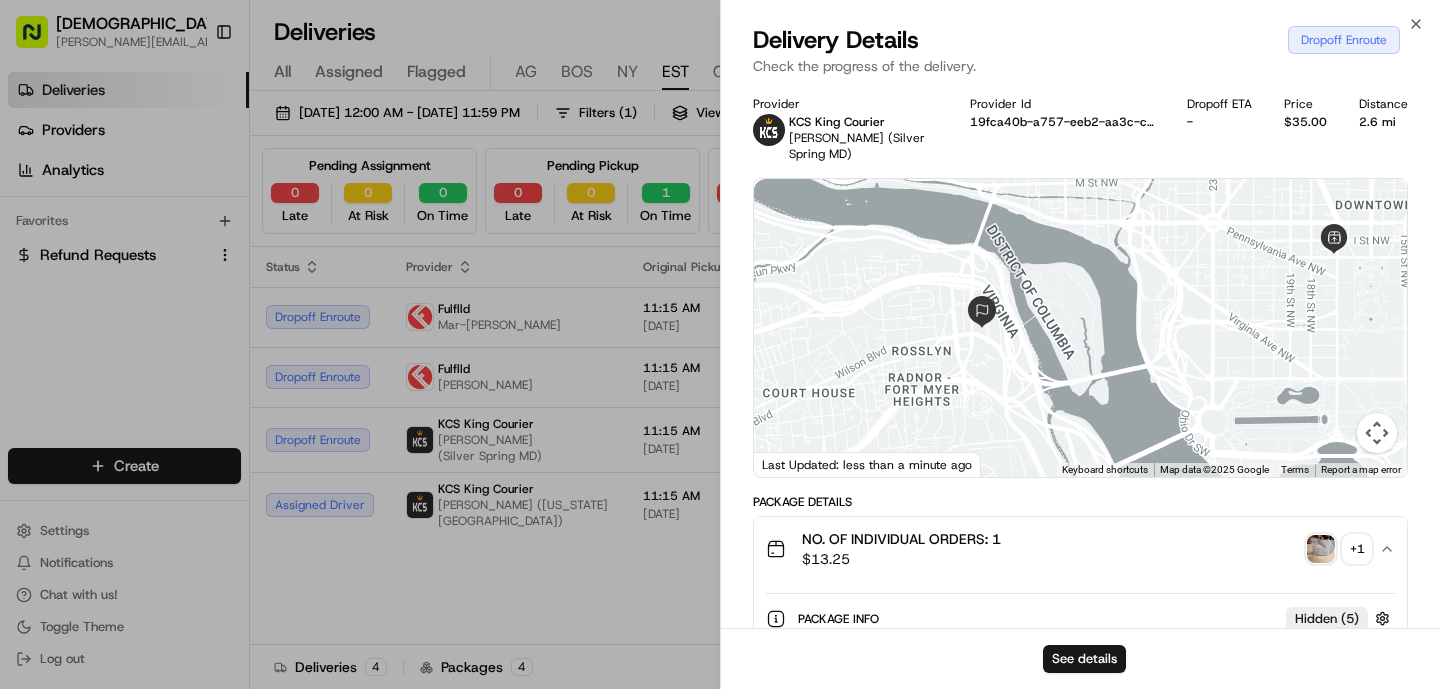 drag, startPoint x: 1102, startPoint y: 265, endPoint x: 1095, endPoint y: 360, distance: 95.257545 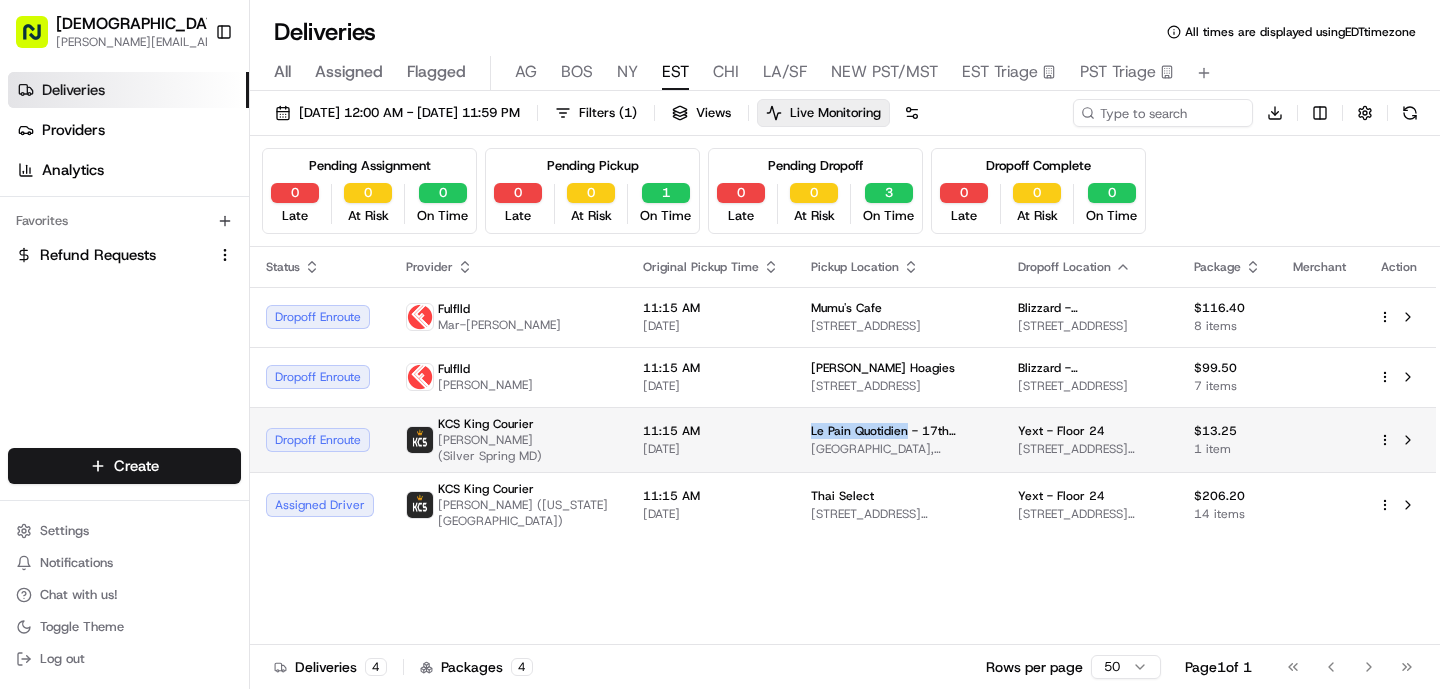 drag, startPoint x: 863, startPoint y: 428, endPoint x: 763, endPoint y: 428, distance: 100 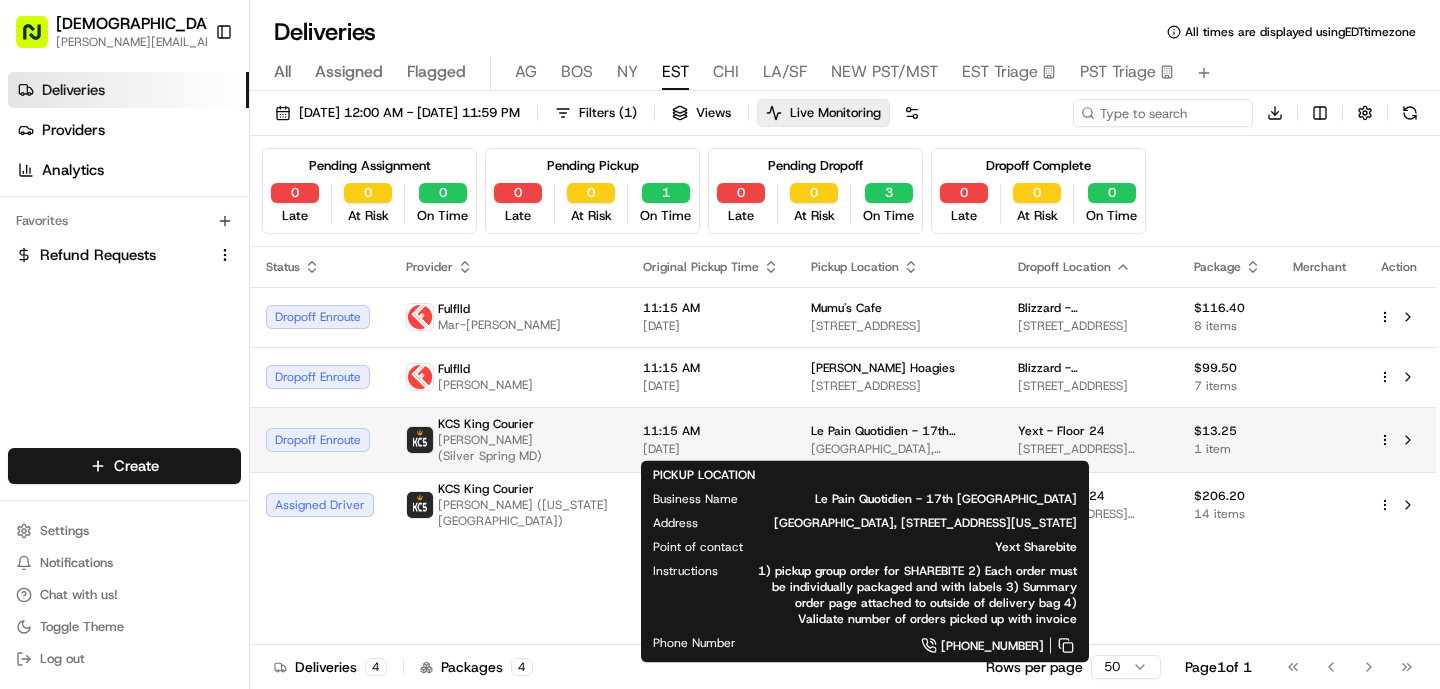 click on "KCS King [PERSON_NAME] (Silver Spring MD)" at bounding box center [508, 439] 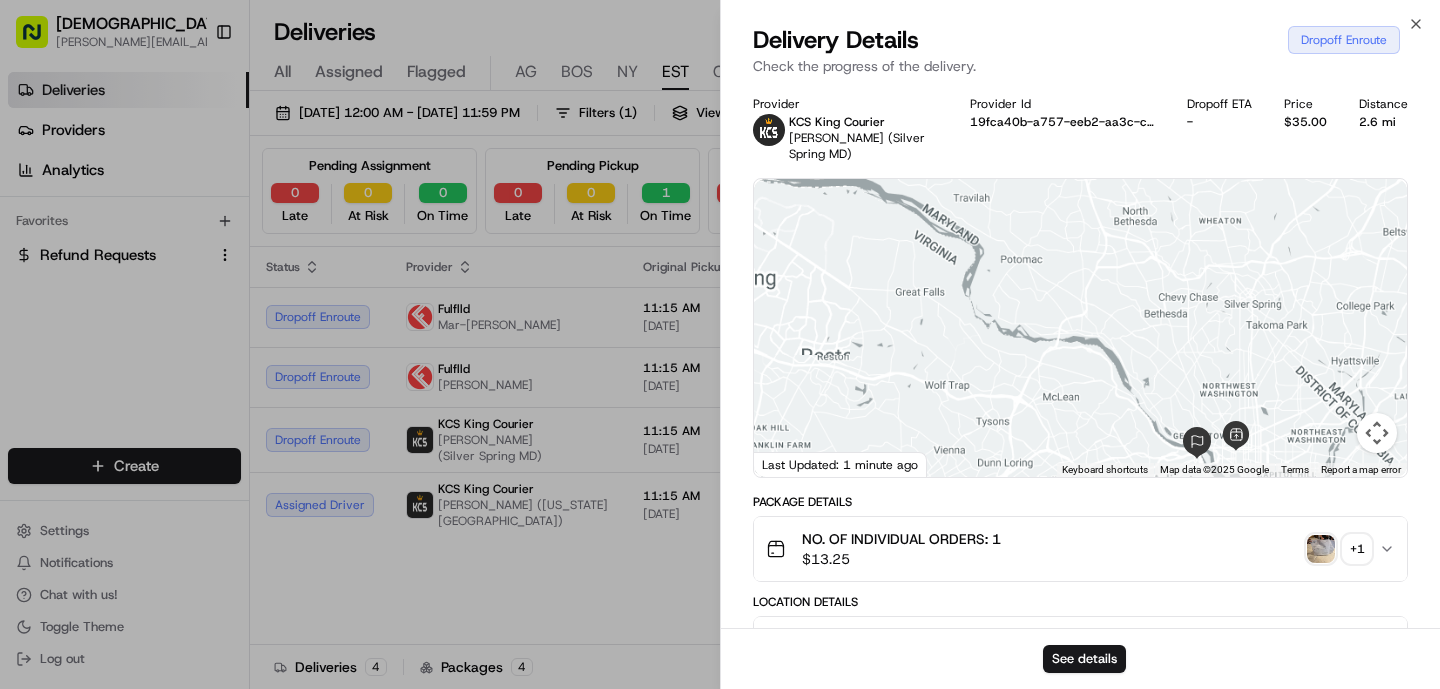 drag, startPoint x: 1273, startPoint y: 241, endPoint x: 1248, endPoint y: 459, distance: 219.4288 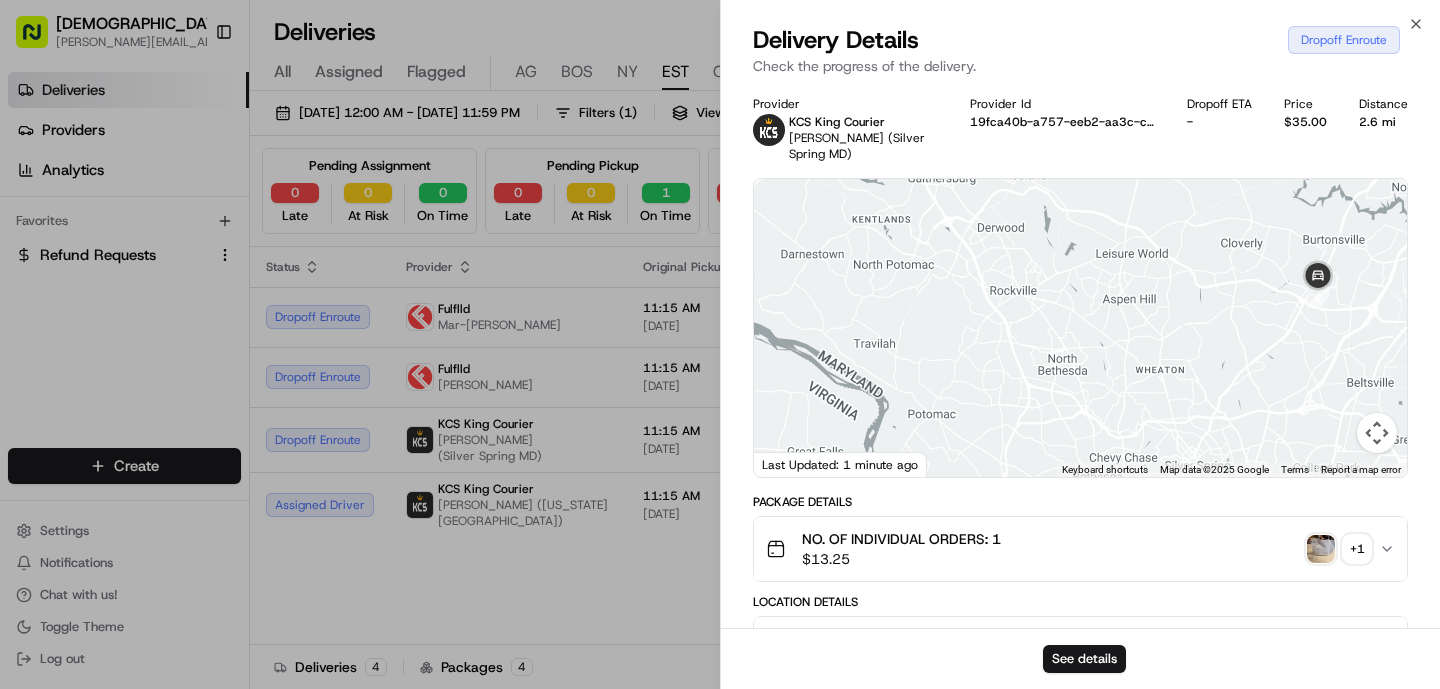 drag, startPoint x: 1298, startPoint y: 194, endPoint x: 1223, endPoint y: 345, distance: 168.60011 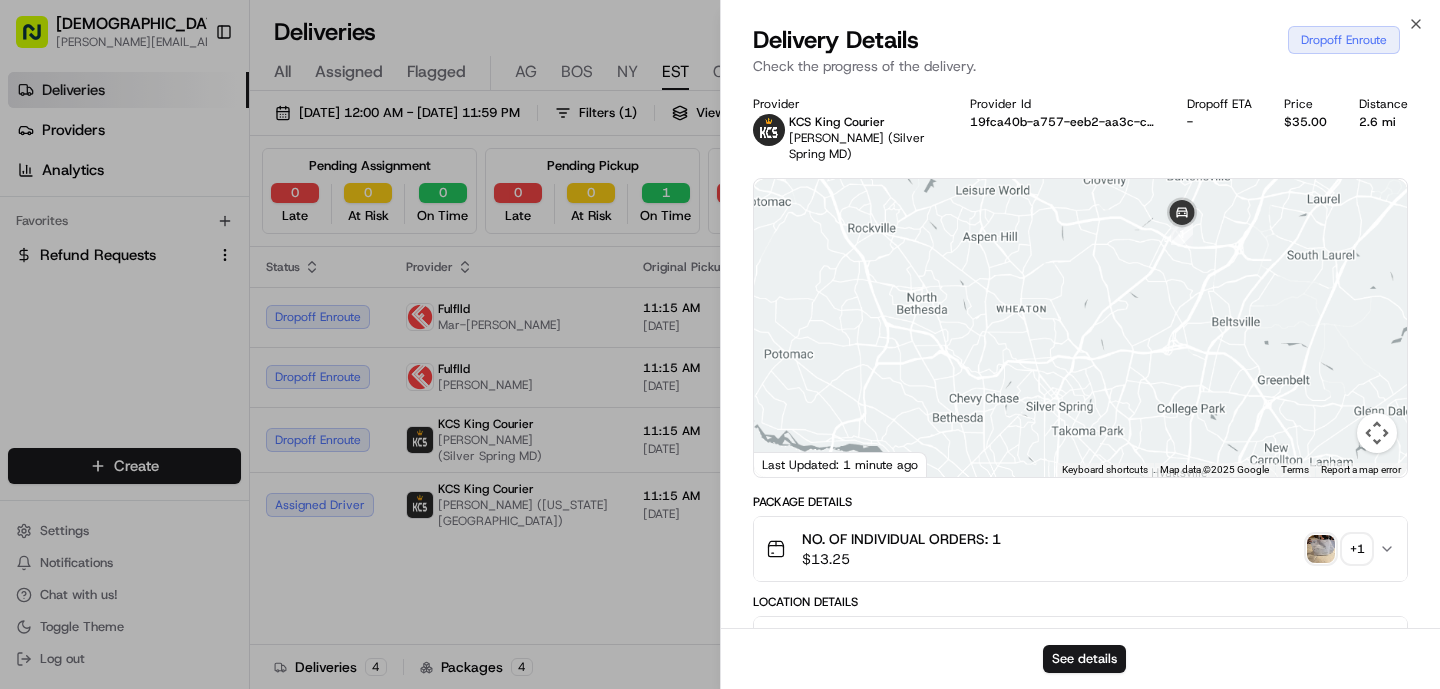 drag, startPoint x: 1156, startPoint y: 425, endPoint x: 1152, endPoint y: 242, distance: 183.04372 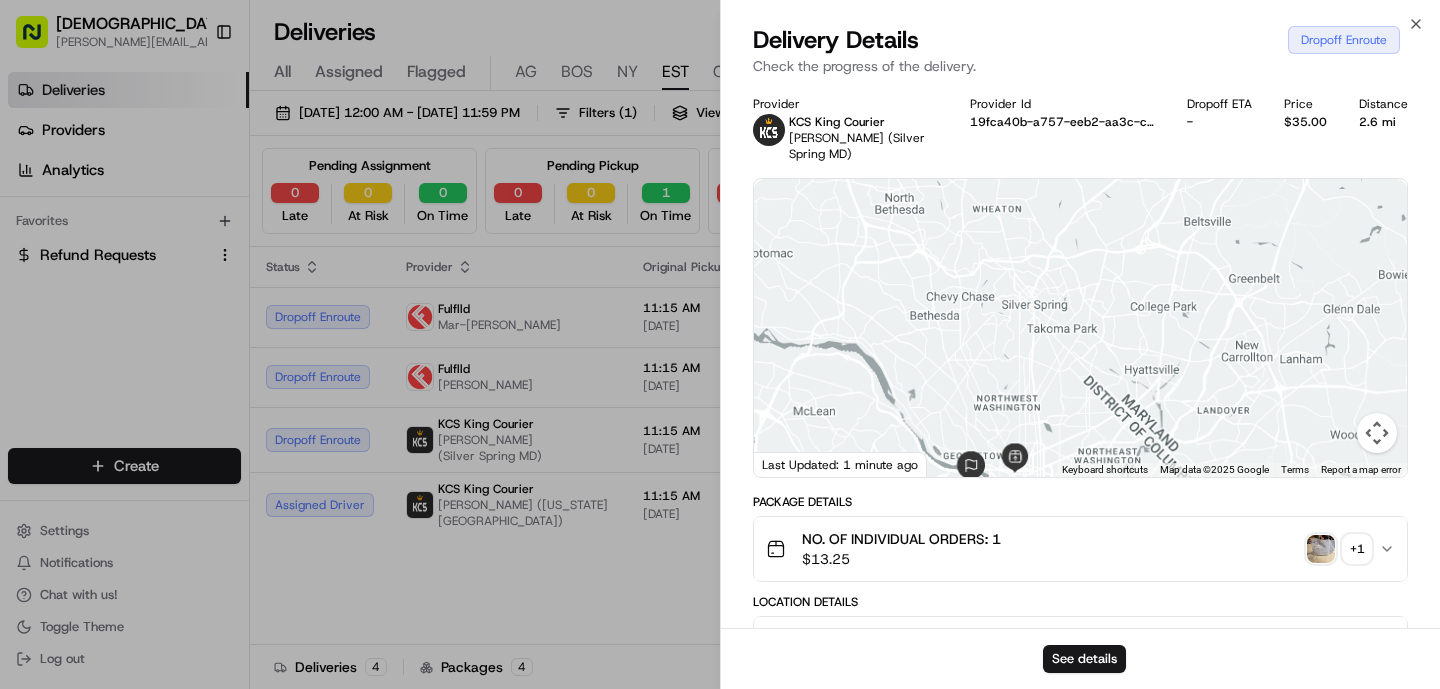 drag, startPoint x: 1150, startPoint y: 324, endPoint x: 1114, endPoint y: 187, distance: 141.65099 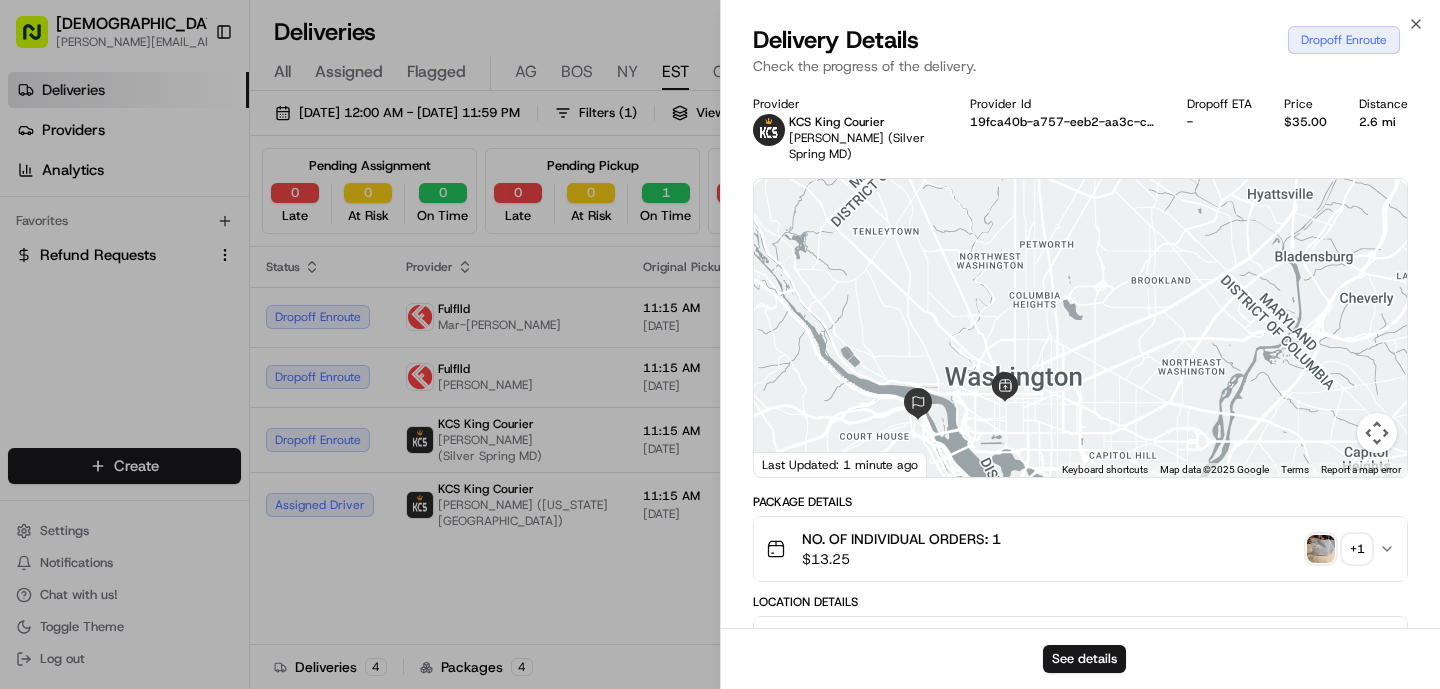 drag, startPoint x: 942, startPoint y: 385, endPoint x: 951, endPoint y: 275, distance: 110.36757 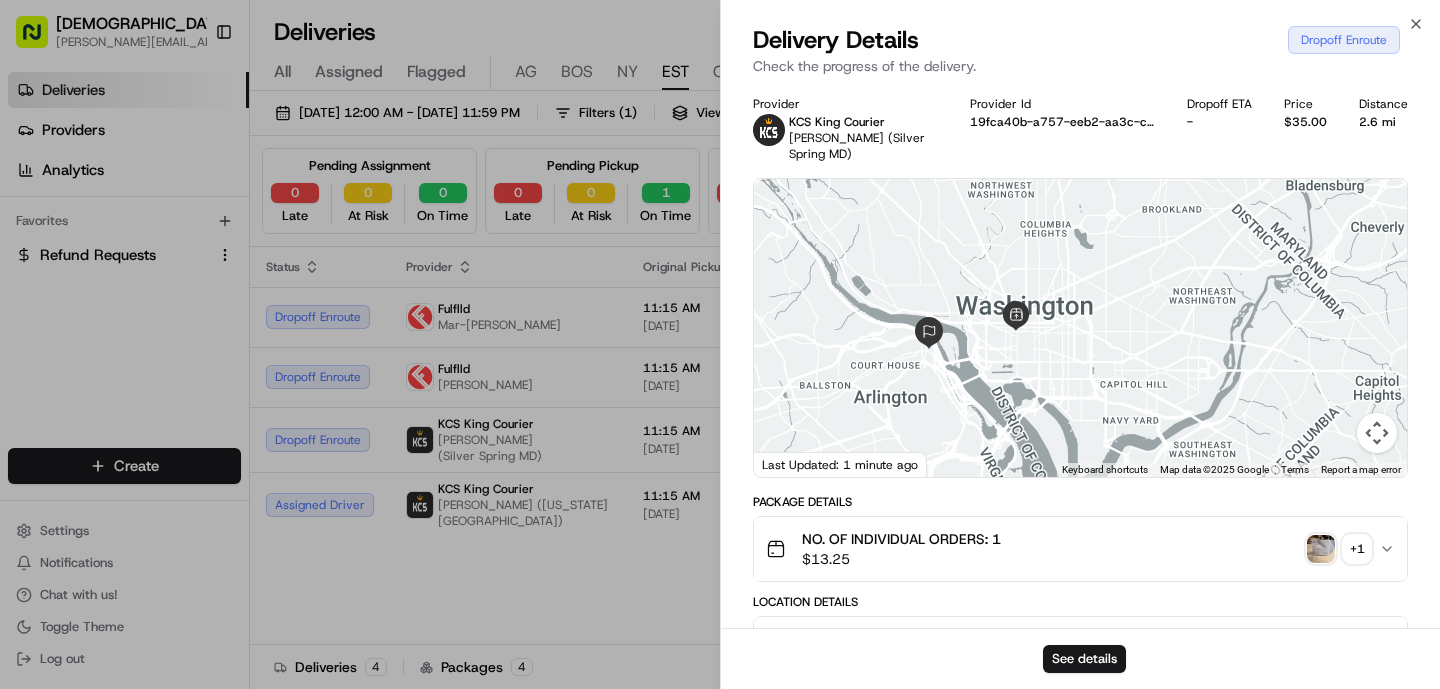 click at bounding box center (1321, 549) 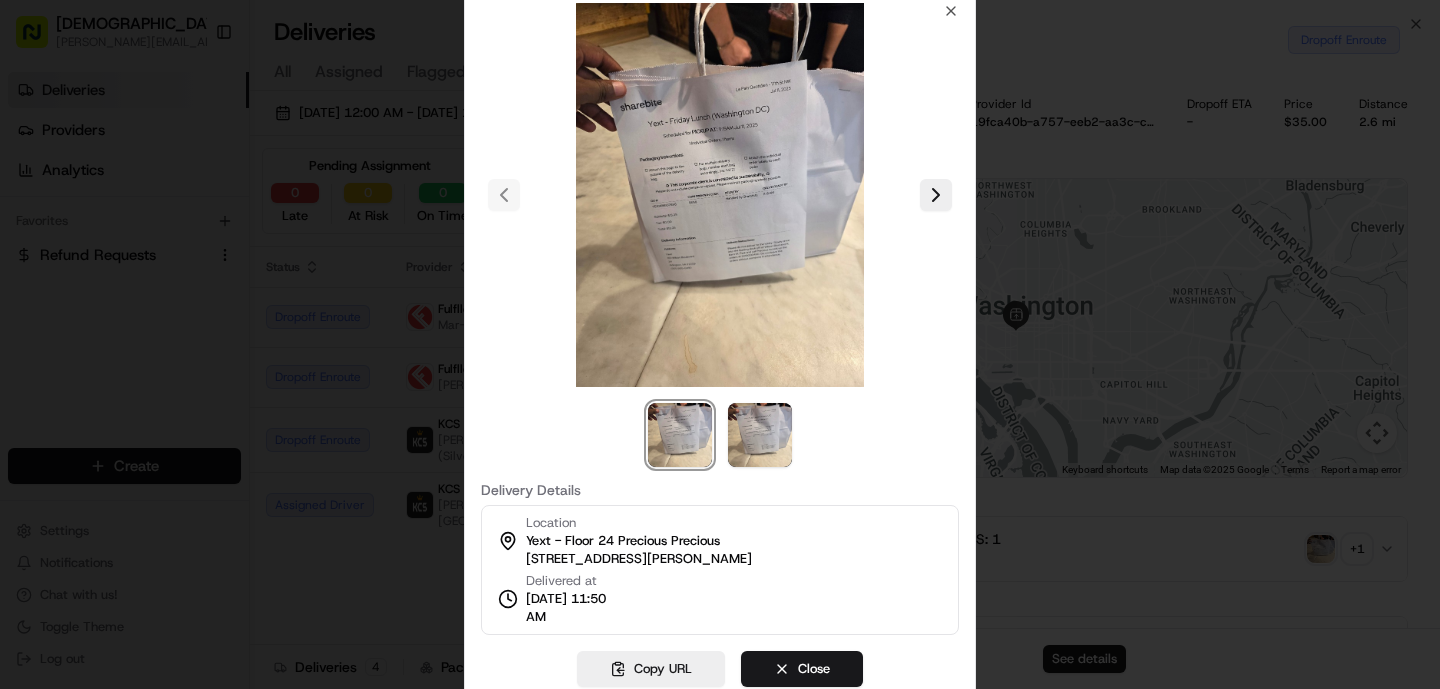 click at bounding box center (720, 344) 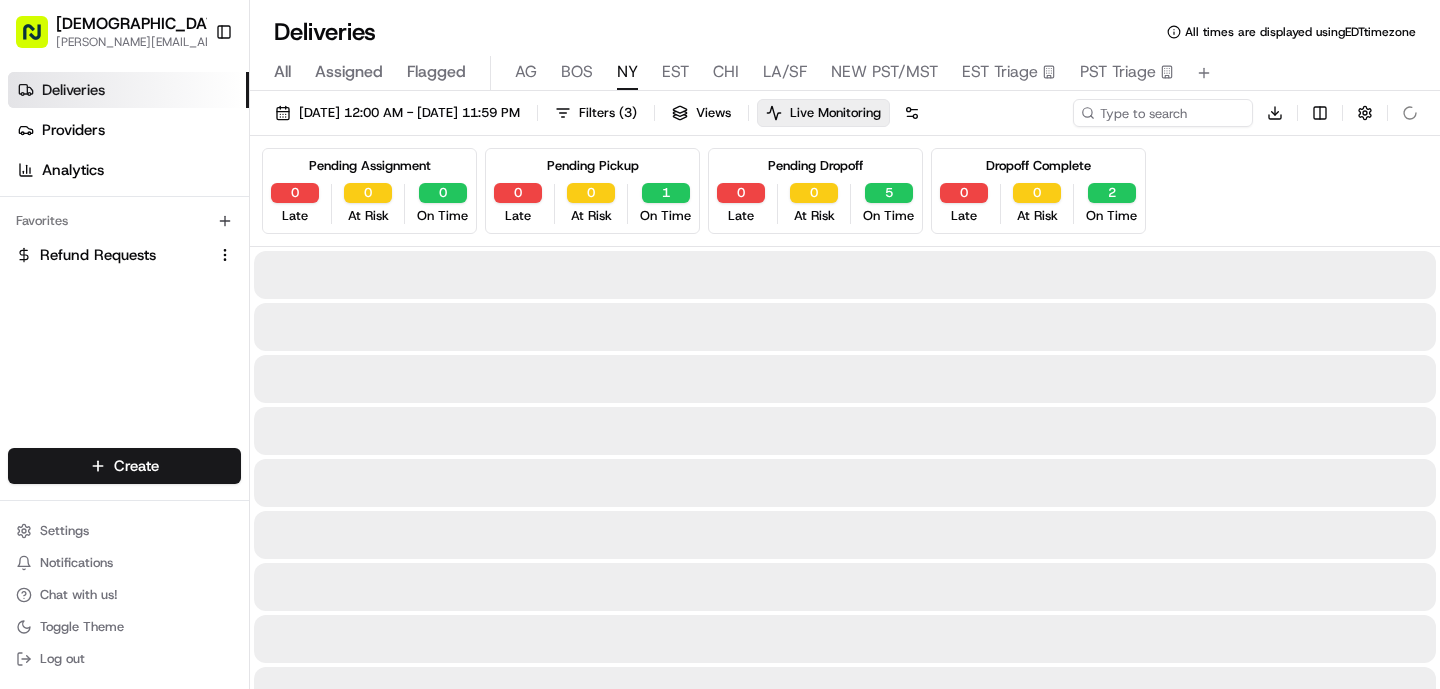 click on "NY" at bounding box center [627, 73] 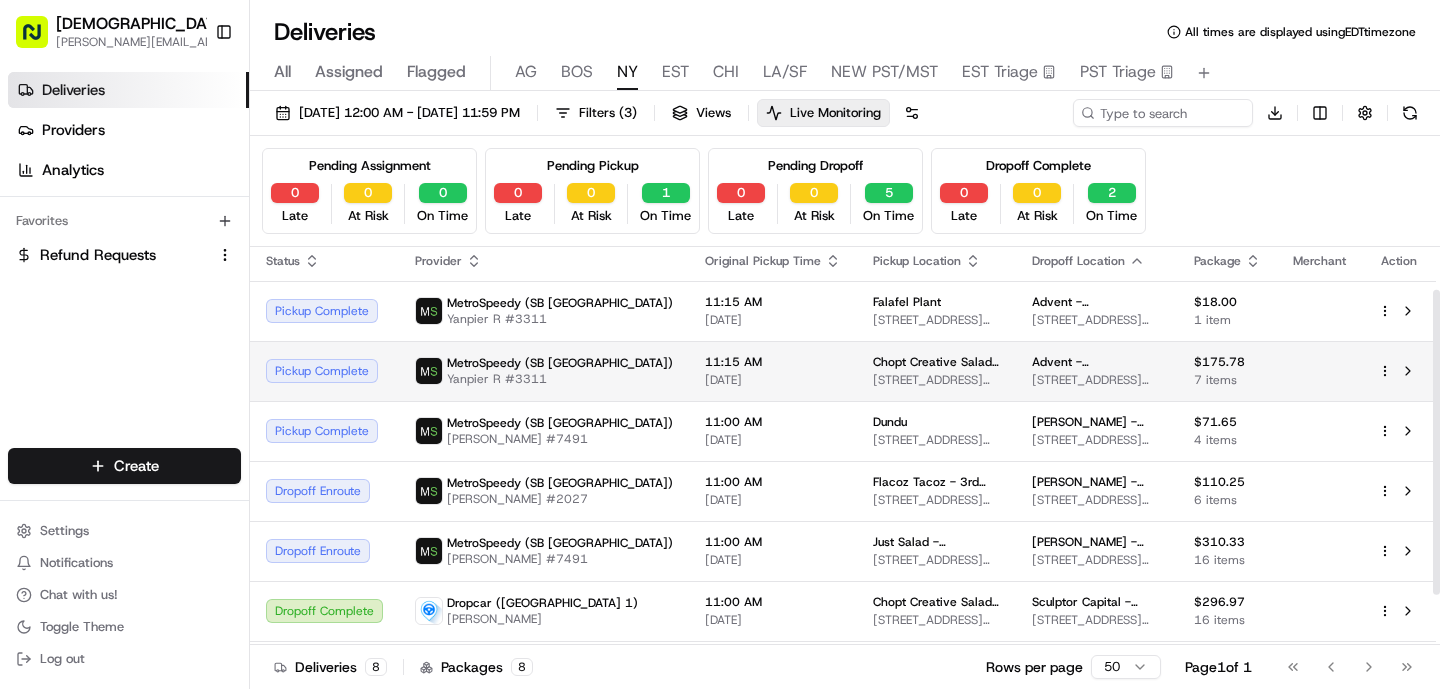 scroll, scrollTop: 0, scrollLeft: 0, axis: both 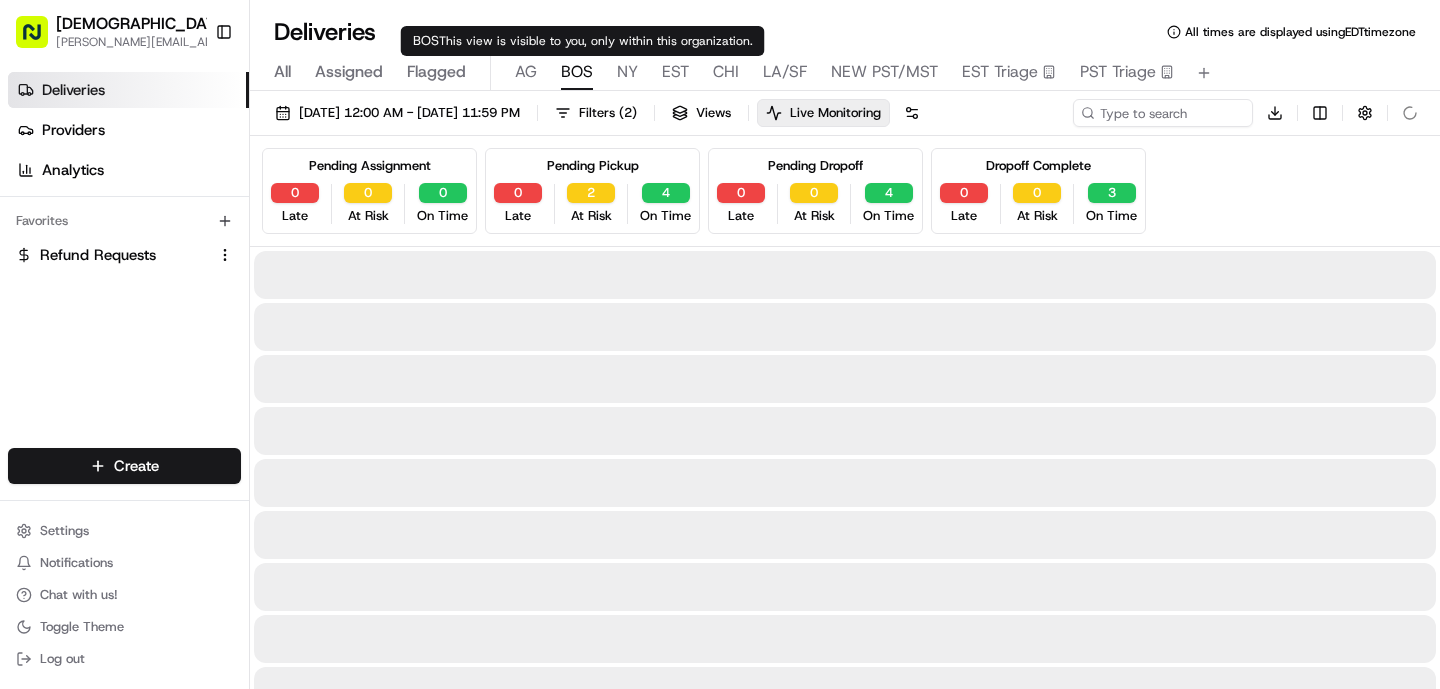 click on "BOS" at bounding box center (577, 72) 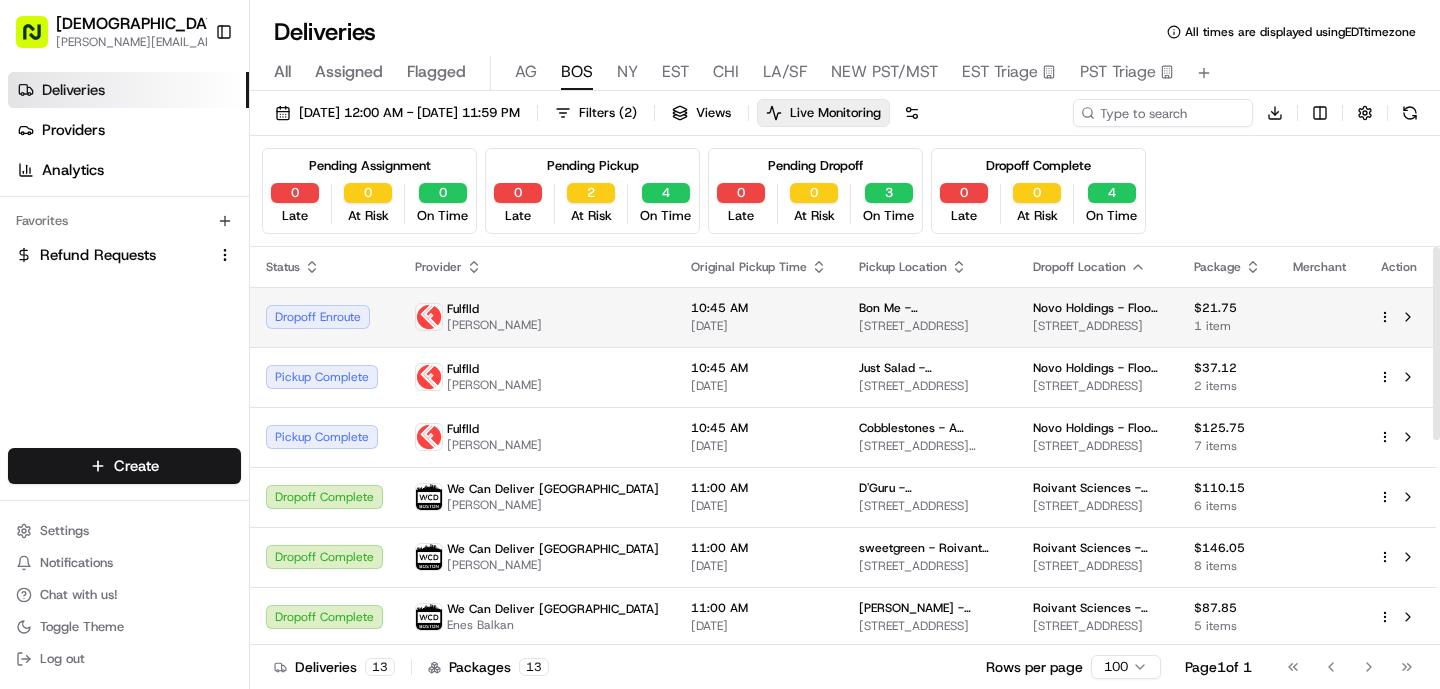click on "Fulflld [PERSON_NAME]" at bounding box center [537, 317] 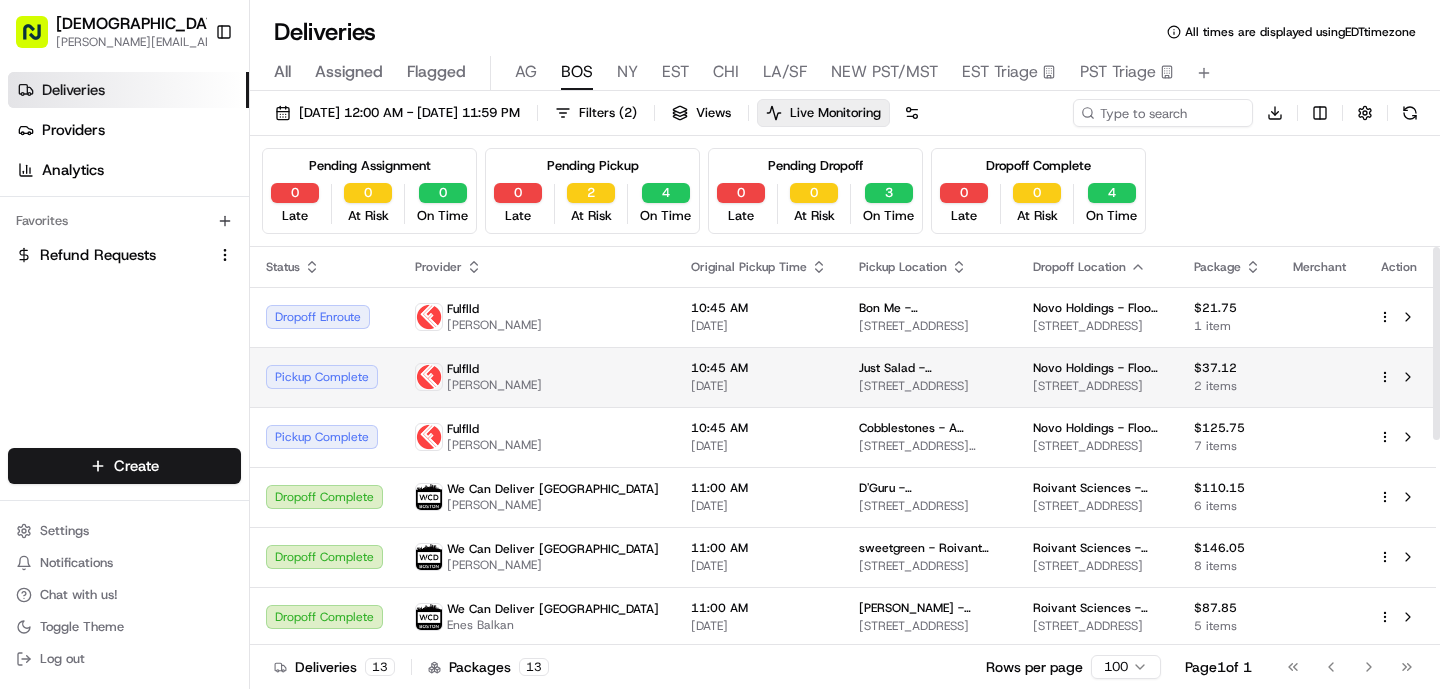 click on "Fulflld [PERSON_NAME]" at bounding box center (537, 377) 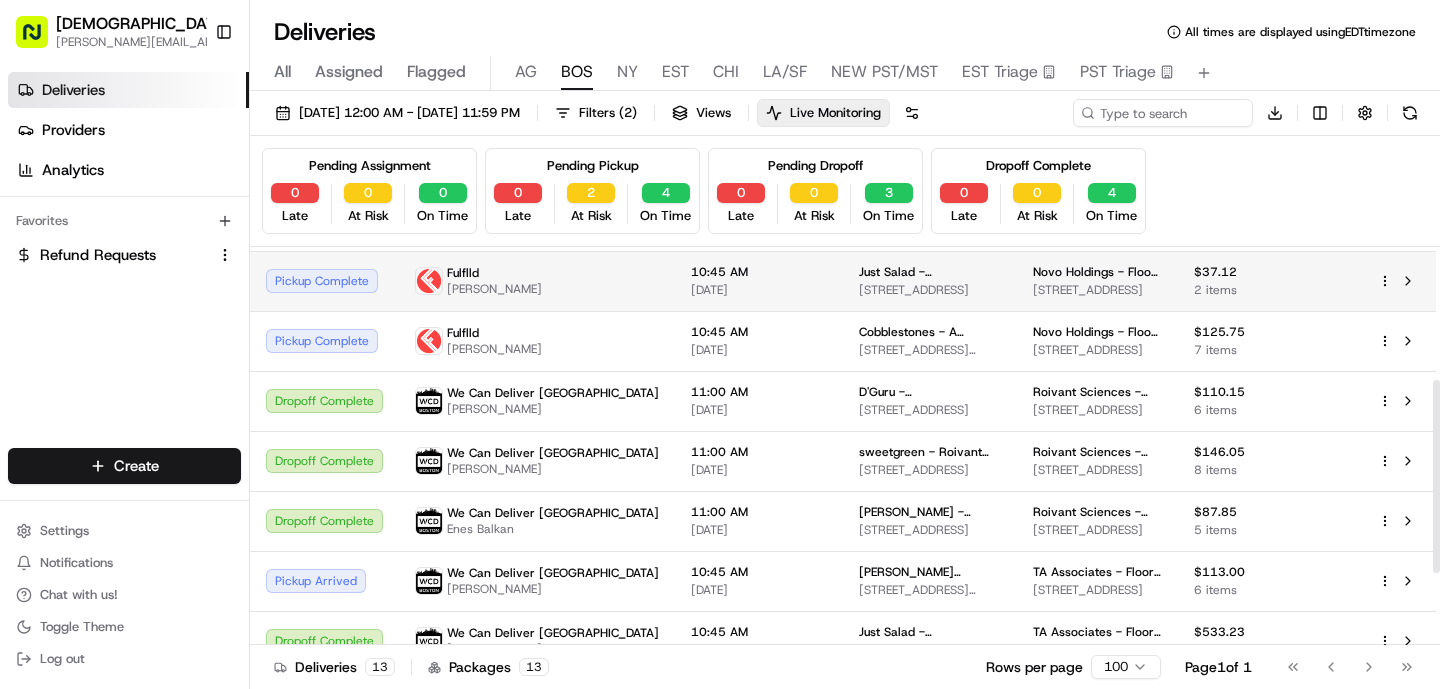 scroll, scrollTop: 422, scrollLeft: 0, axis: vertical 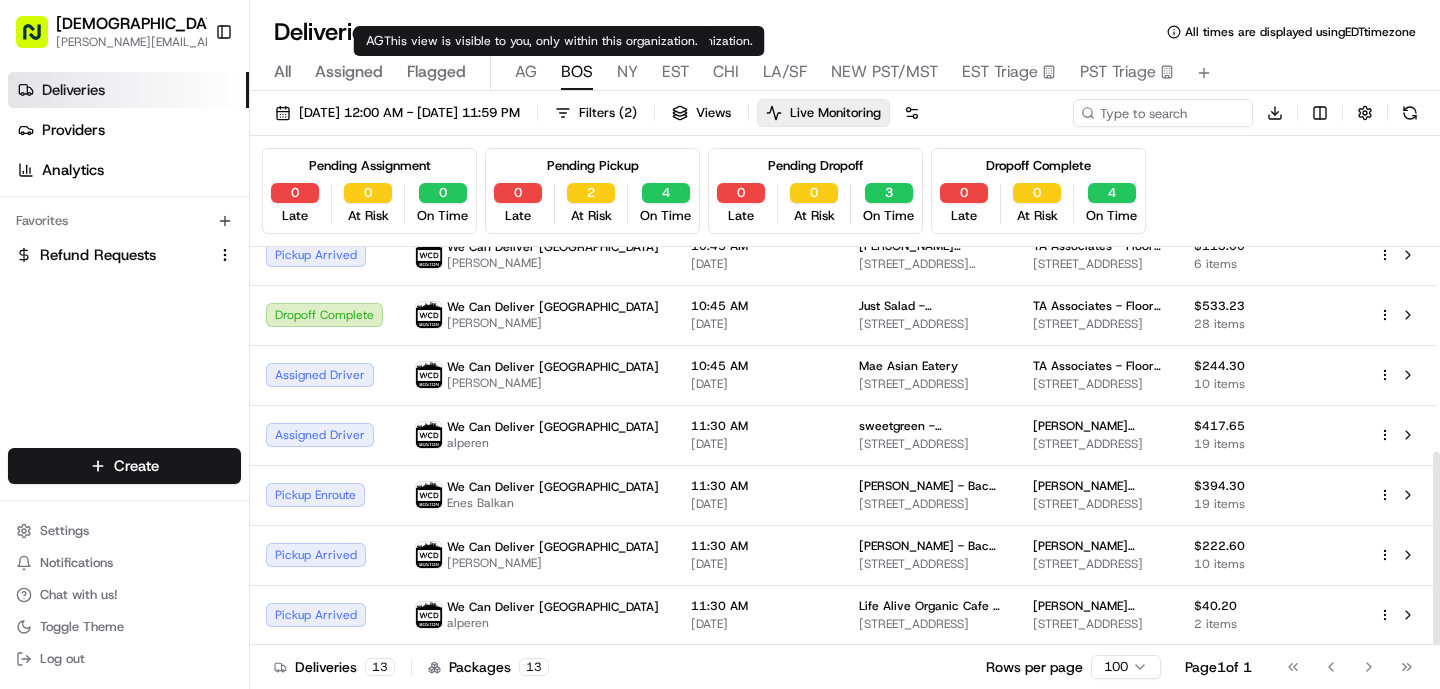 click on "AG" at bounding box center (526, 72) 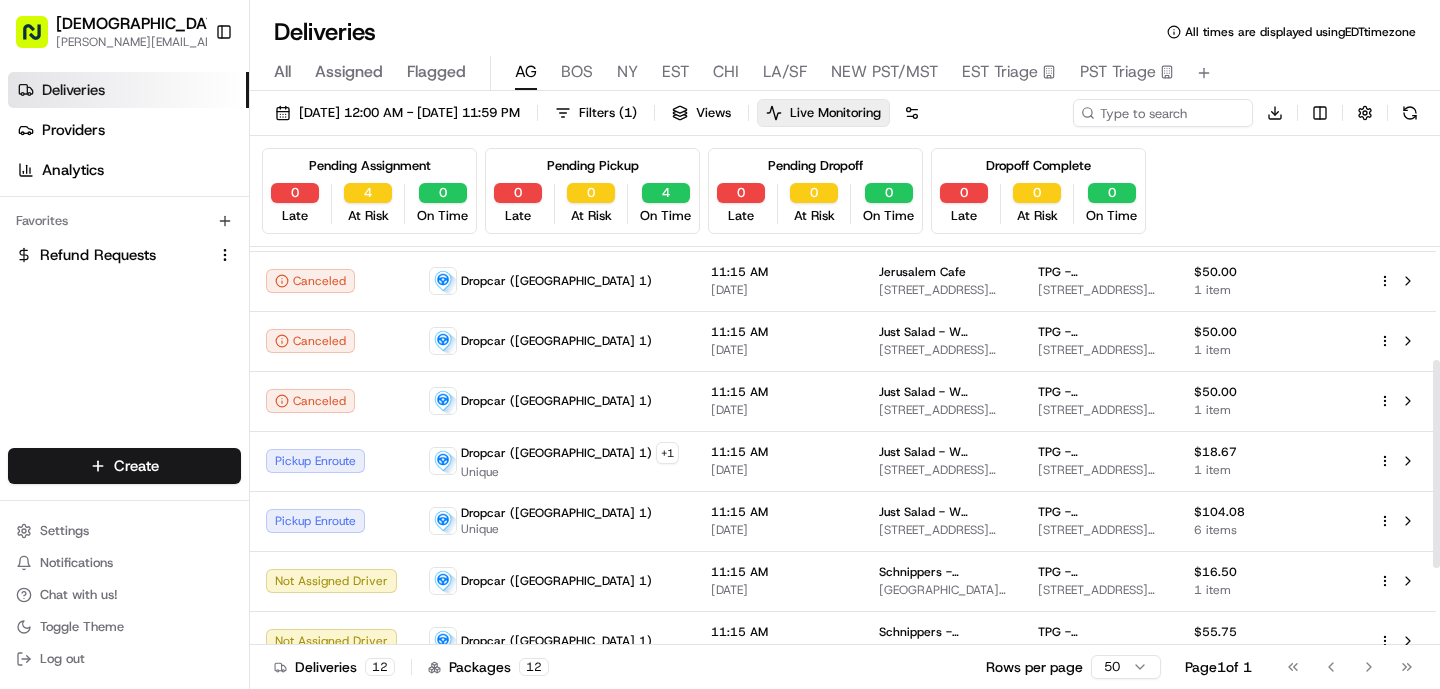 scroll, scrollTop: 362, scrollLeft: 0, axis: vertical 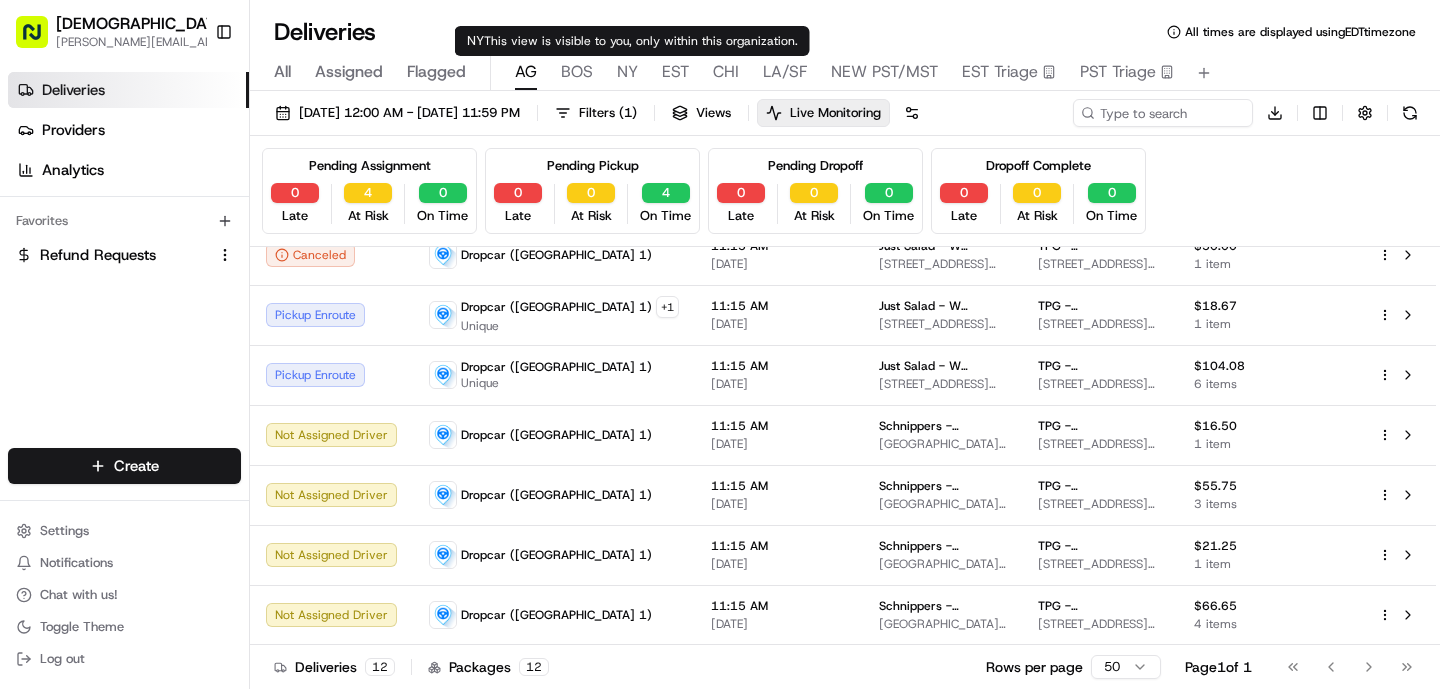 click on "NY" at bounding box center (627, 72) 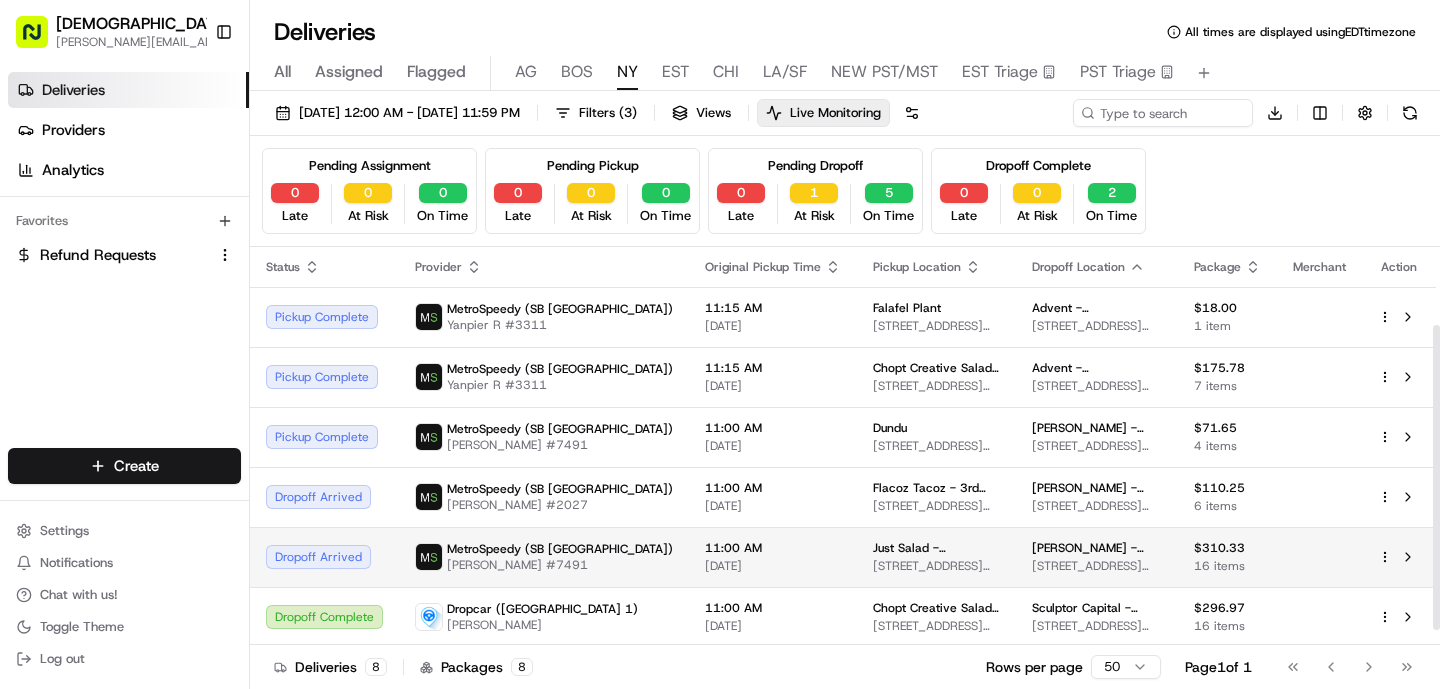 scroll, scrollTop: 122, scrollLeft: 0, axis: vertical 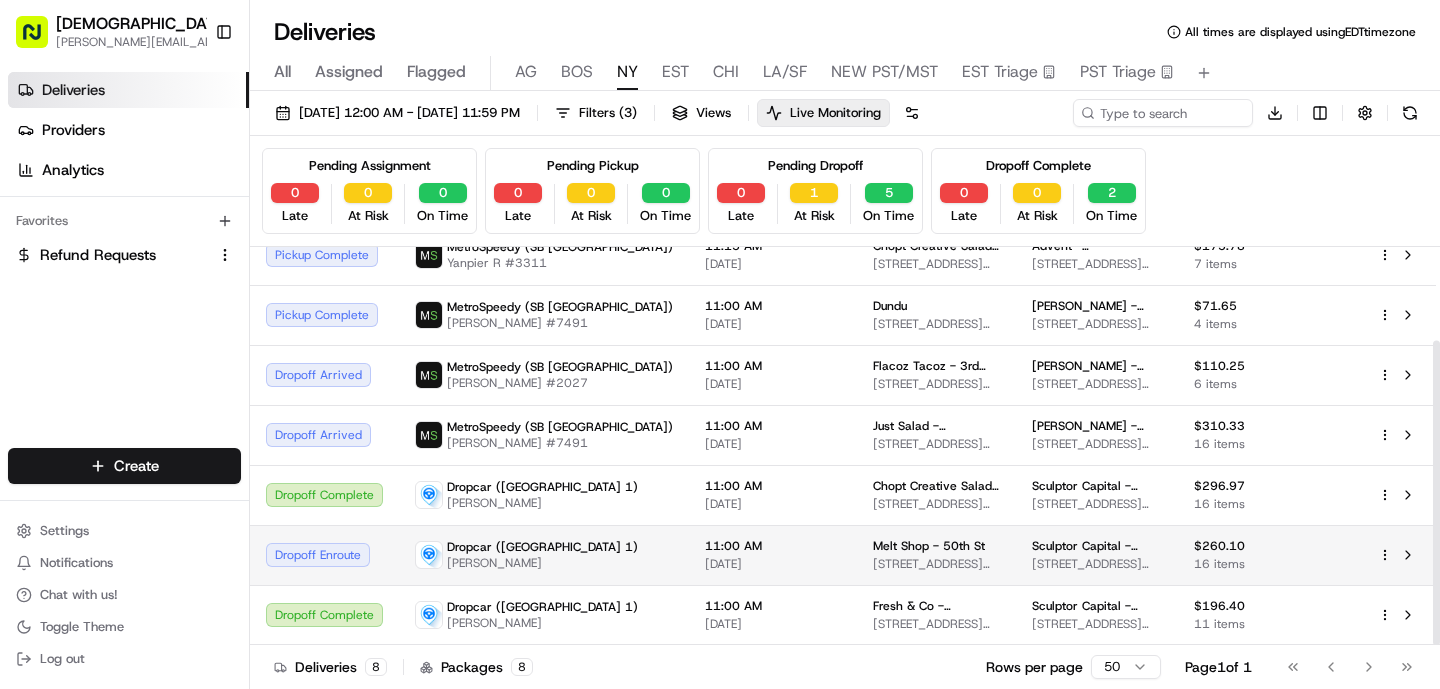 click on "Dropcar ([GEOGRAPHIC_DATA] 1) [PERSON_NAME]" at bounding box center (544, 555) 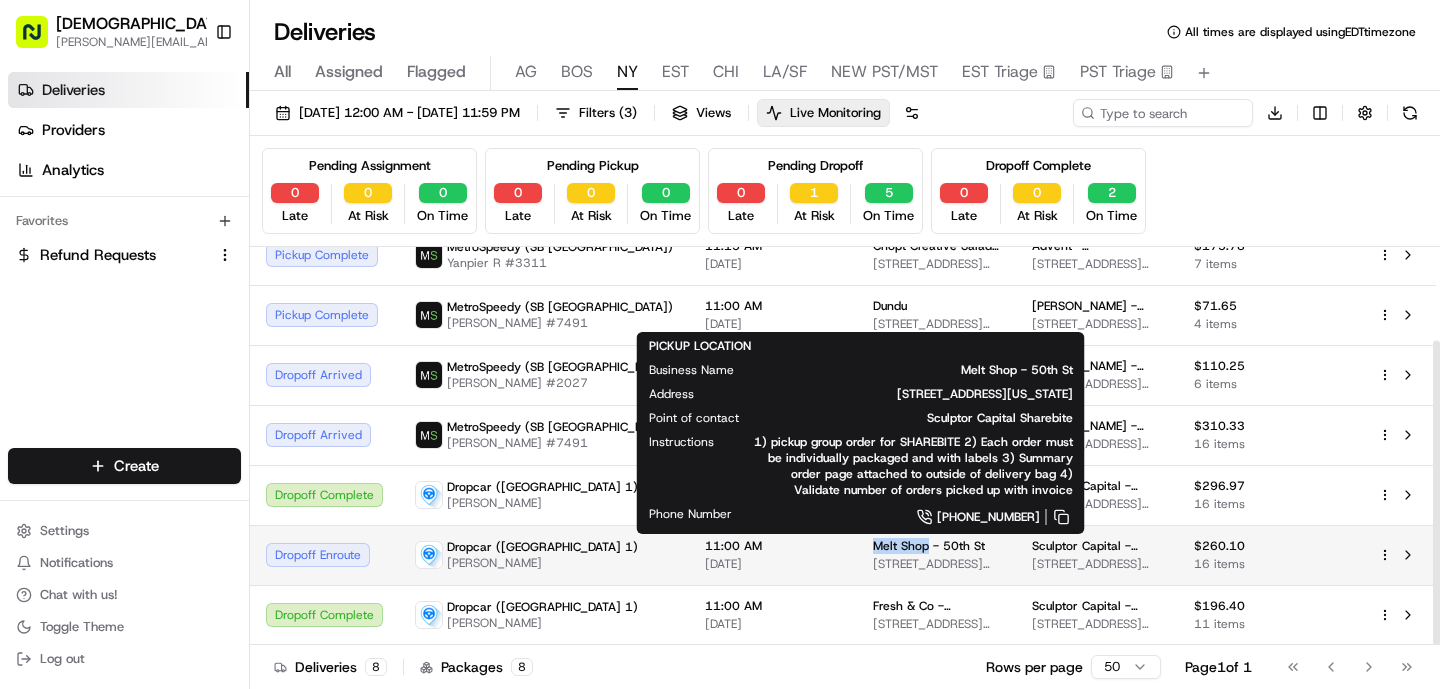 drag, startPoint x: 826, startPoint y: 543, endPoint x: 763, endPoint y: 546, distance: 63.07139 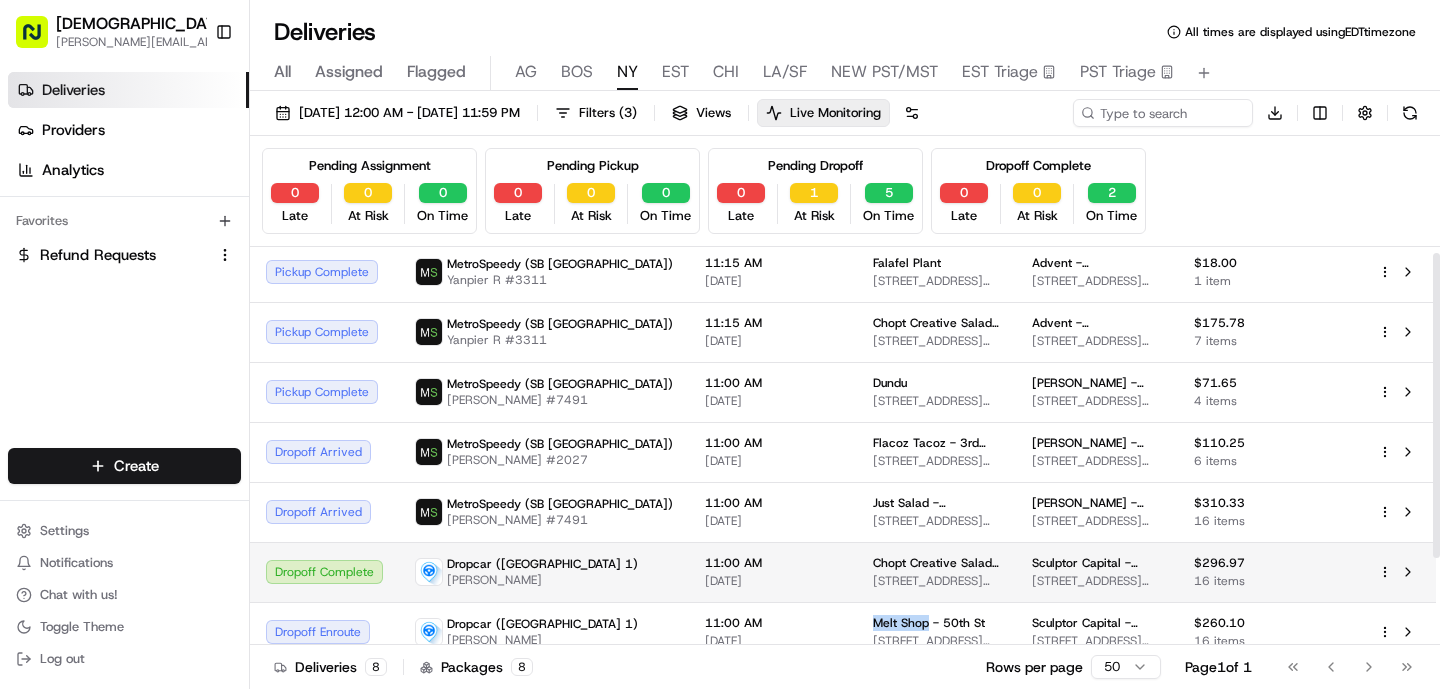 scroll, scrollTop: 0, scrollLeft: 0, axis: both 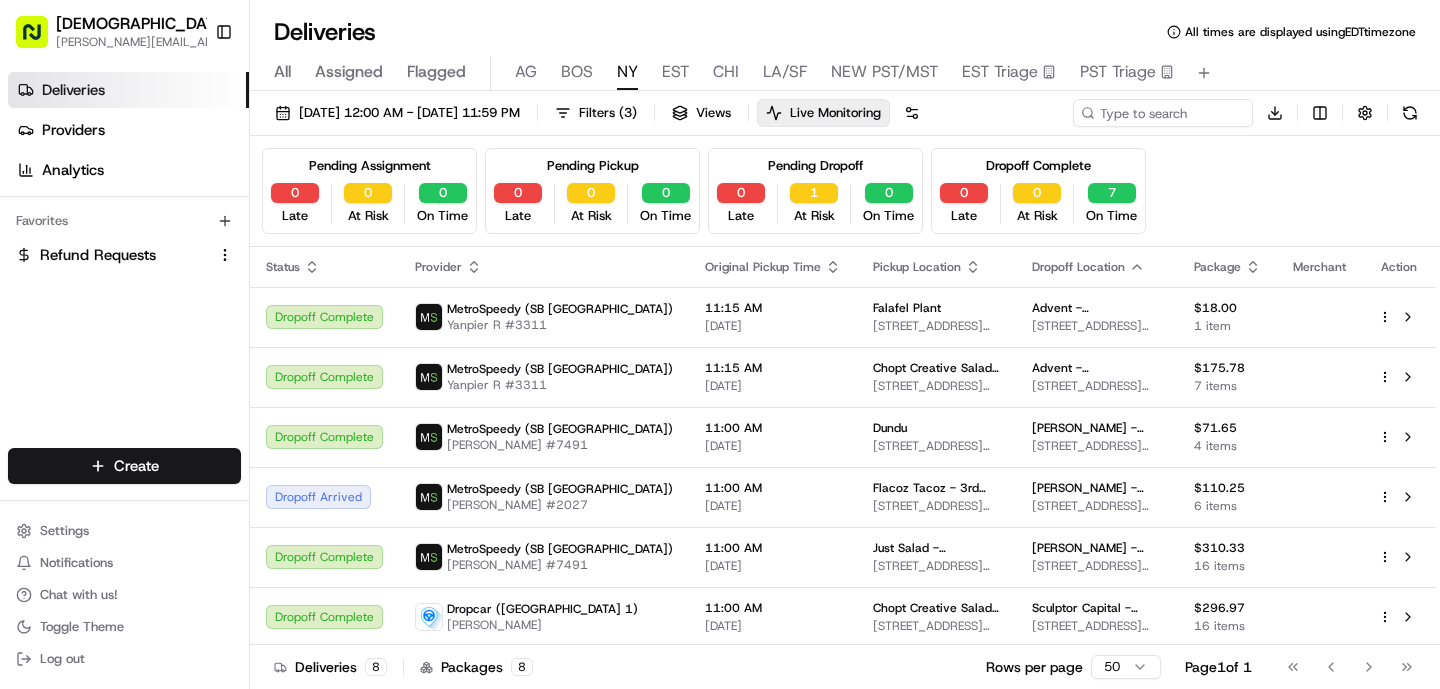 click on "All Assigned Flagged [PERSON_NAME] NY EST CHI LA/SF NEW PST/MST EST Triage  PST Triage" at bounding box center [845, 73] 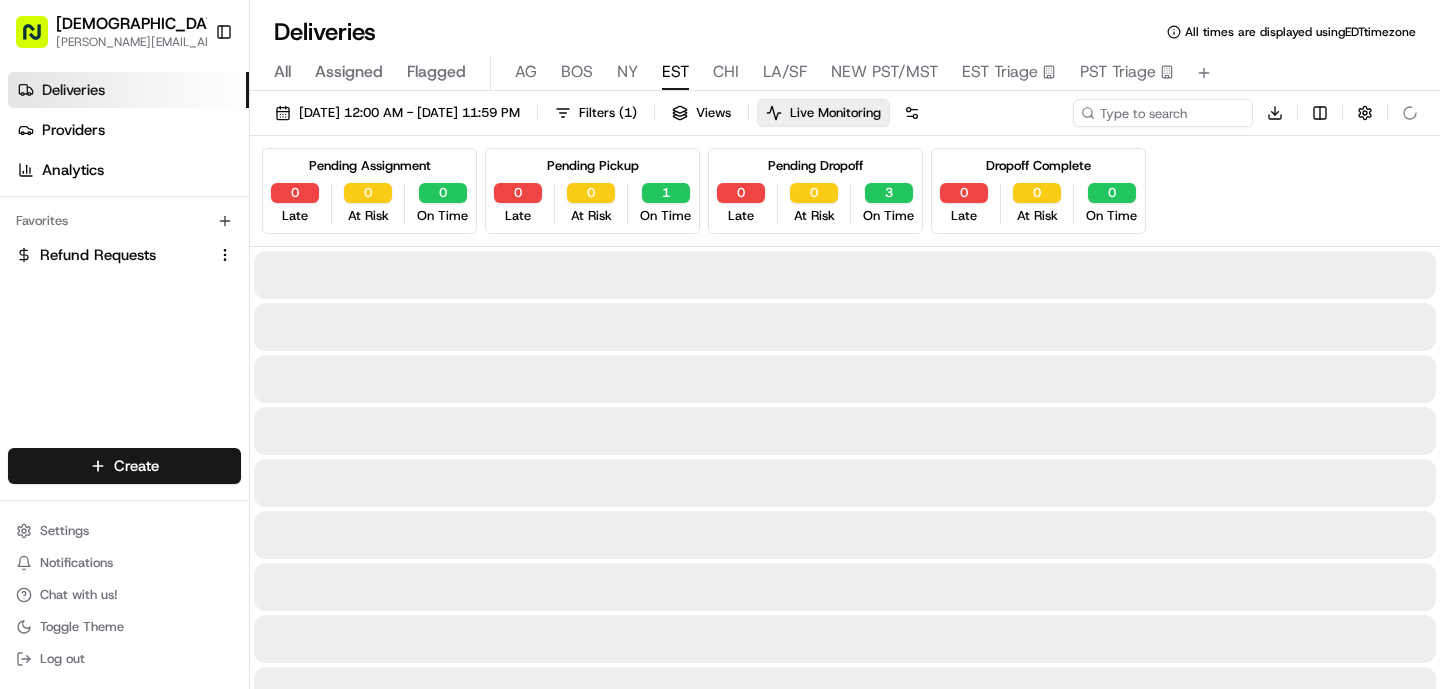 click on "EST" at bounding box center [675, 72] 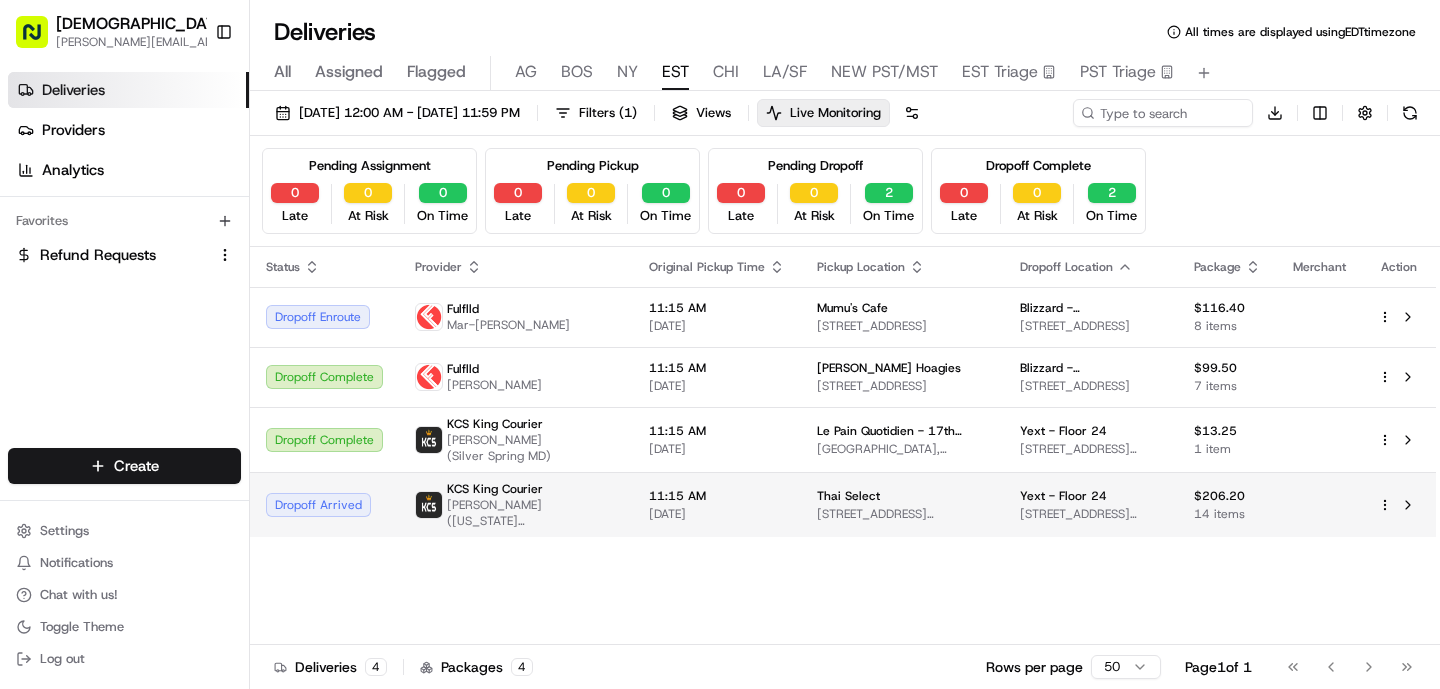 click on "[PERSON_NAME] ([US_STATE][GEOGRAPHIC_DATA])" at bounding box center [532, 513] 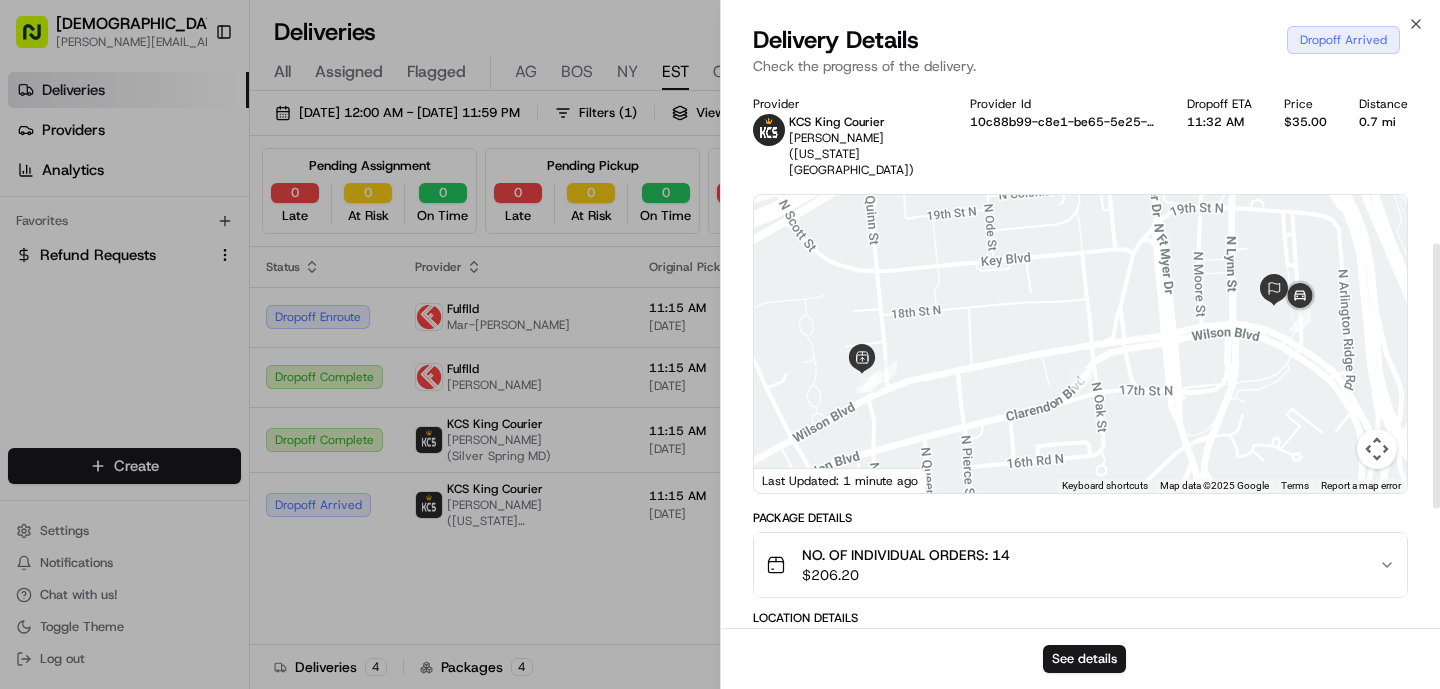 scroll, scrollTop: 574, scrollLeft: 0, axis: vertical 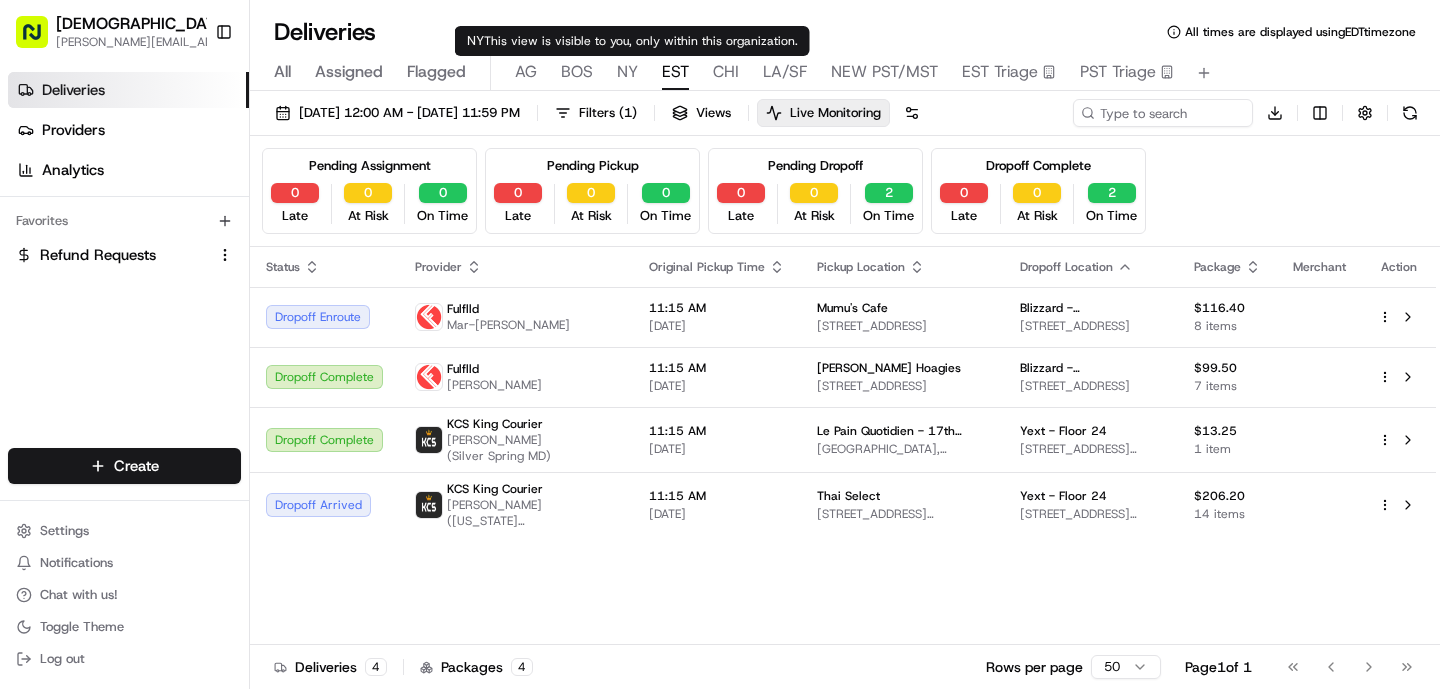 click on "NY" at bounding box center [627, 72] 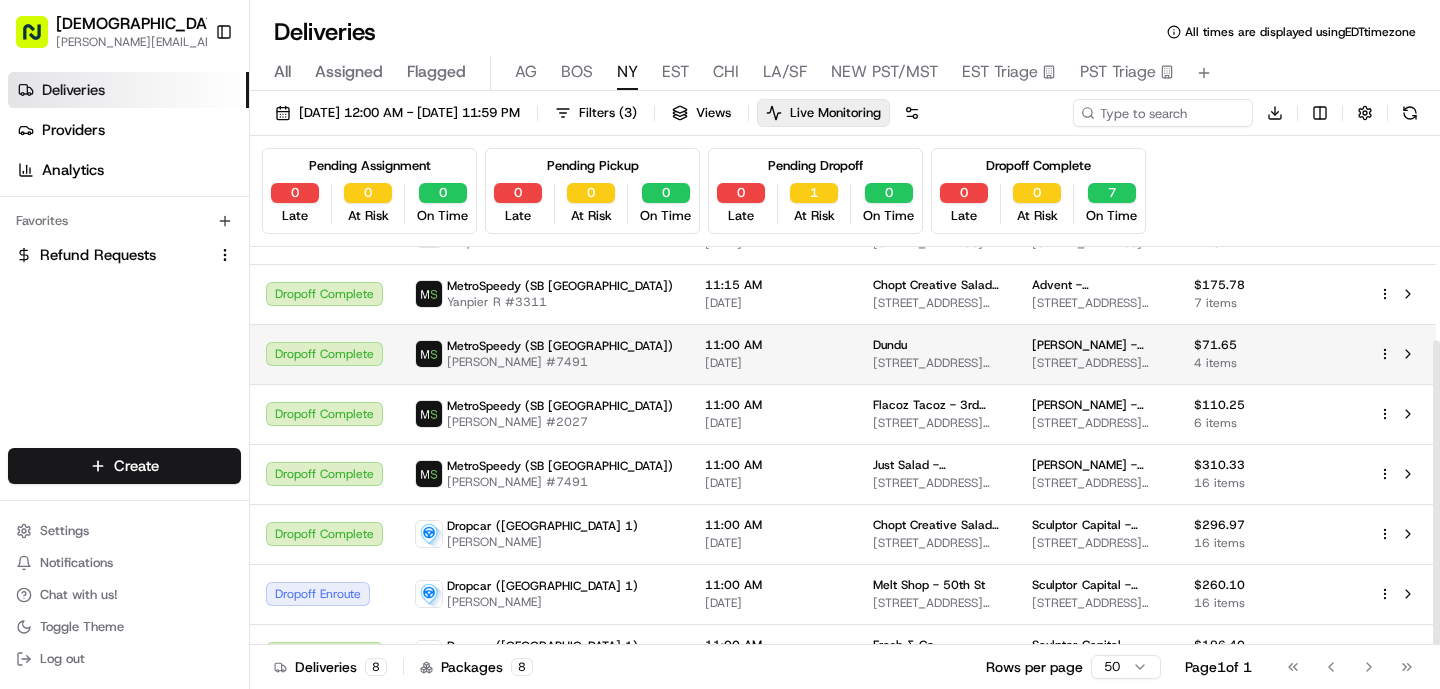scroll, scrollTop: 122, scrollLeft: 0, axis: vertical 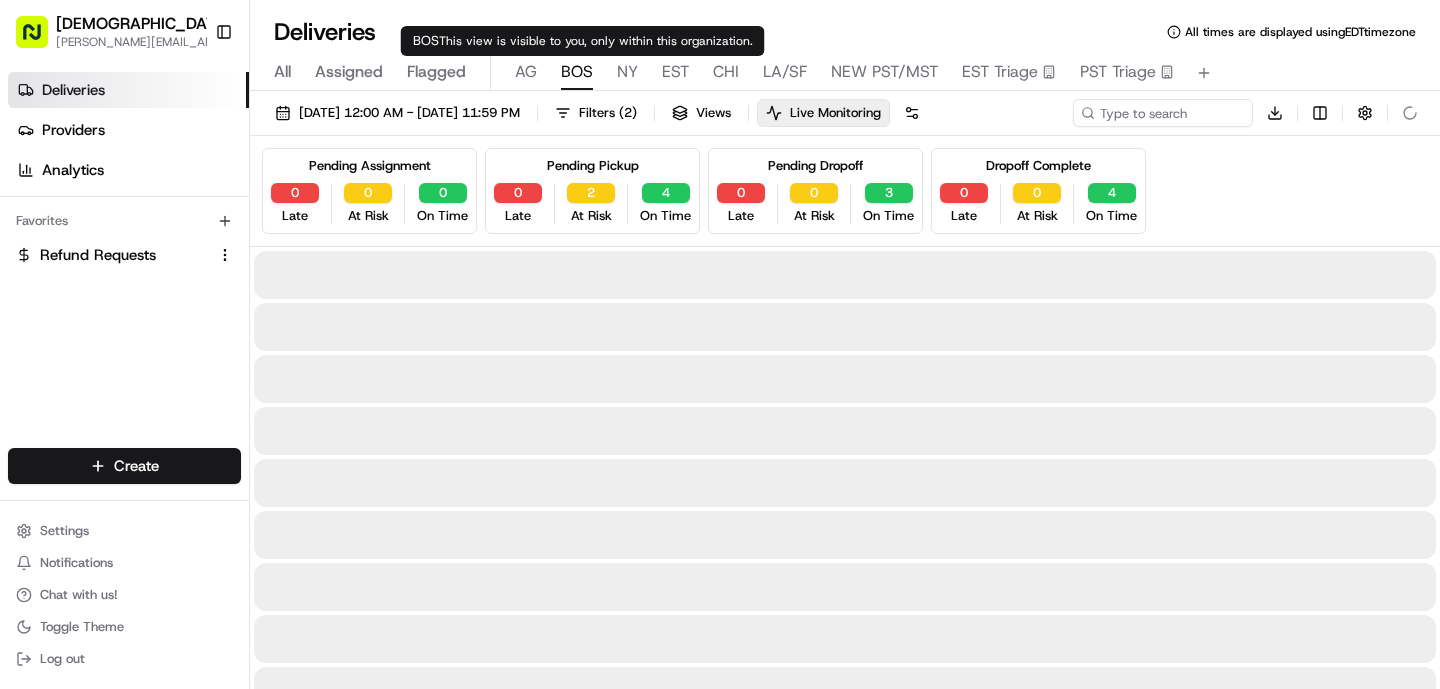 click on "BOS" at bounding box center [577, 72] 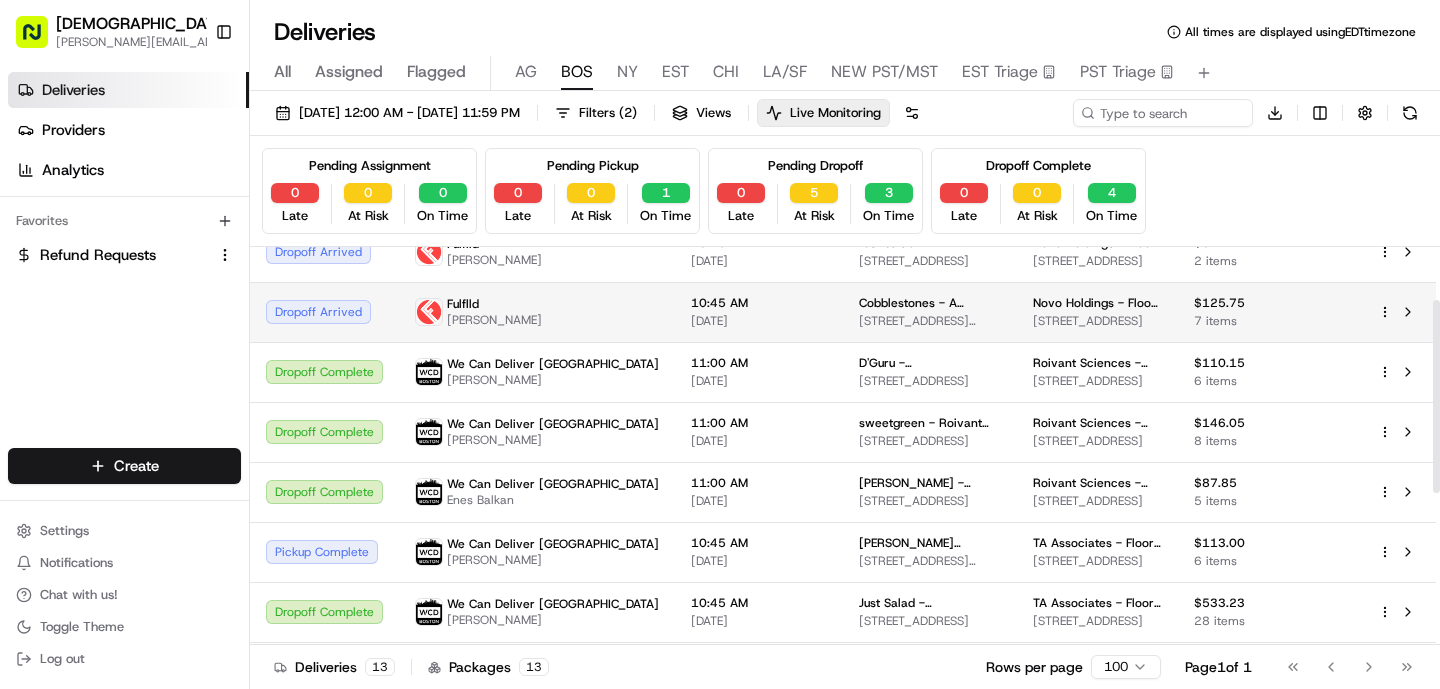 scroll, scrollTop: 422, scrollLeft: 0, axis: vertical 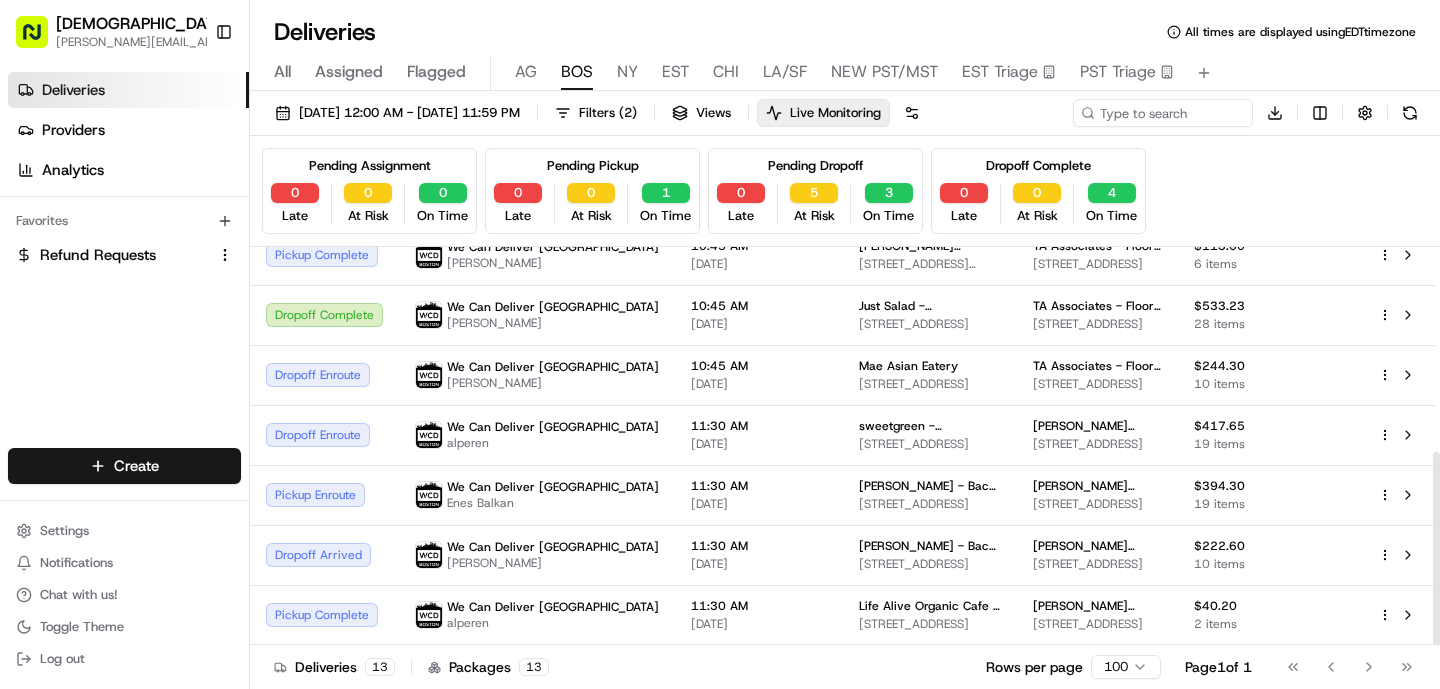 click on "AG" at bounding box center (526, 73) 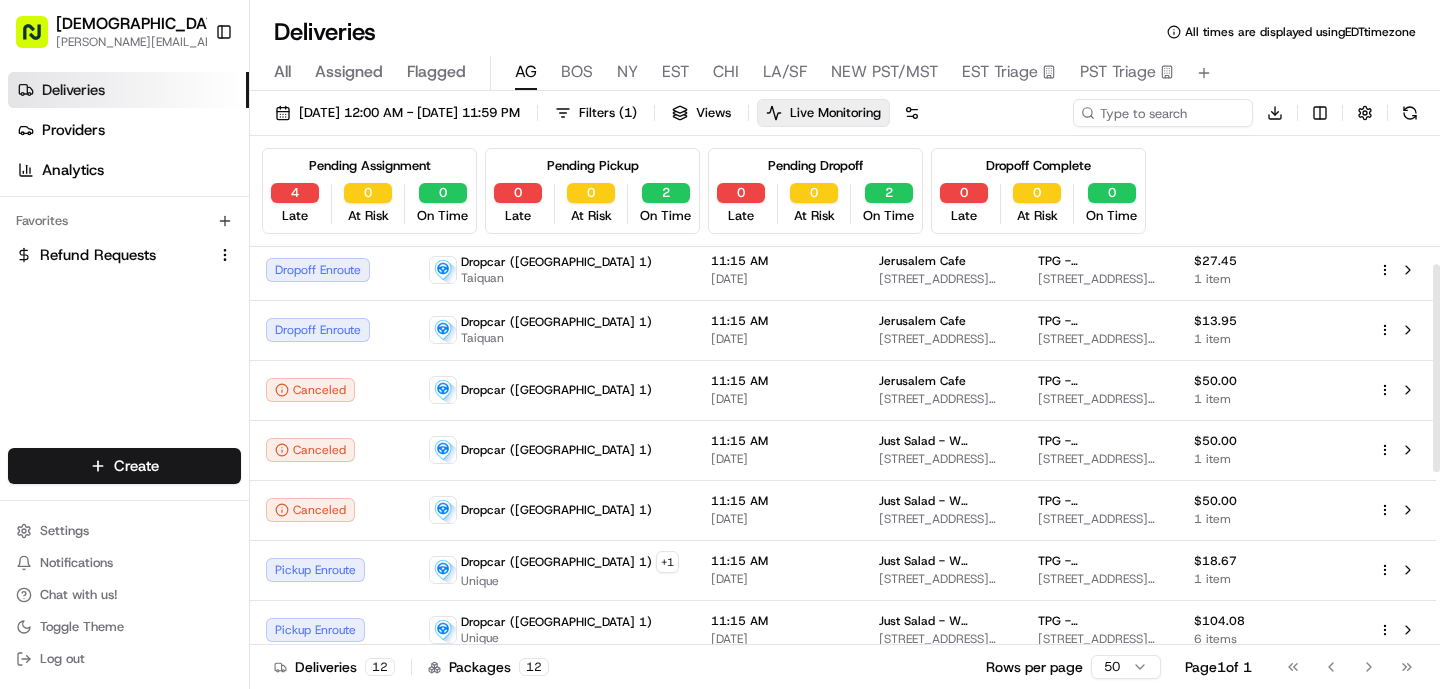 scroll, scrollTop: 33, scrollLeft: 0, axis: vertical 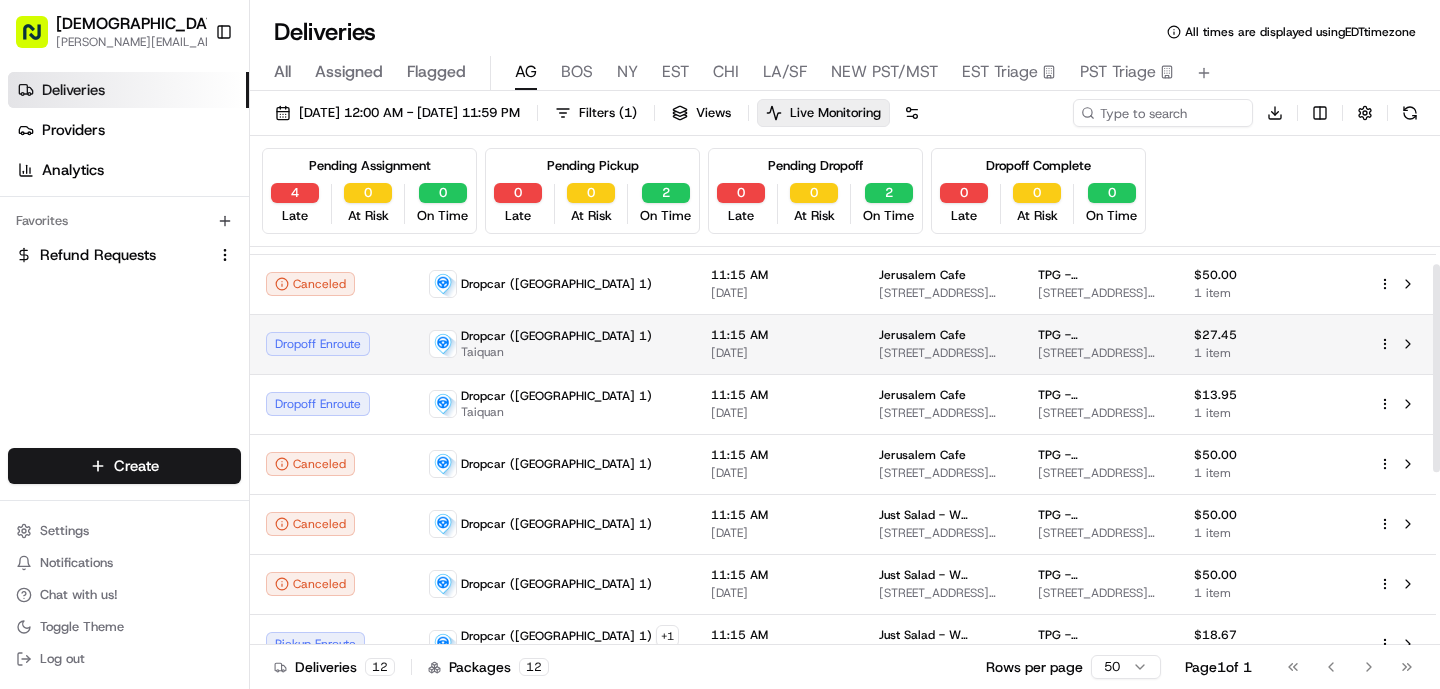 click on "[STREET_ADDRESS][US_STATE]" at bounding box center (942, 353) 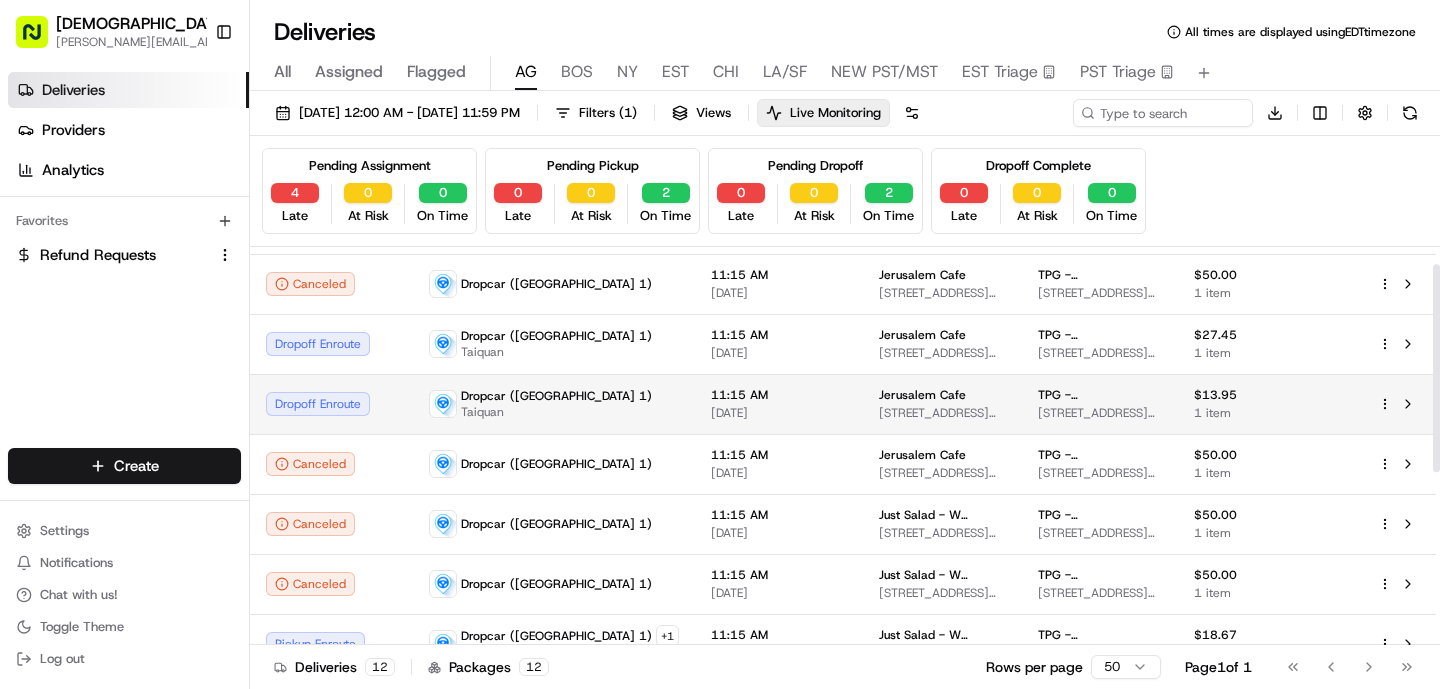 scroll, scrollTop: 362, scrollLeft: 0, axis: vertical 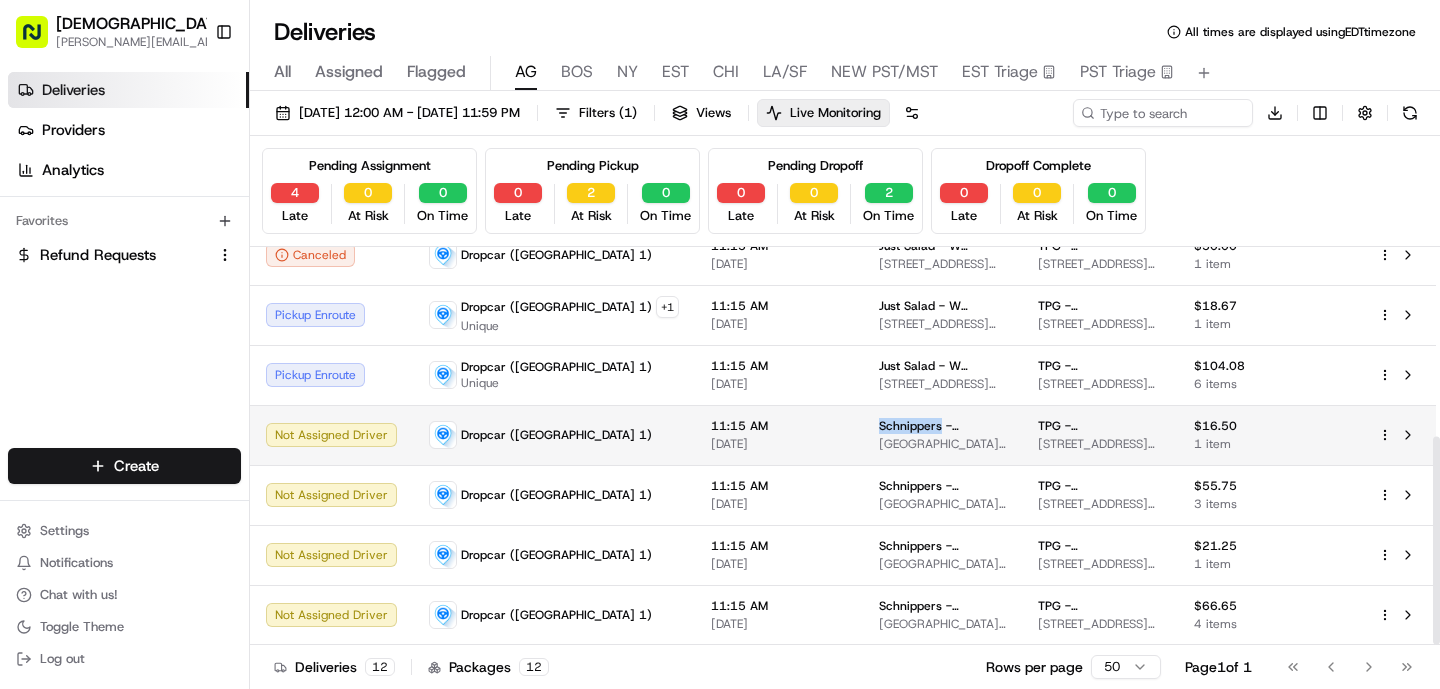 drag, startPoint x: 834, startPoint y: 426, endPoint x: 774, endPoint y: 427, distance: 60.00833 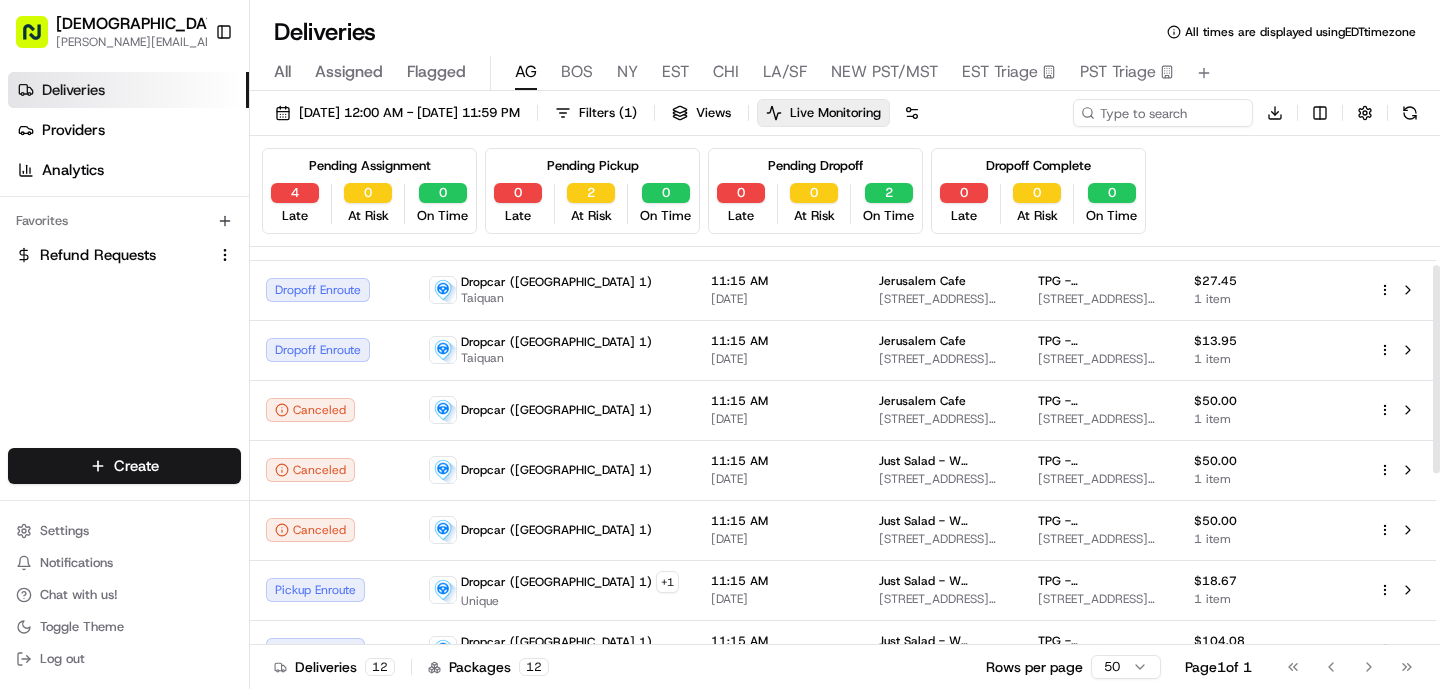 scroll, scrollTop: 0, scrollLeft: 0, axis: both 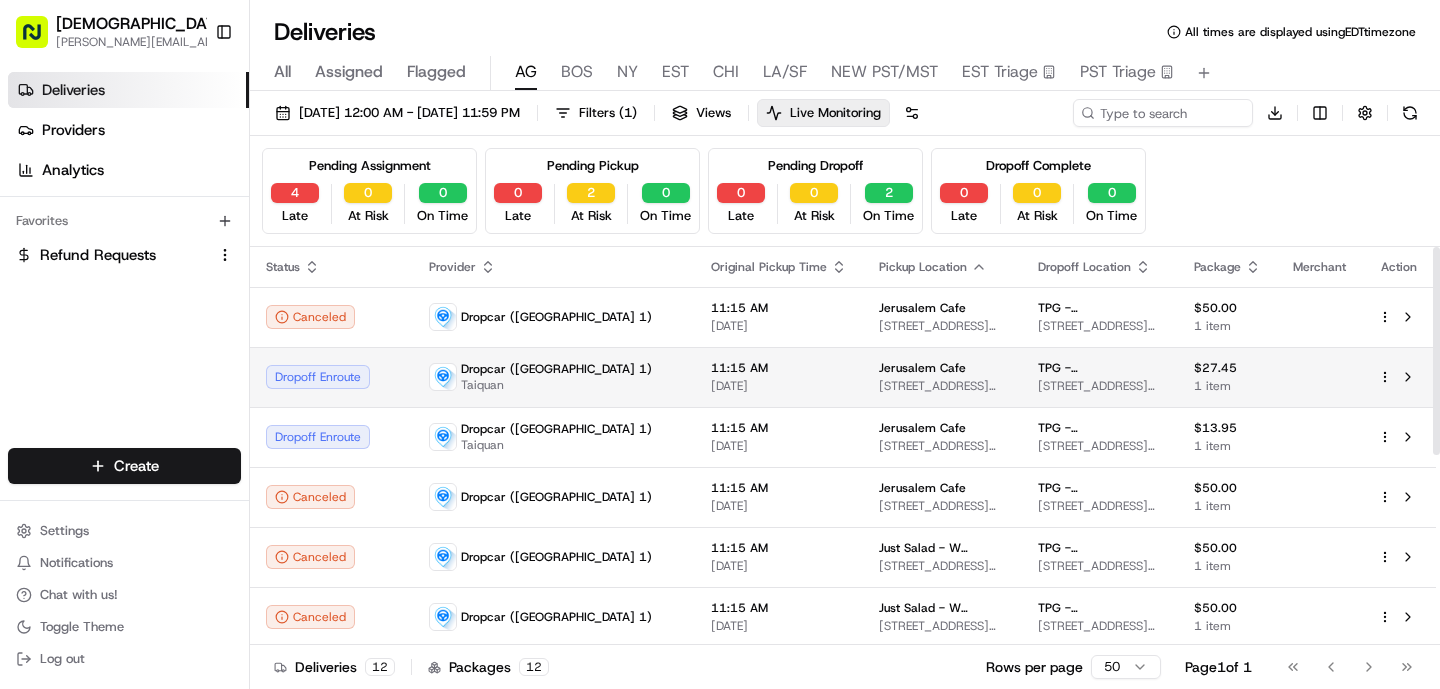 click on "11:15 AM [DATE]" at bounding box center [779, 377] 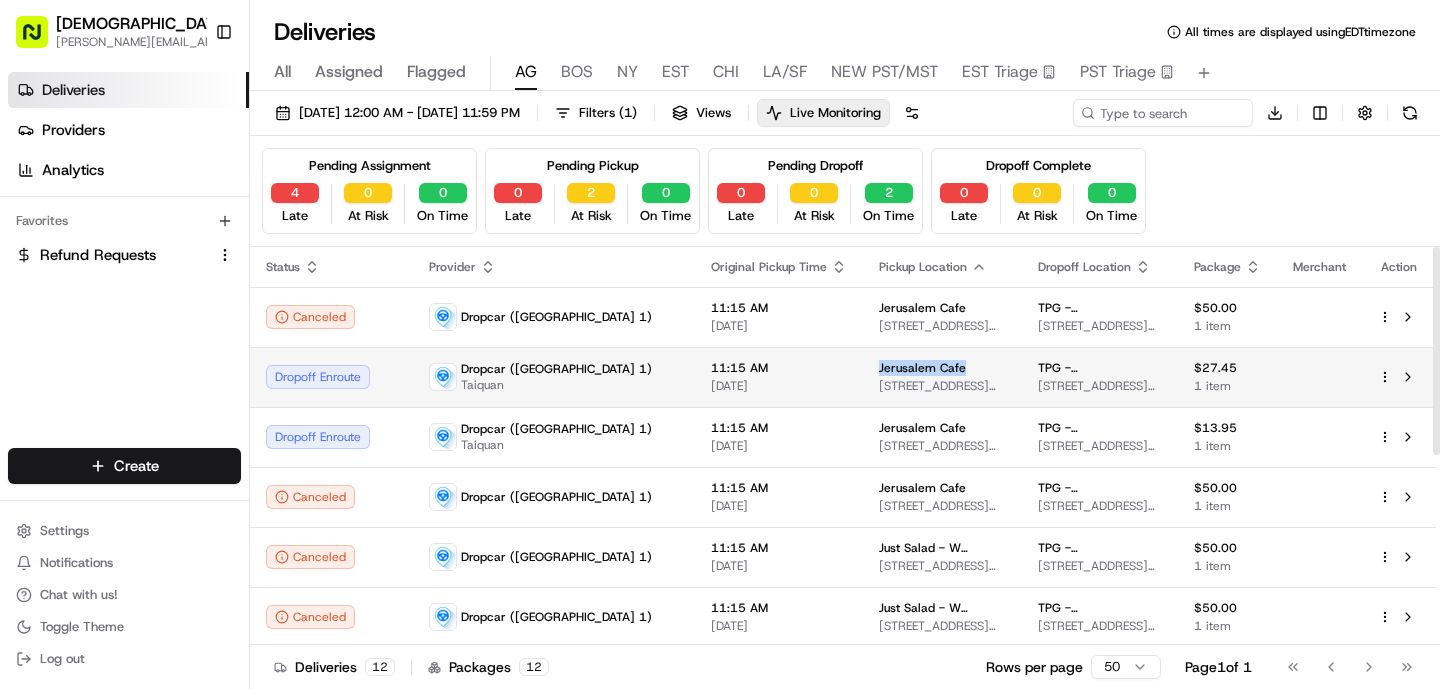 drag, startPoint x: 873, startPoint y: 362, endPoint x: 774, endPoint y: 363, distance: 99.00505 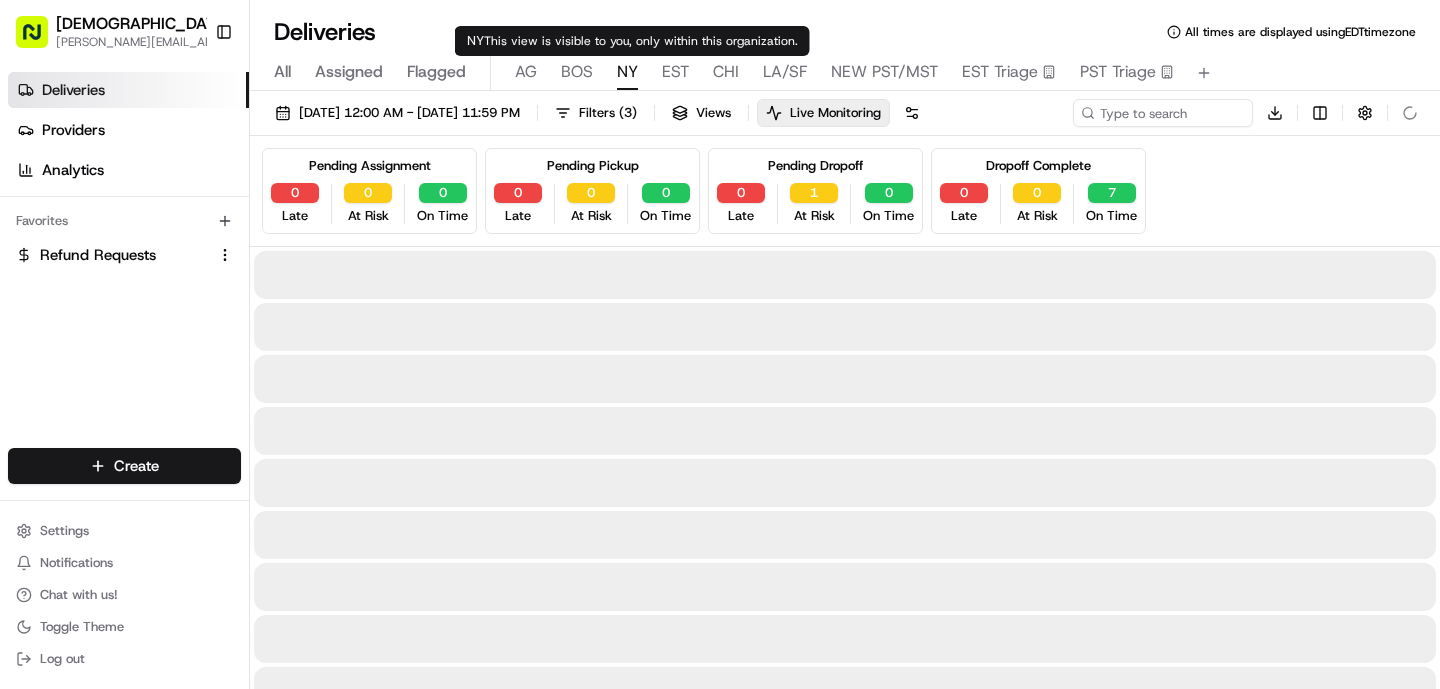 click on "NY" at bounding box center (627, 72) 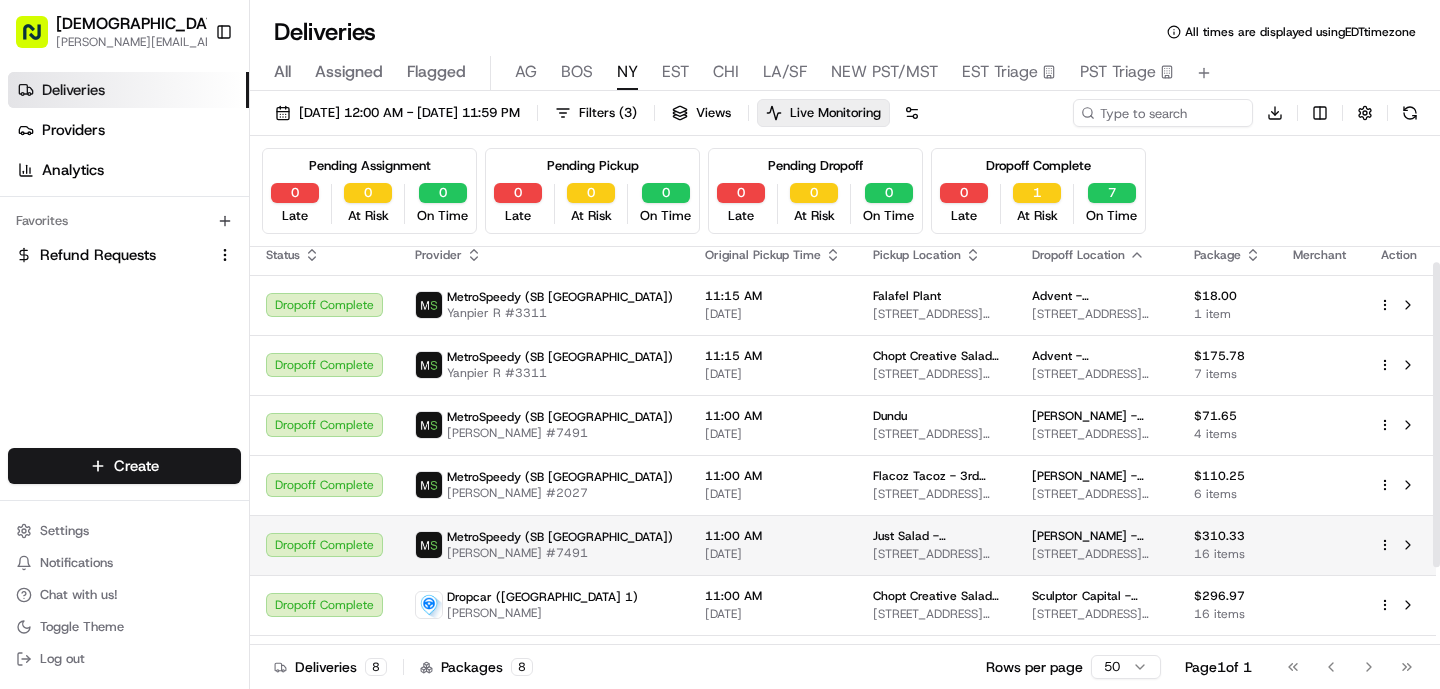 scroll, scrollTop: 0, scrollLeft: 0, axis: both 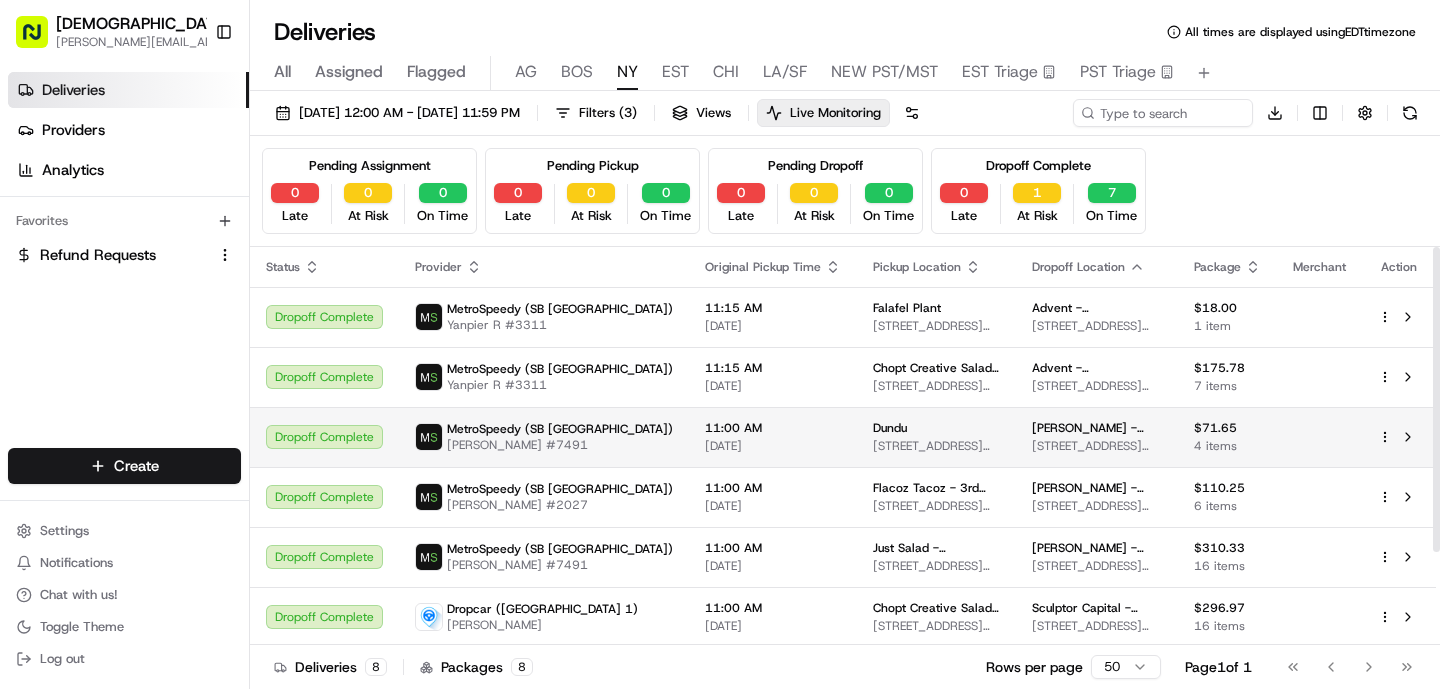 click on "[DATE]" at bounding box center (773, 446) 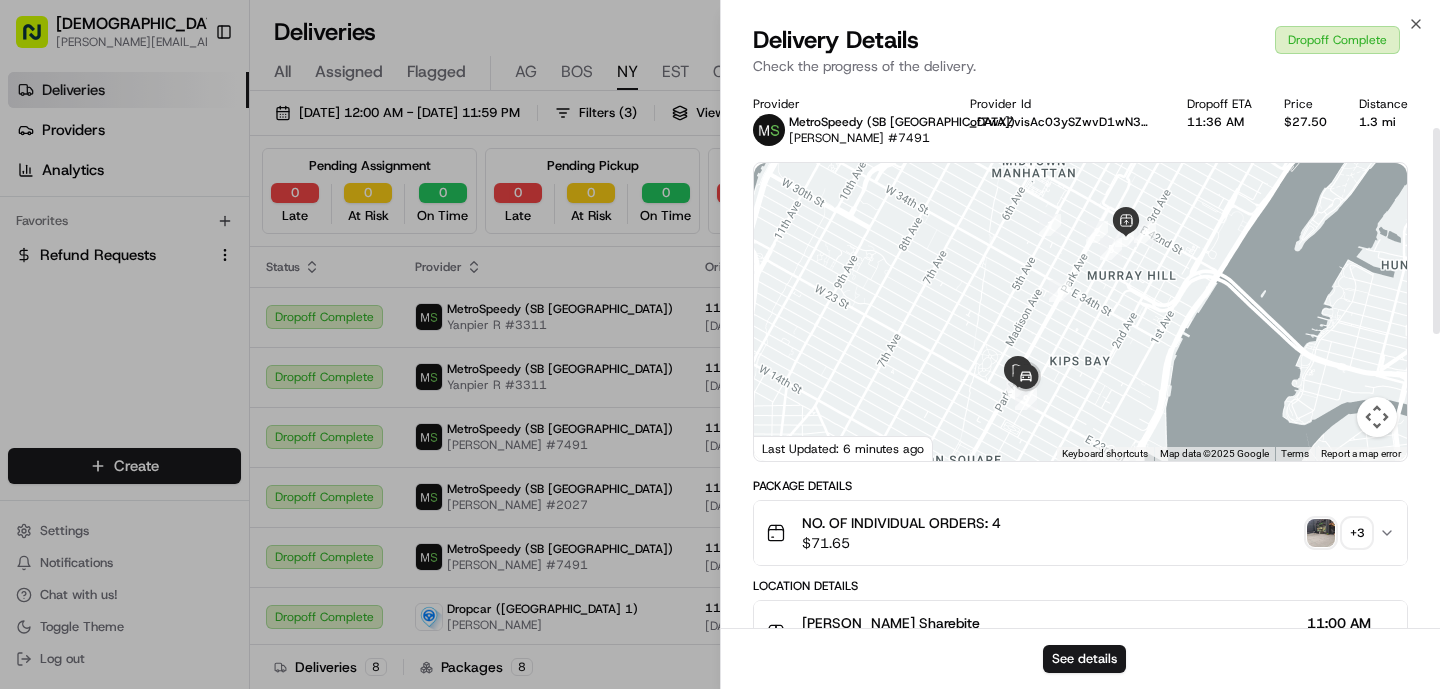 scroll, scrollTop: 894, scrollLeft: 0, axis: vertical 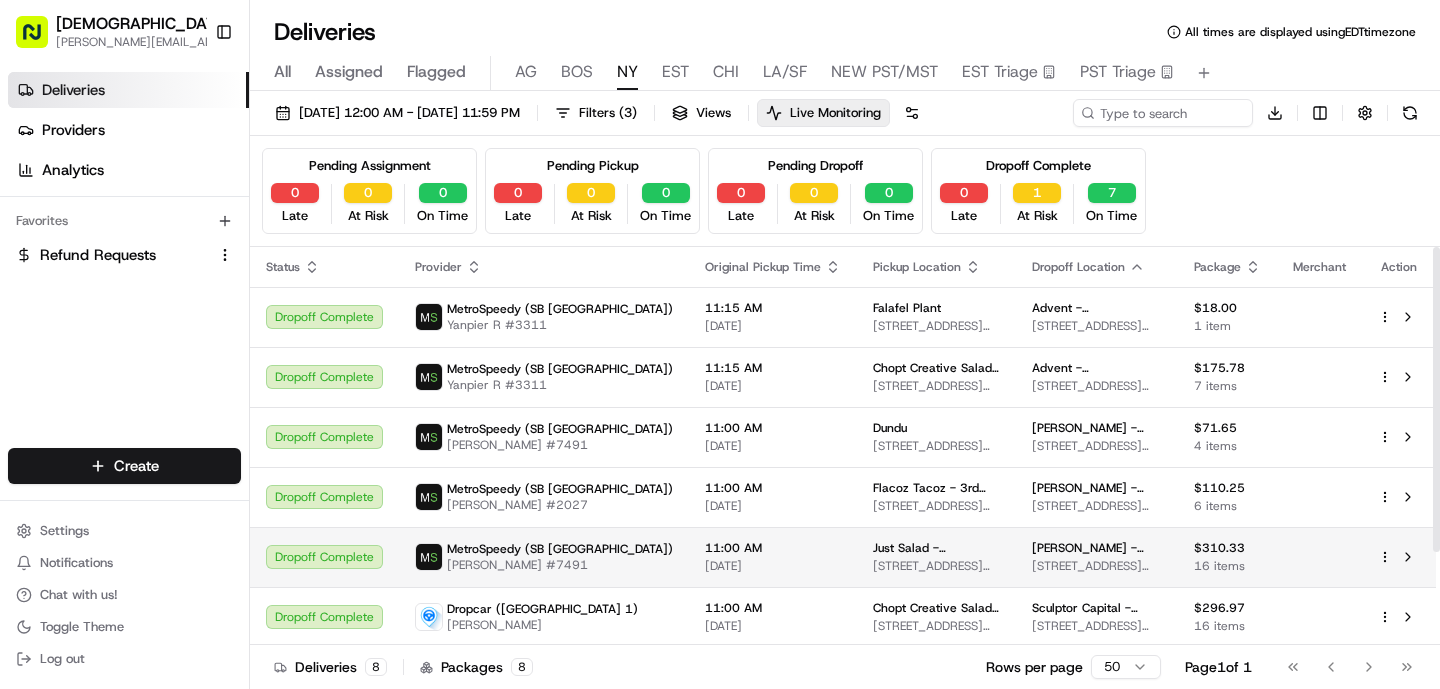 click on "11:00 AM [DATE]" at bounding box center (773, 557) 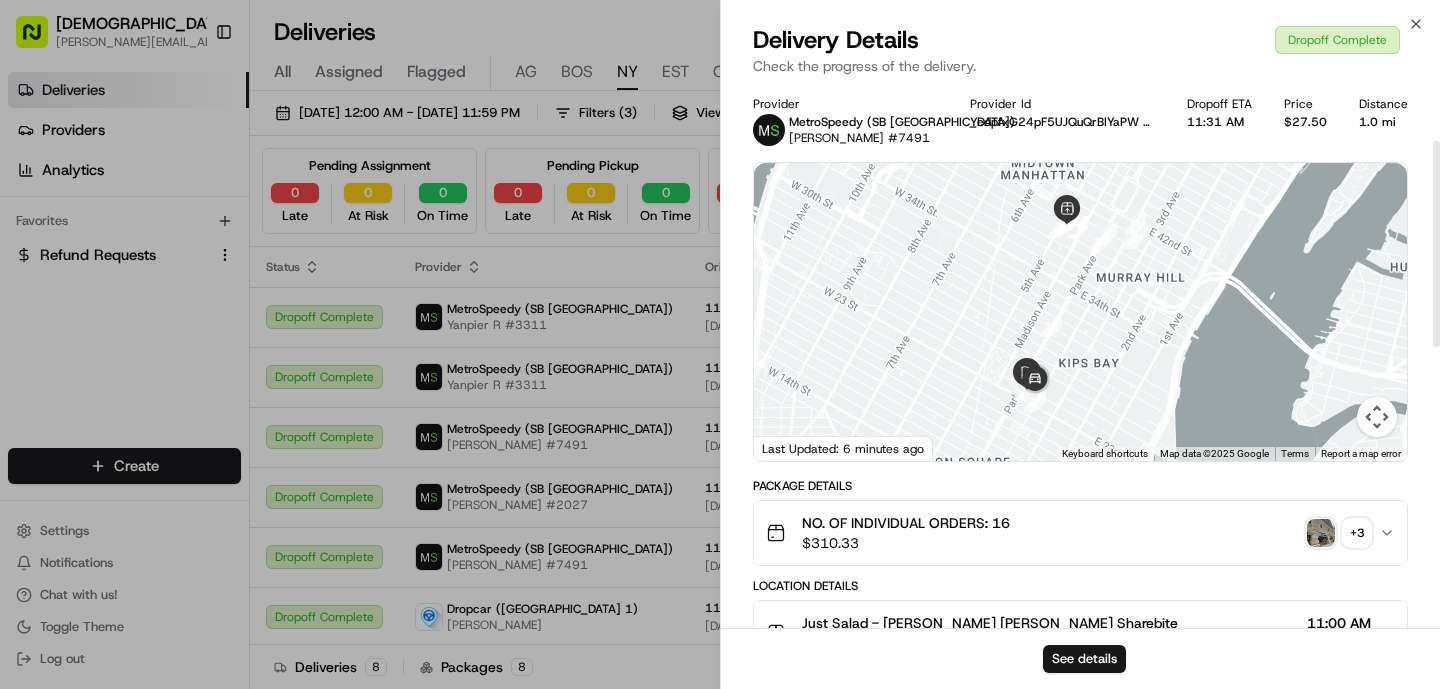 scroll, scrollTop: 894, scrollLeft: 0, axis: vertical 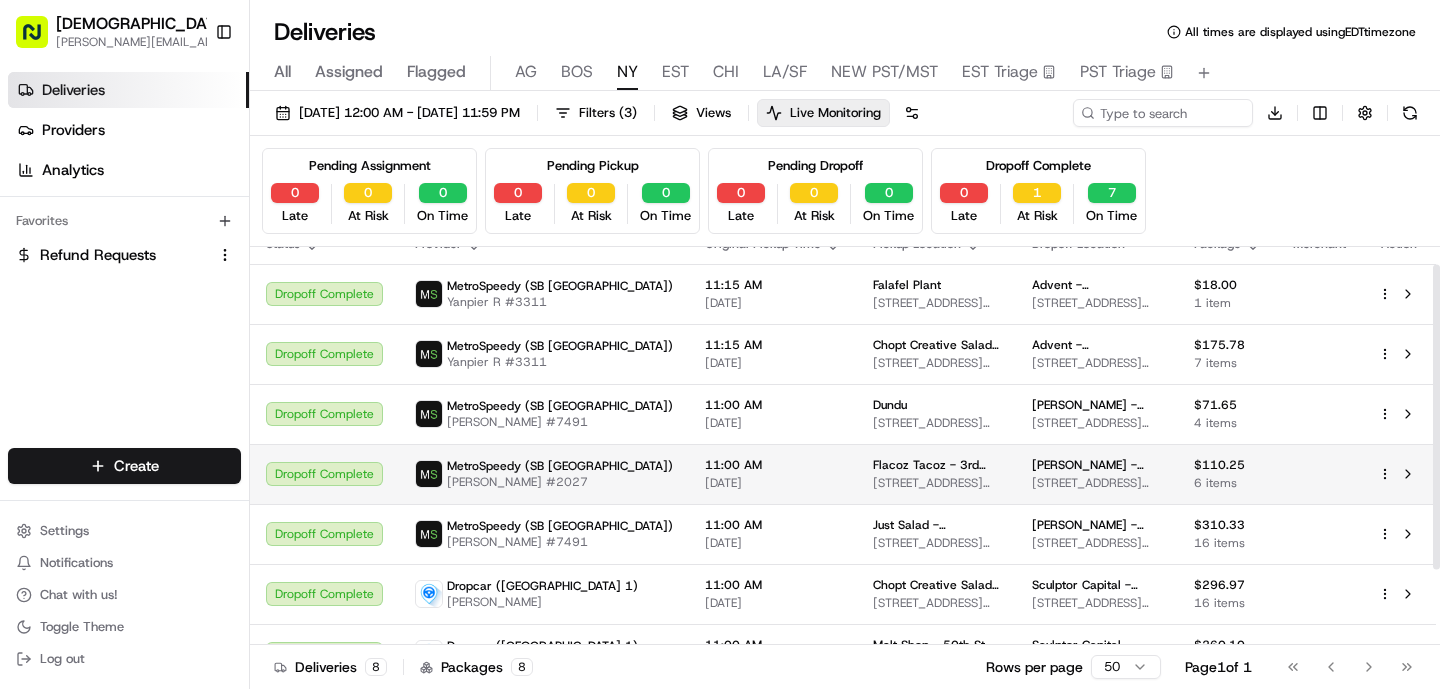 click on "11:00 AM [DATE]" at bounding box center [773, 474] 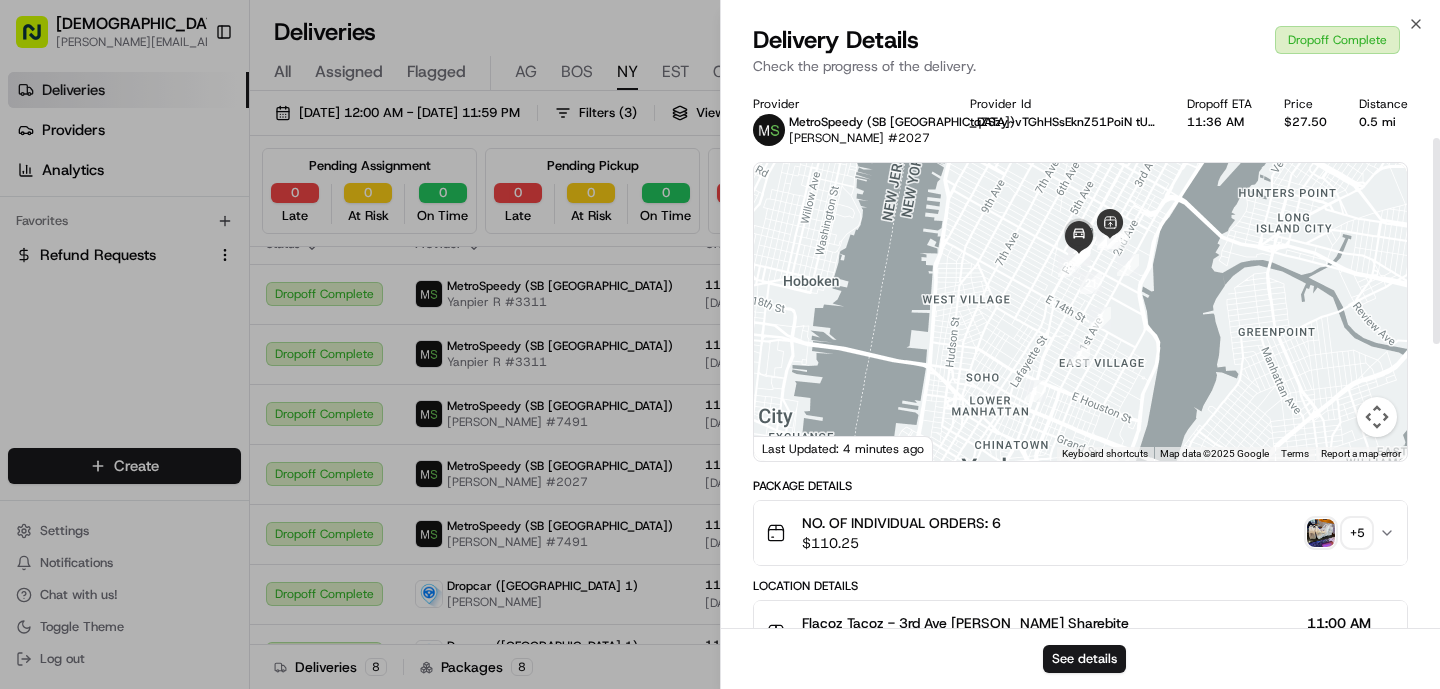 scroll, scrollTop: 894, scrollLeft: 0, axis: vertical 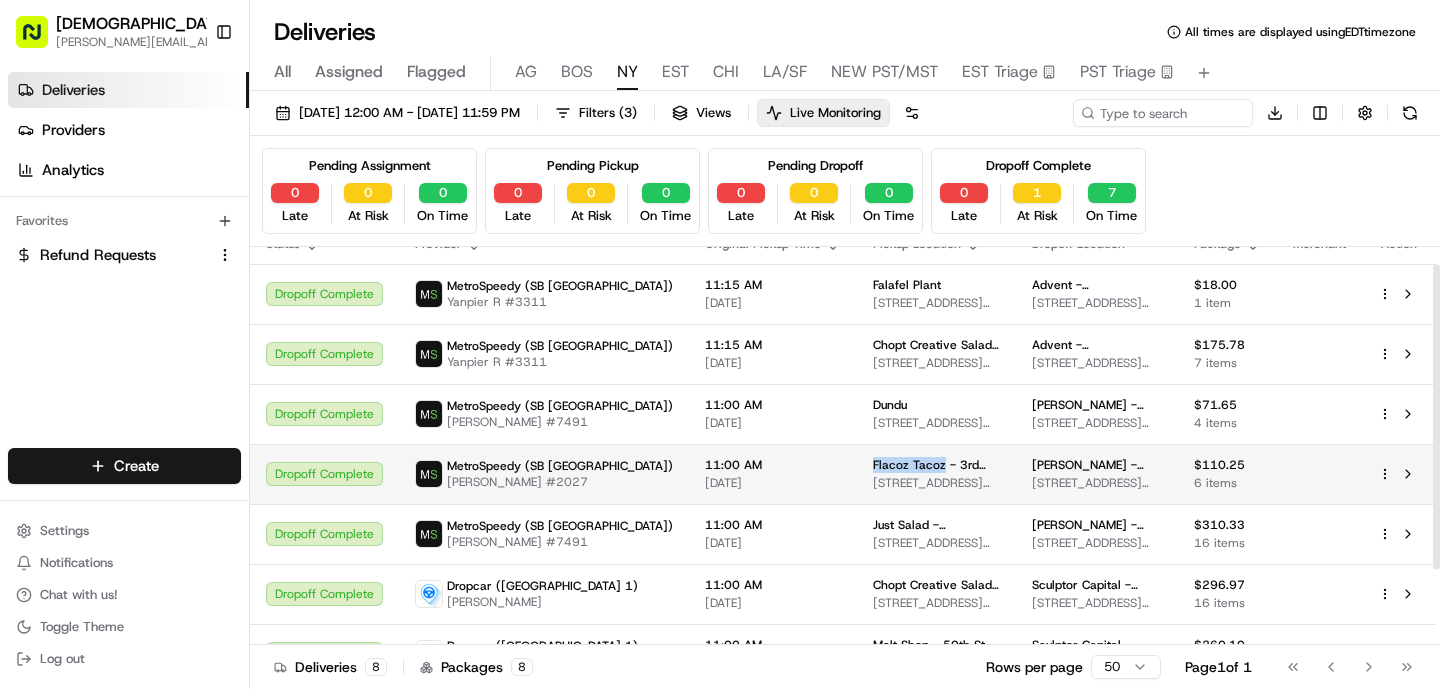 drag, startPoint x: 839, startPoint y: 463, endPoint x: 765, endPoint y: 465, distance: 74.02702 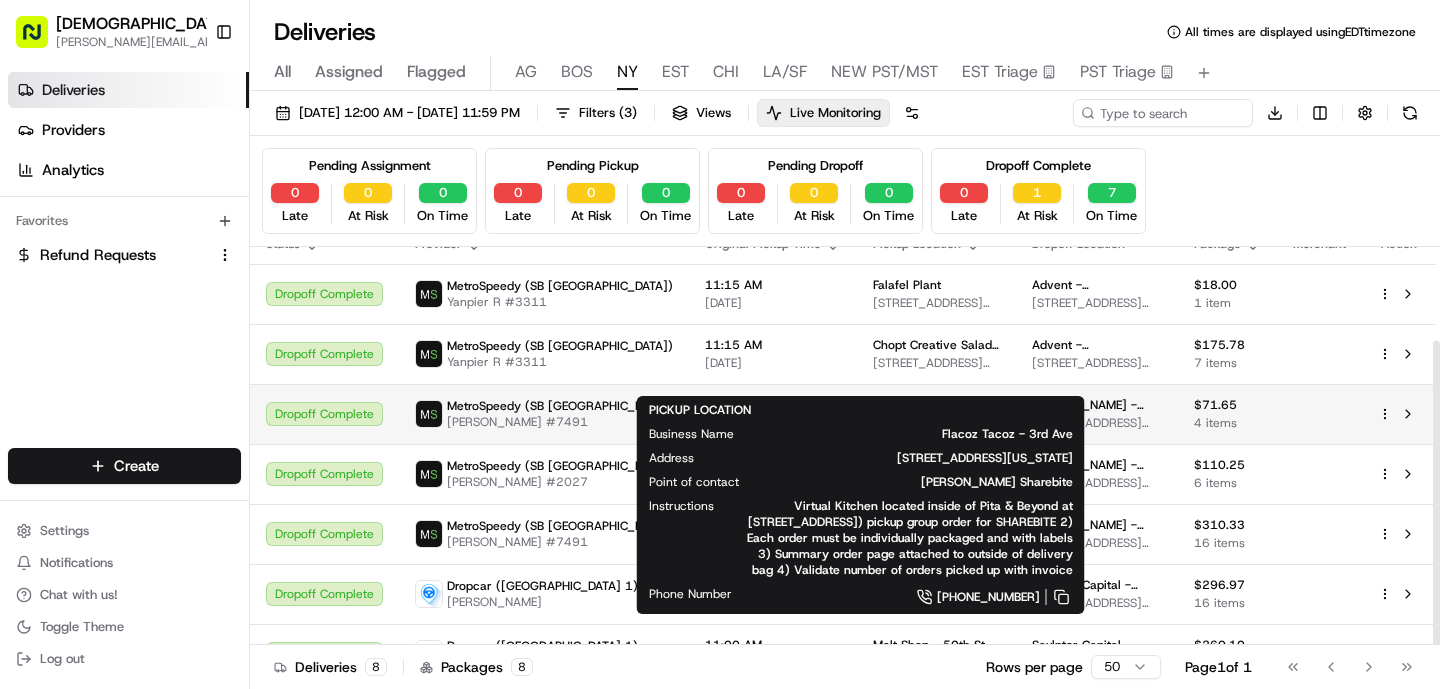 scroll, scrollTop: 122, scrollLeft: 0, axis: vertical 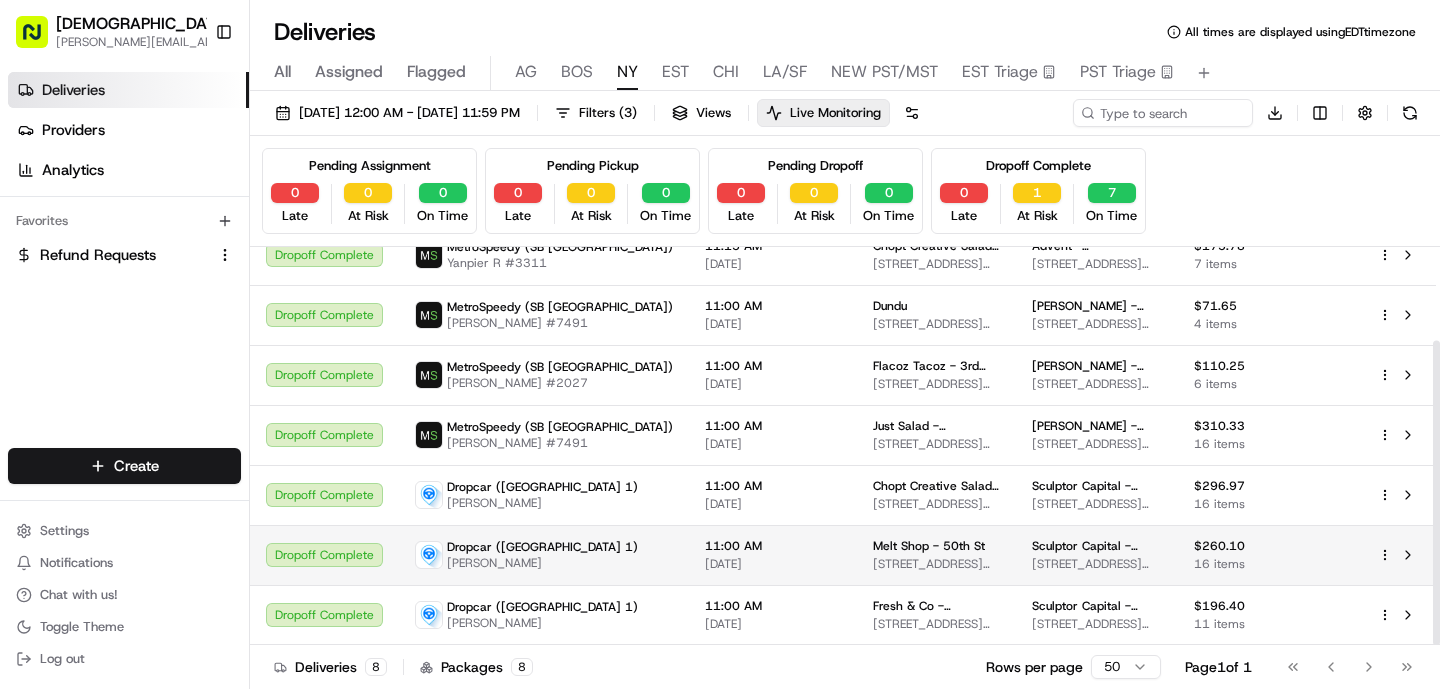 click on "11:00 AM" at bounding box center (773, 546) 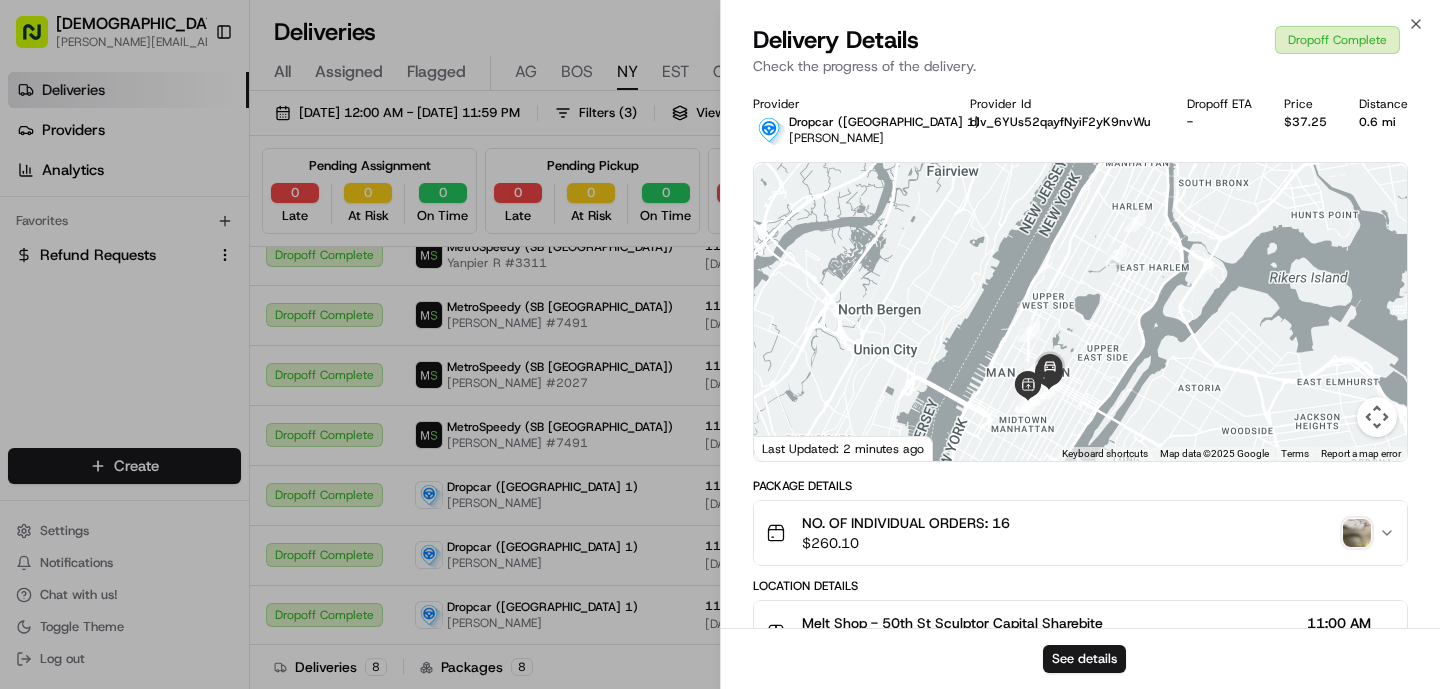 scroll, scrollTop: 654, scrollLeft: 0, axis: vertical 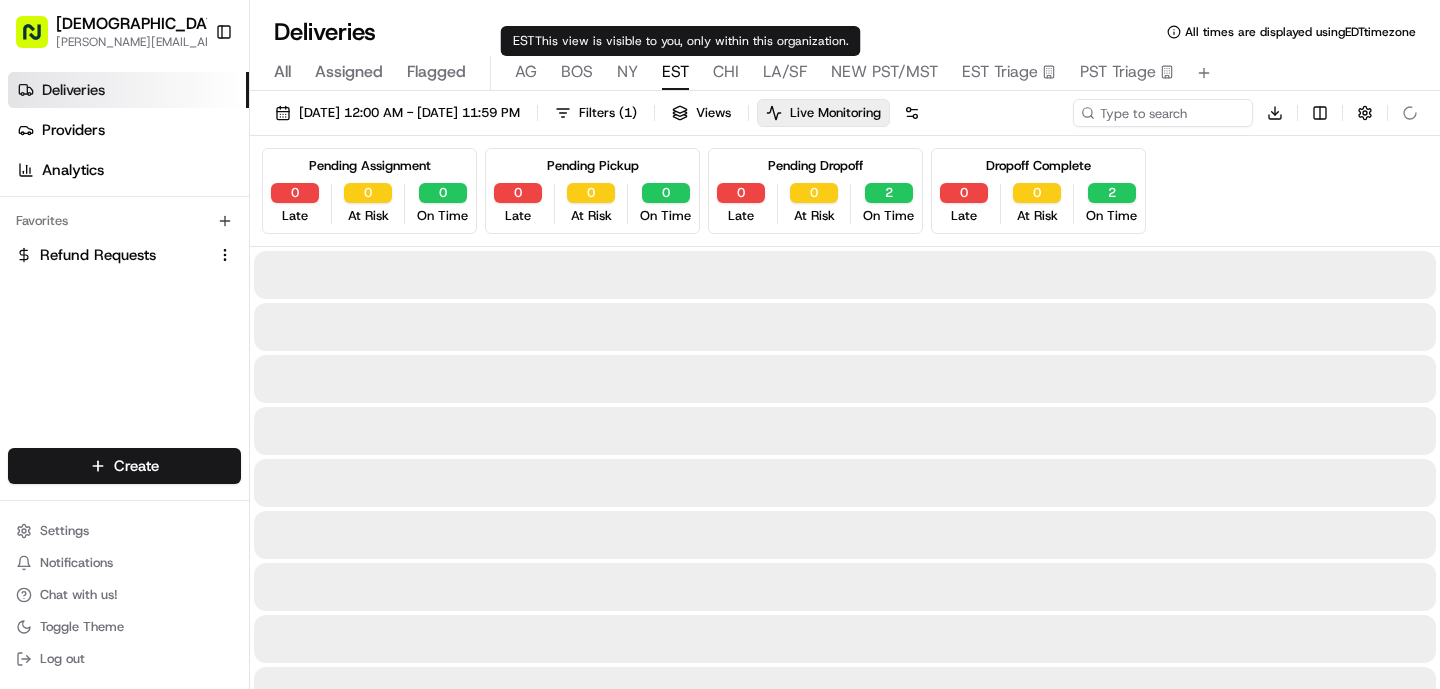 click on "EST" at bounding box center (675, 72) 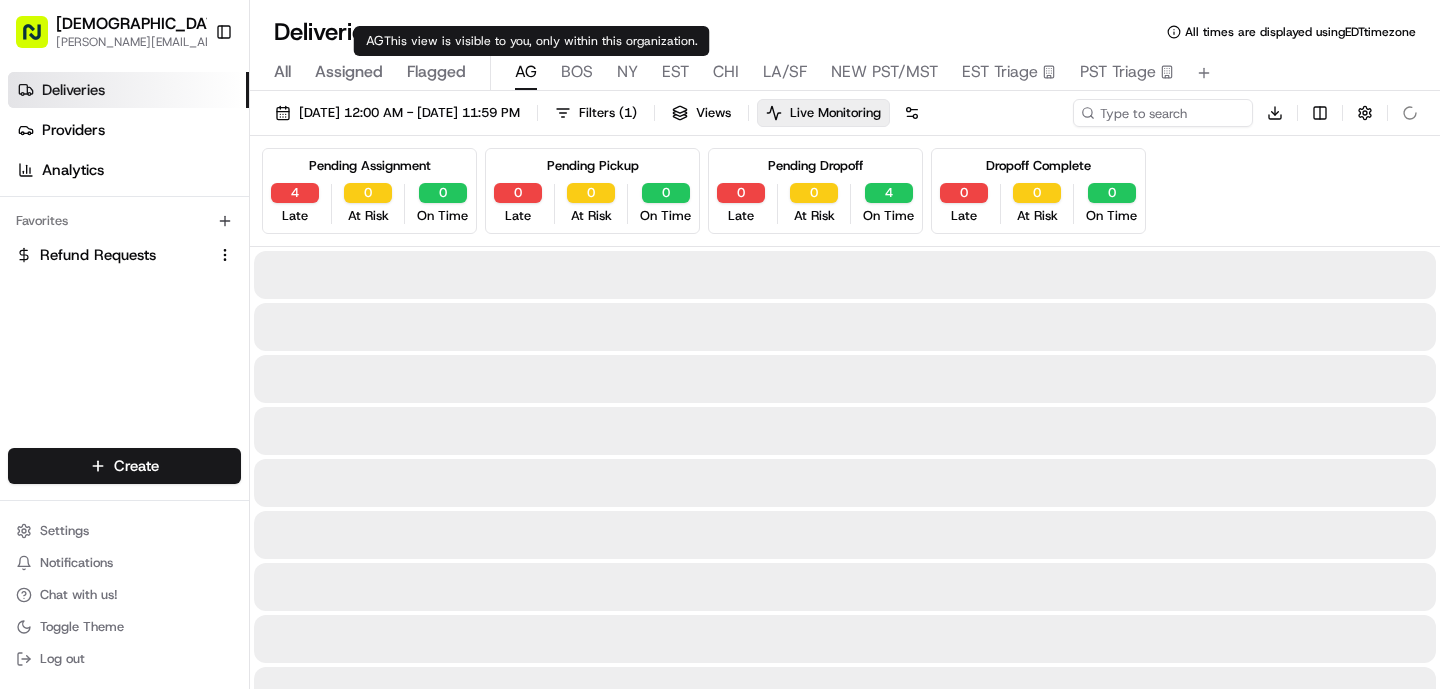click on "AG" at bounding box center (526, 72) 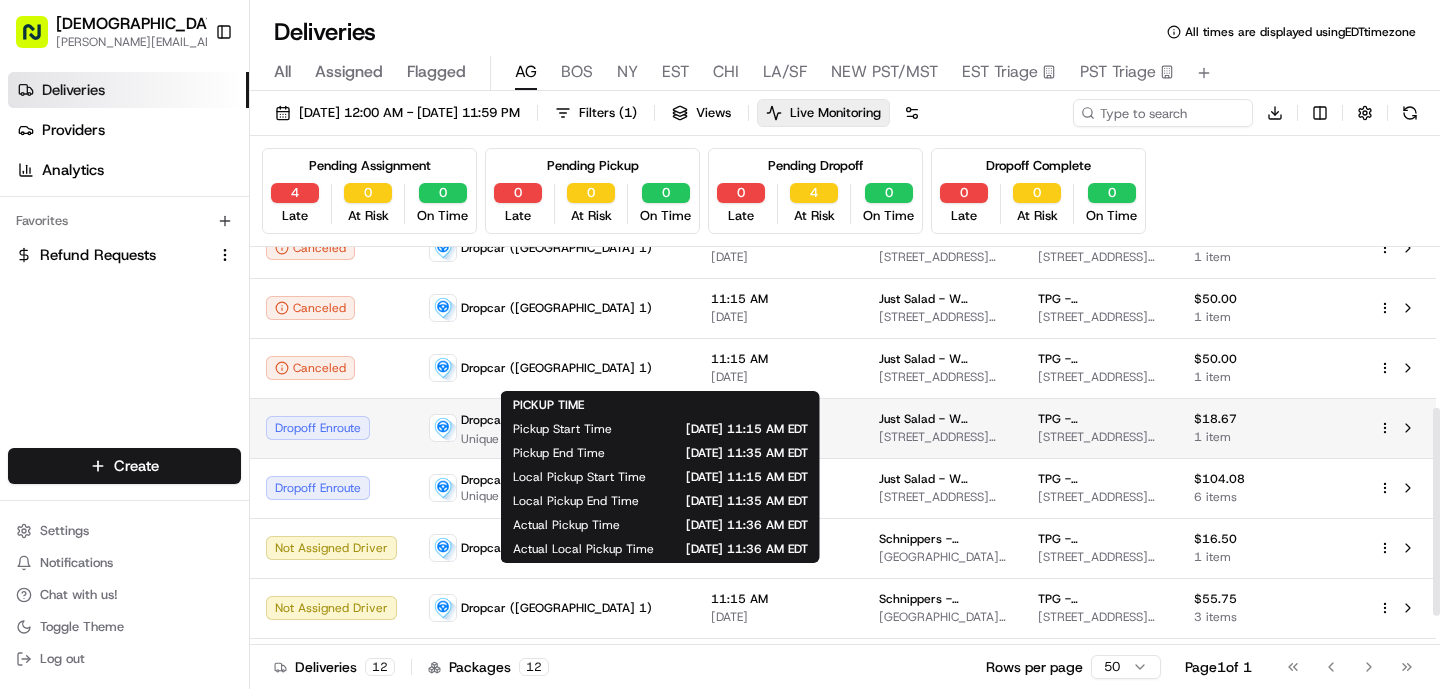 scroll, scrollTop: 362, scrollLeft: 0, axis: vertical 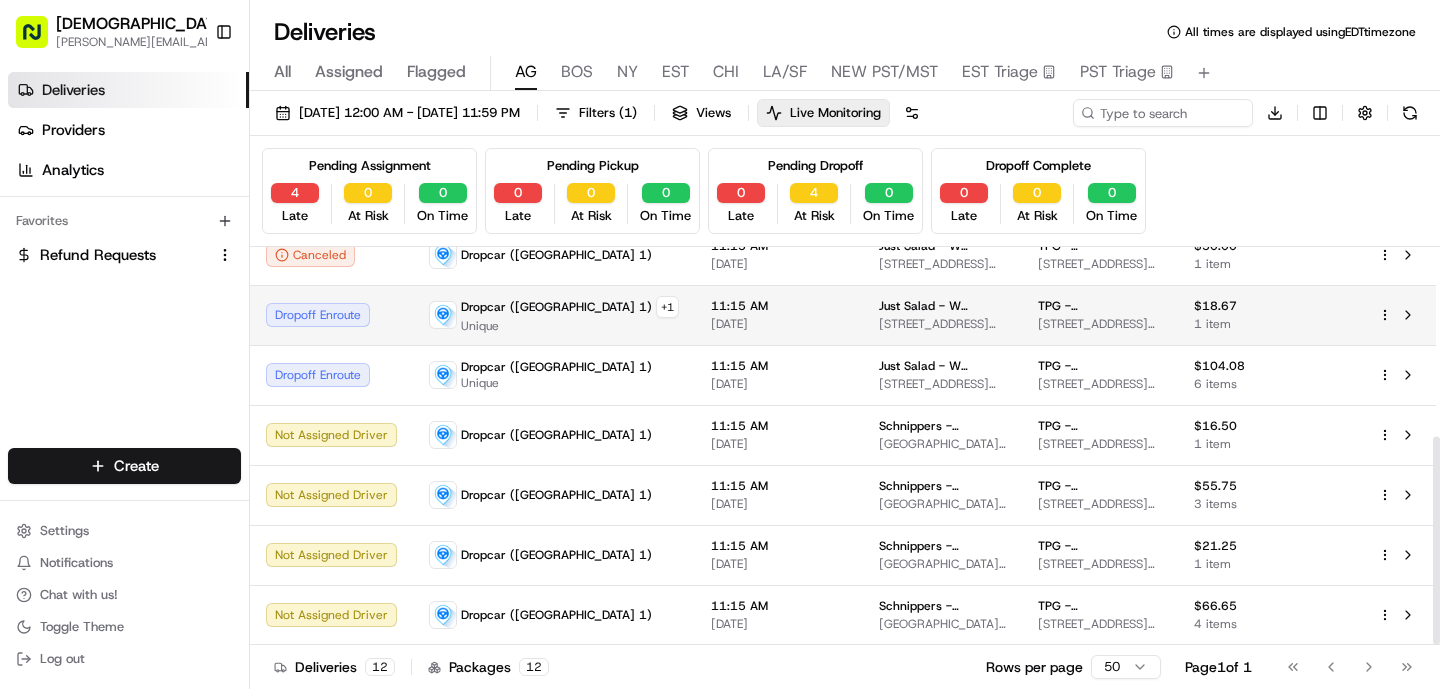 click on "11:15 AM [DATE]" at bounding box center [779, 315] 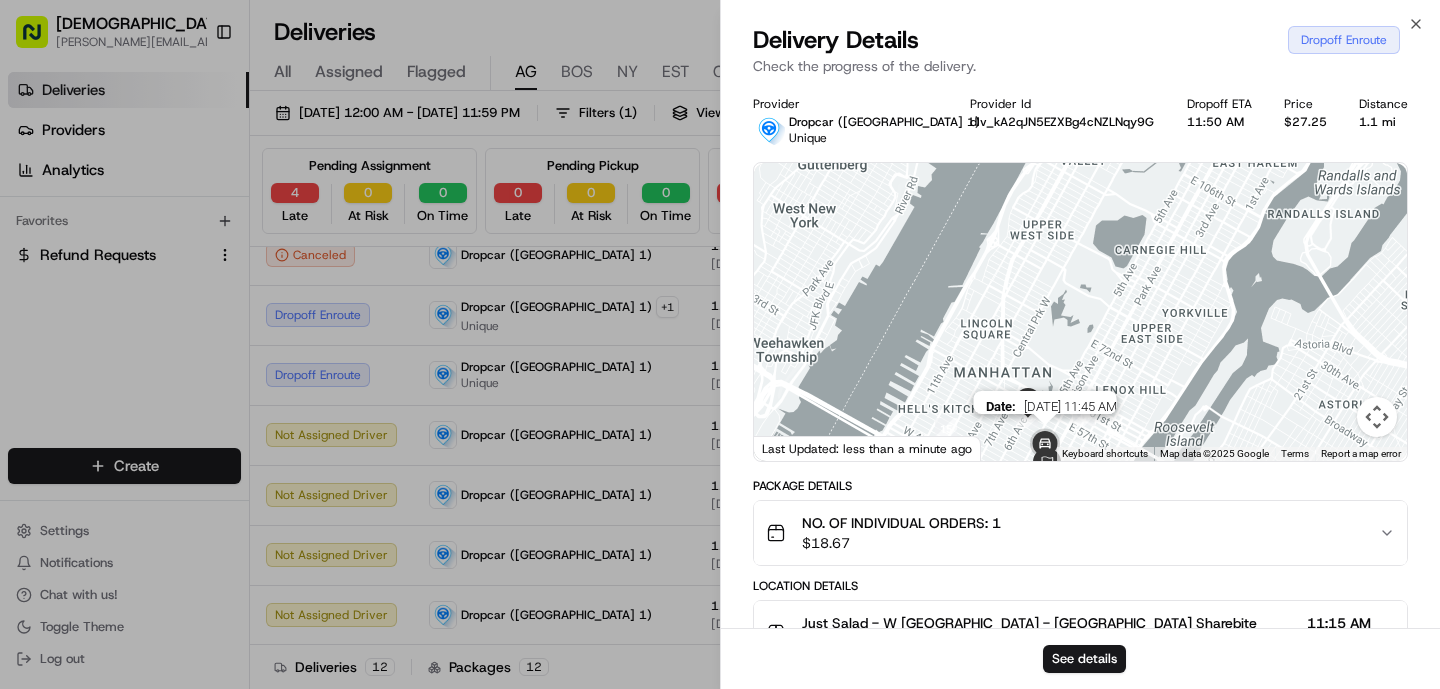 drag, startPoint x: 1037, startPoint y: 439, endPoint x: 1037, endPoint y: 369, distance: 70 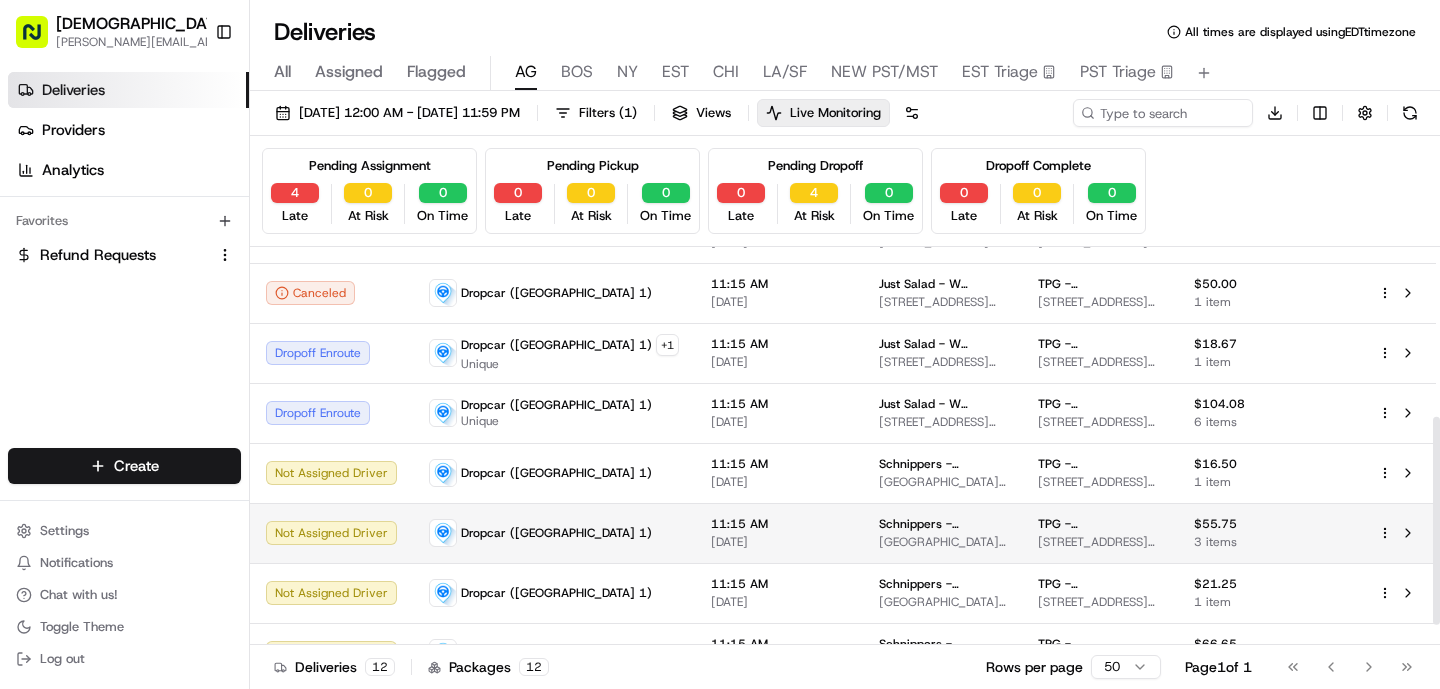 scroll, scrollTop: 362, scrollLeft: 0, axis: vertical 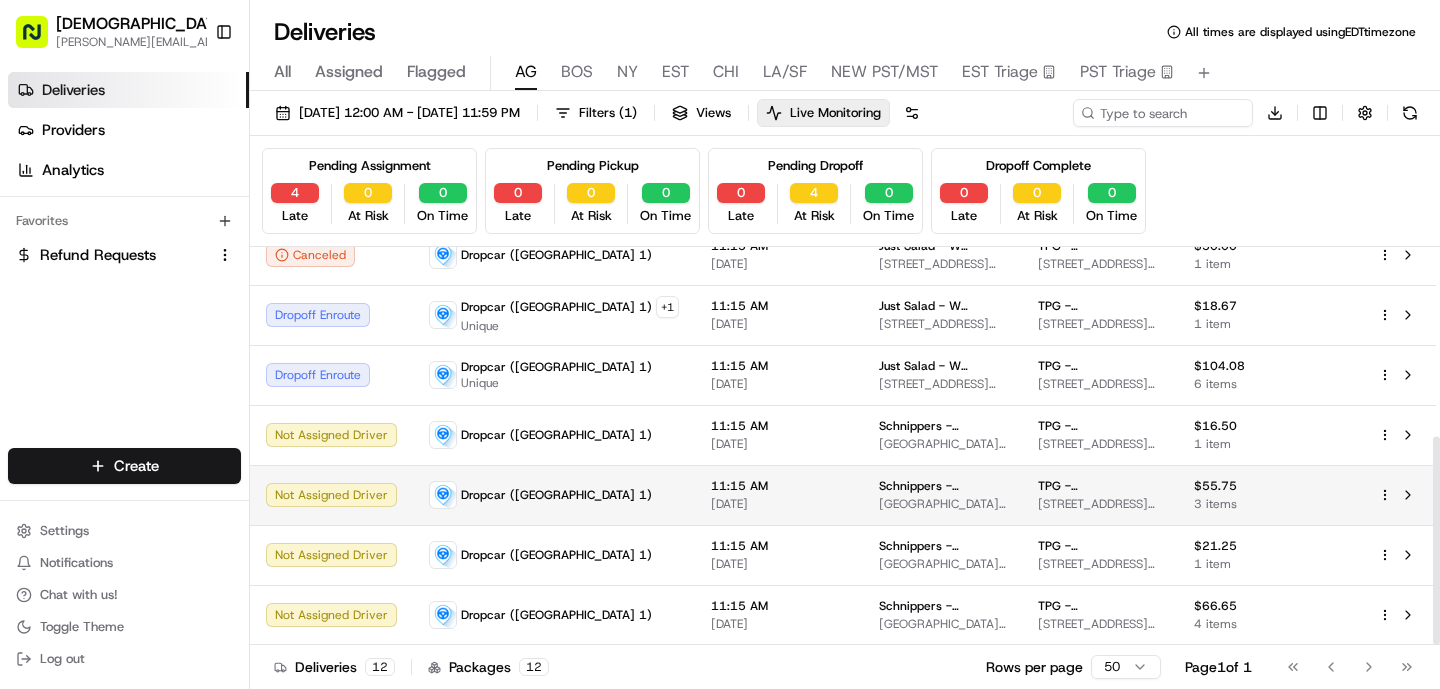 click on "11:15 AM [DATE]" at bounding box center [779, 495] 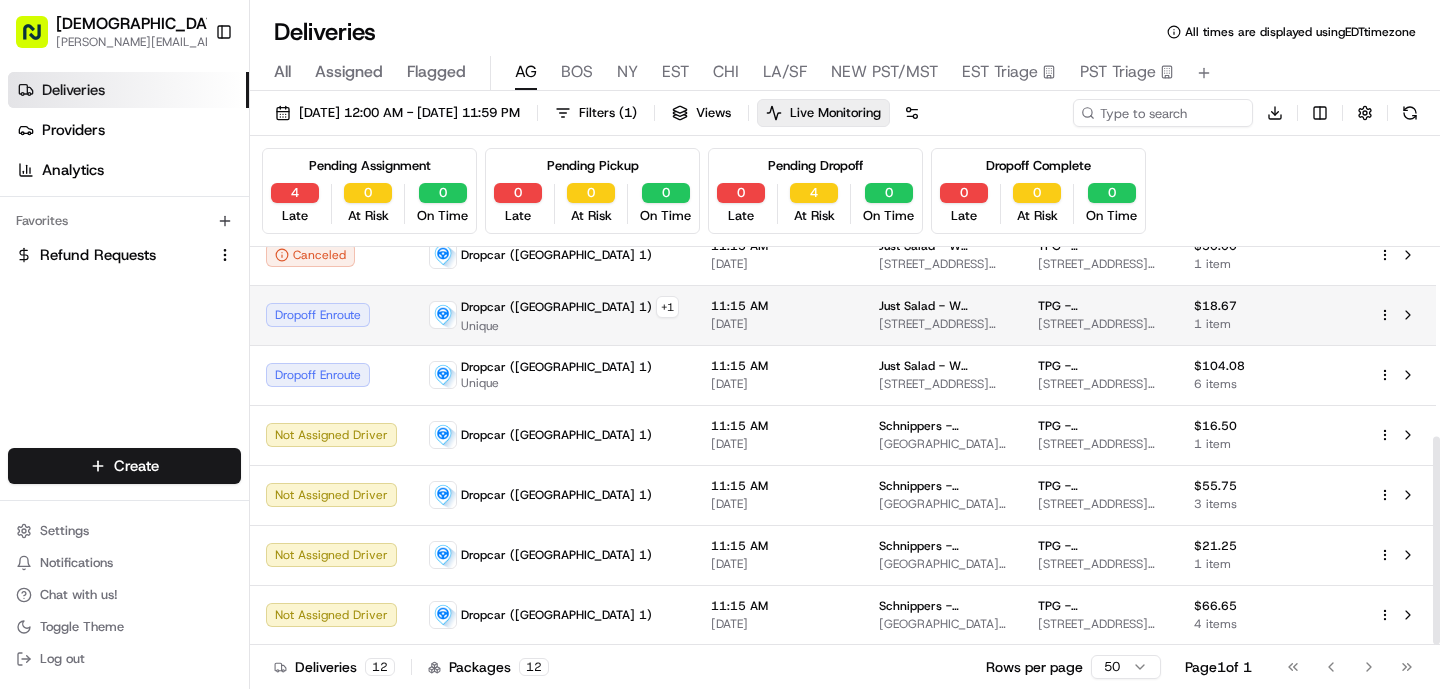 click on "Dropcar ([GEOGRAPHIC_DATA] 1) + 1 Unique" at bounding box center [554, 315] 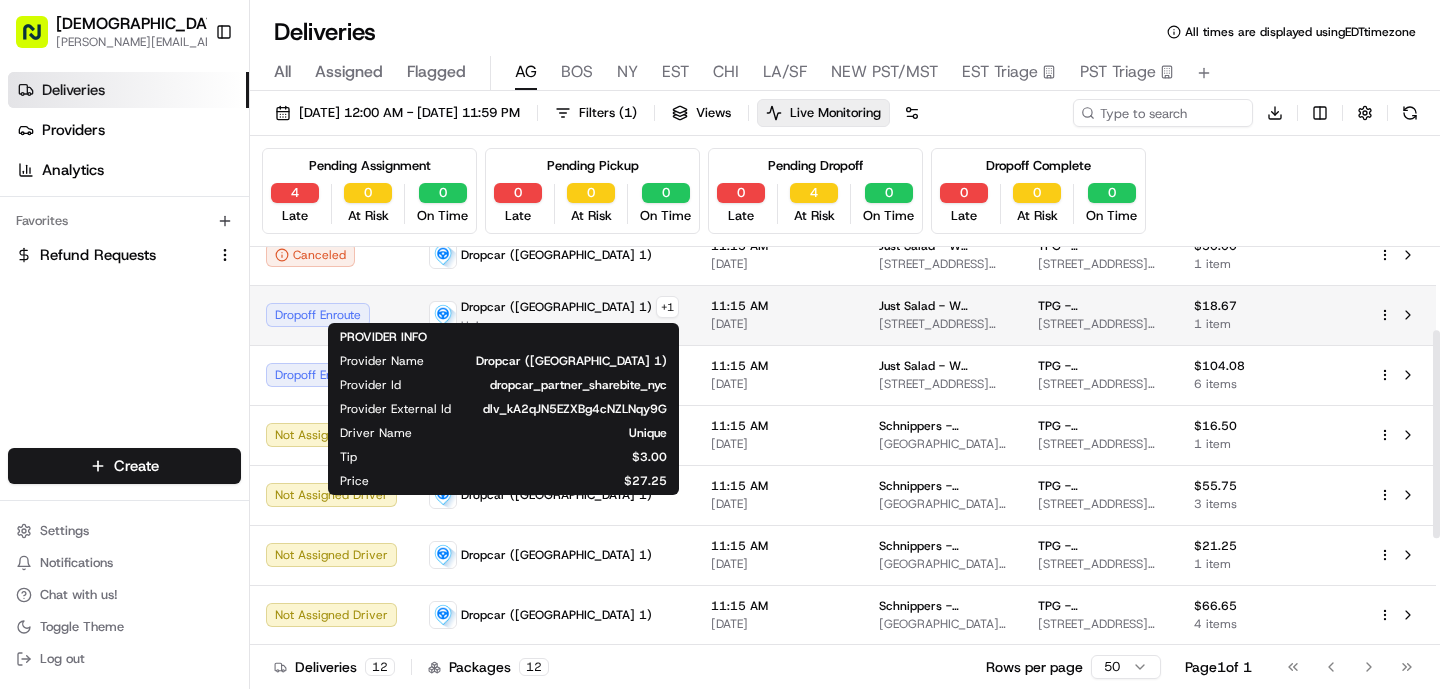 scroll, scrollTop: 0, scrollLeft: 0, axis: both 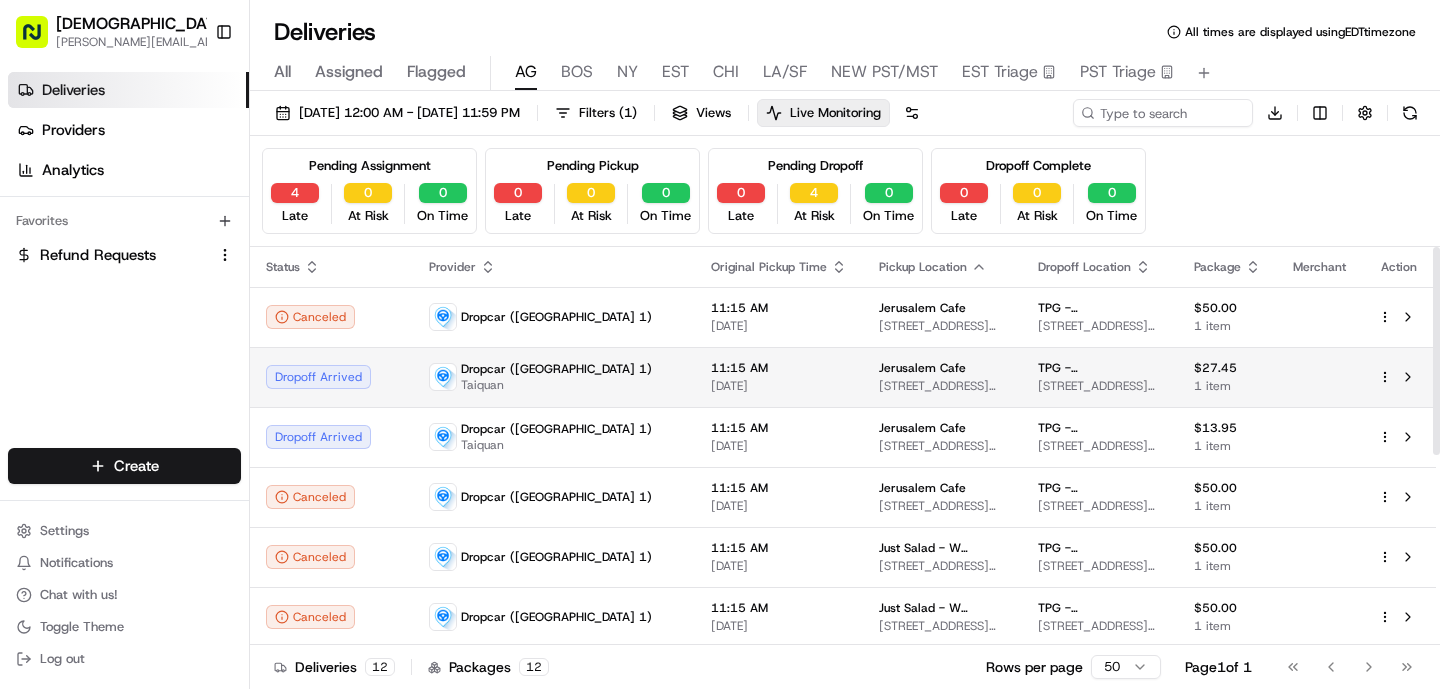click on "Dropcar ([GEOGRAPHIC_DATA] 1) Taiquan" at bounding box center (554, 377) 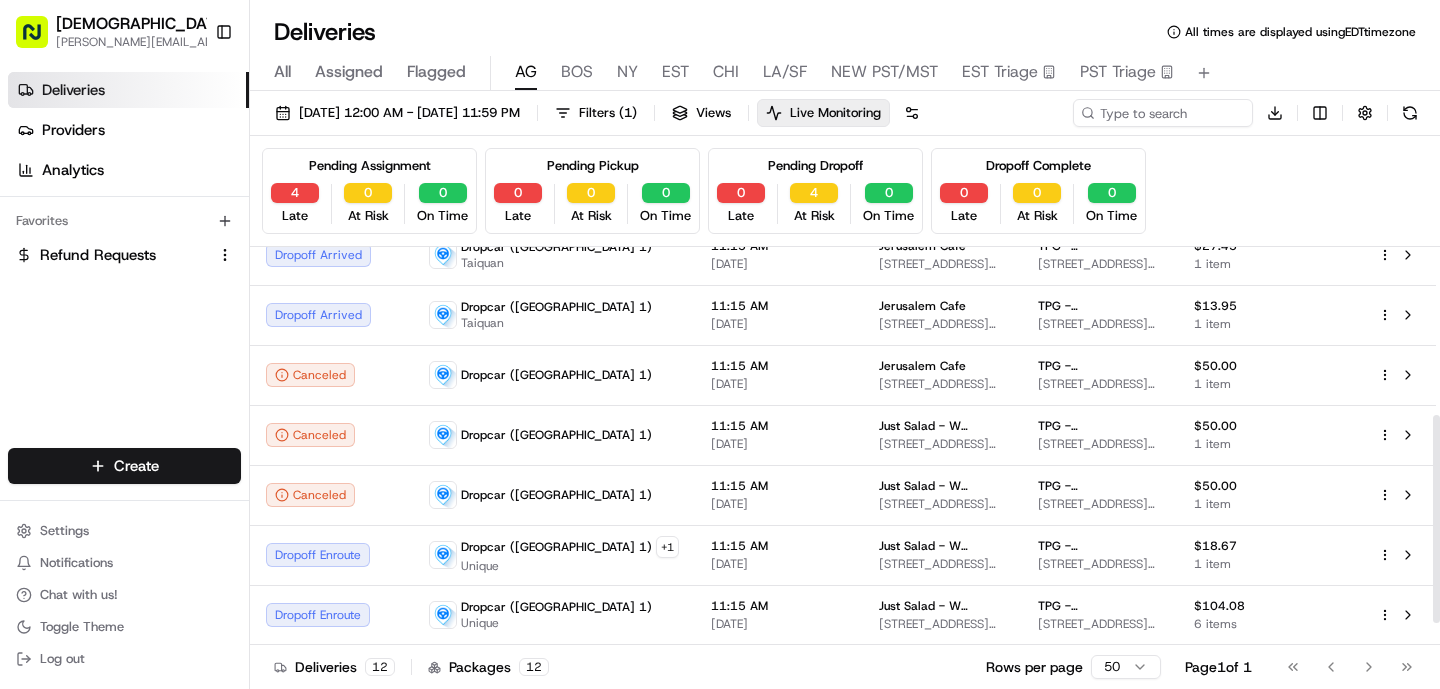scroll, scrollTop: 362, scrollLeft: 0, axis: vertical 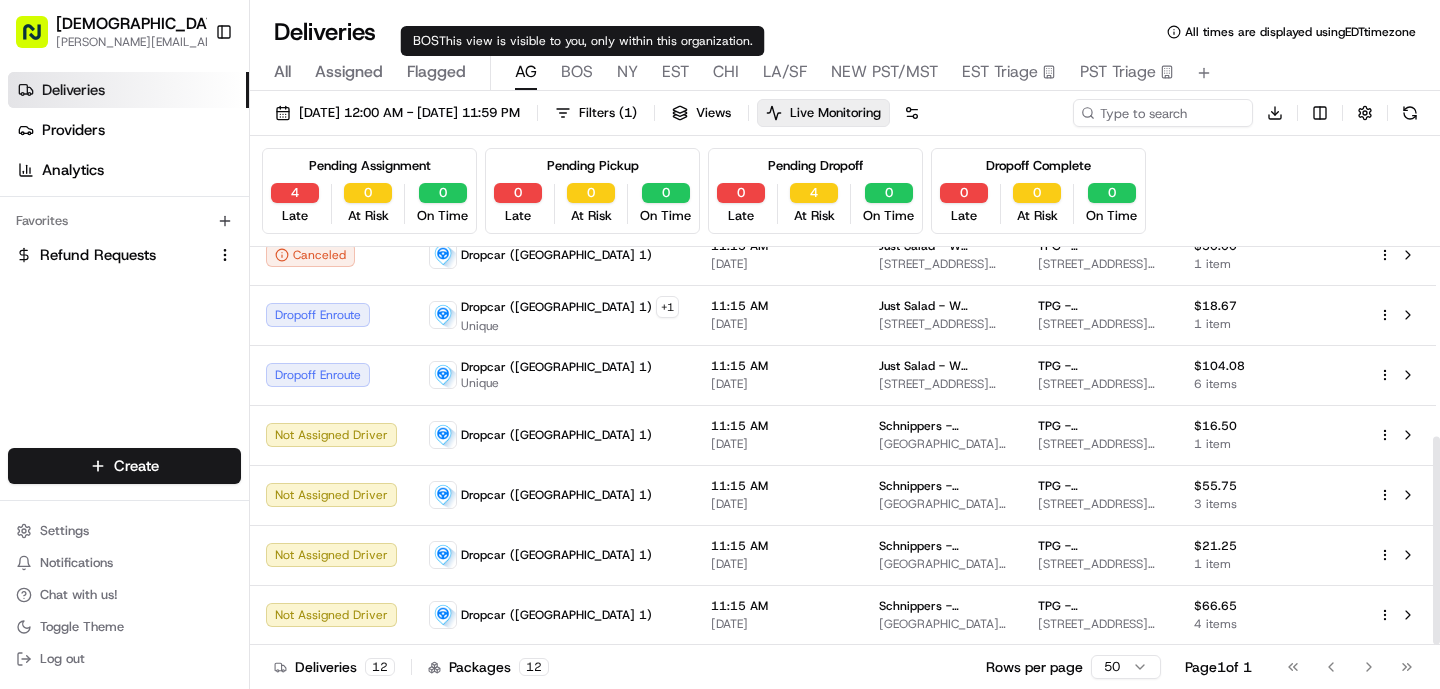 click on "BOS" at bounding box center [577, 72] 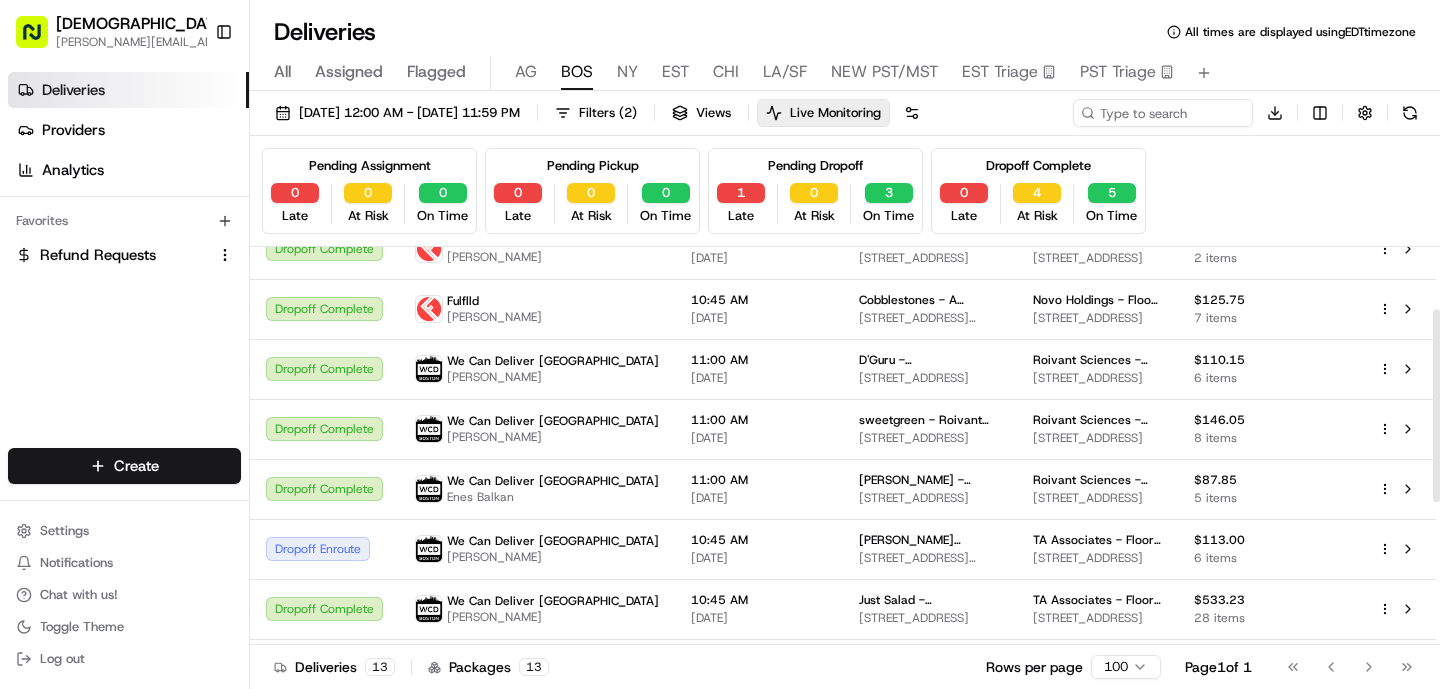 scroll, scrollTop: 0, scrollLeft: 0, axis: both 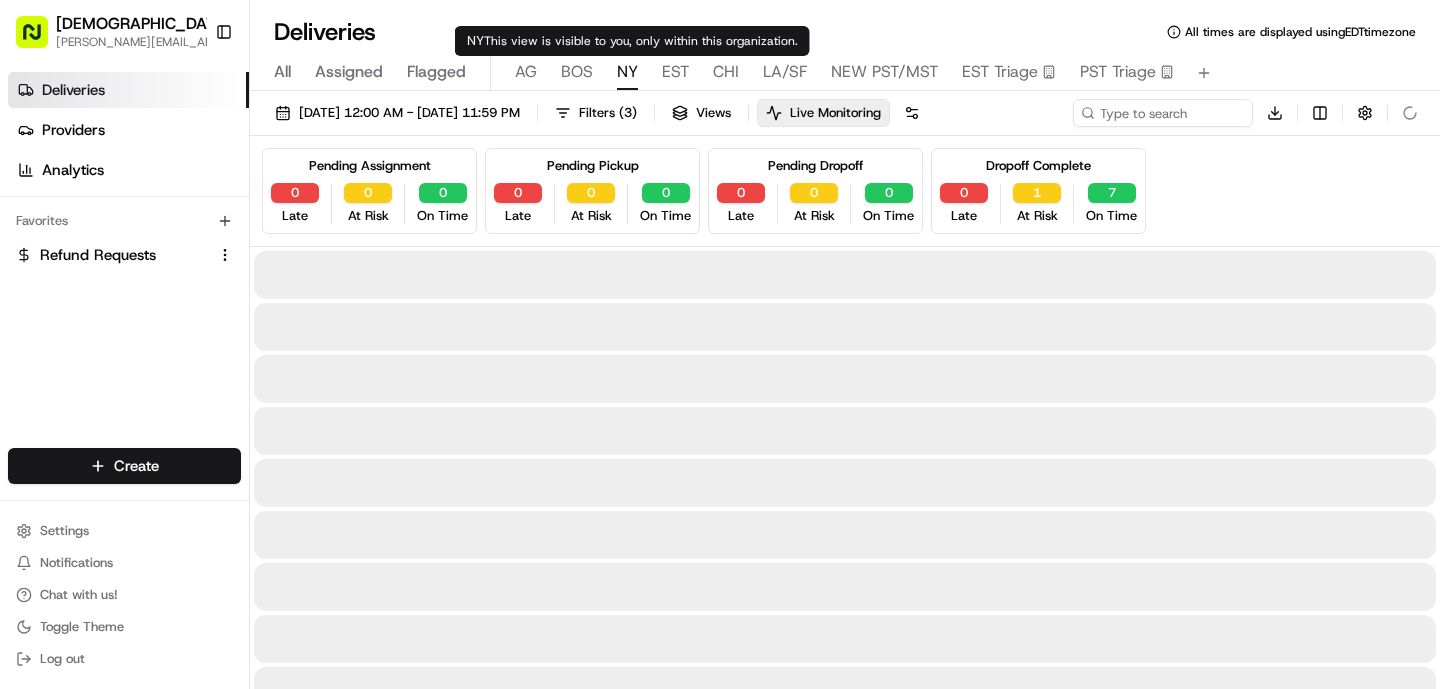 click on "NY" at bounding box center [627, 72] 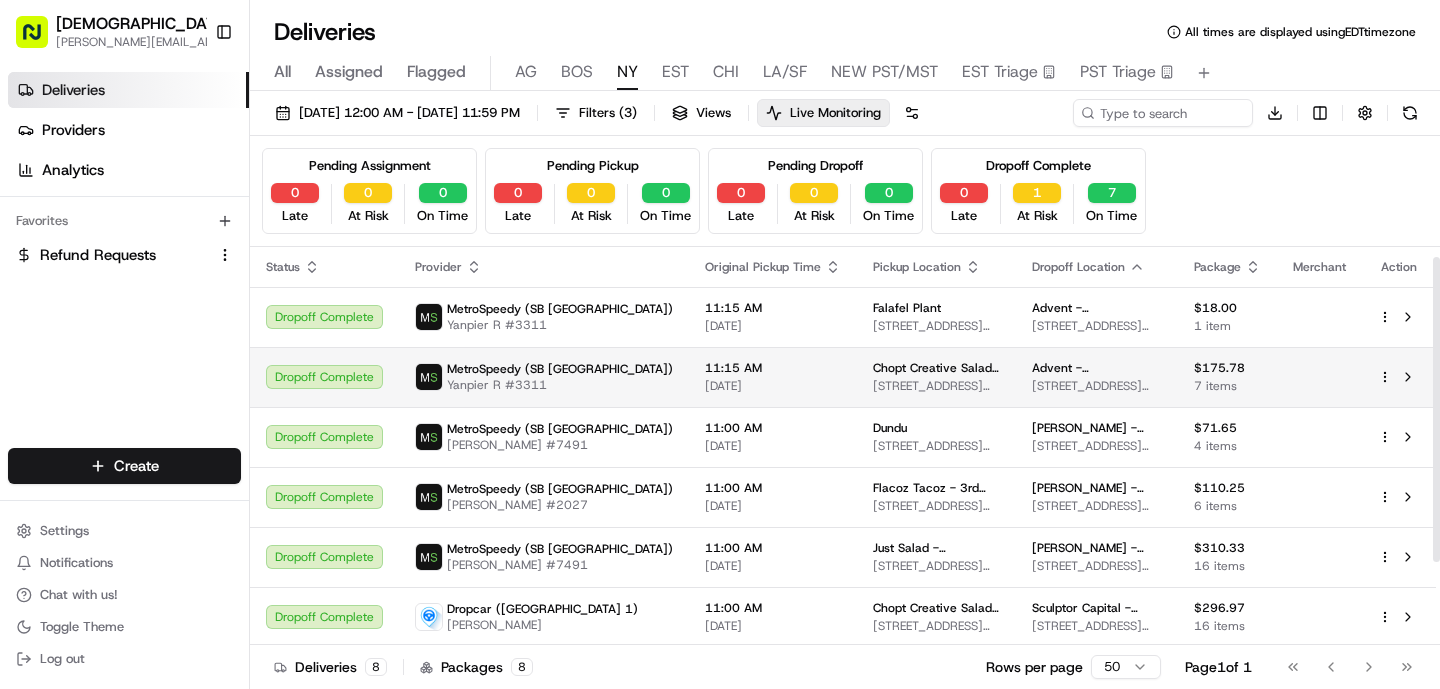 scroll, scrollTop: 122, scrollLeft: 0, axis: vertical 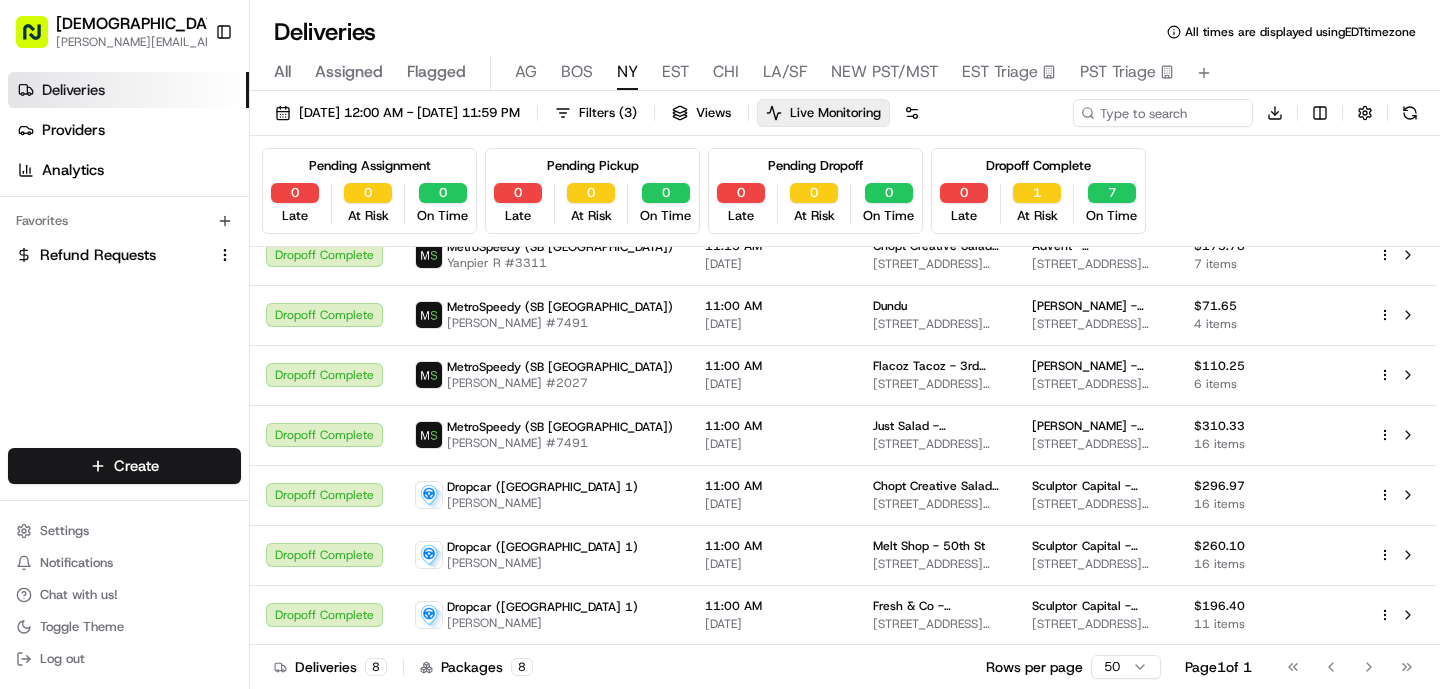 click on "EST" at bounding box center [675, 73] 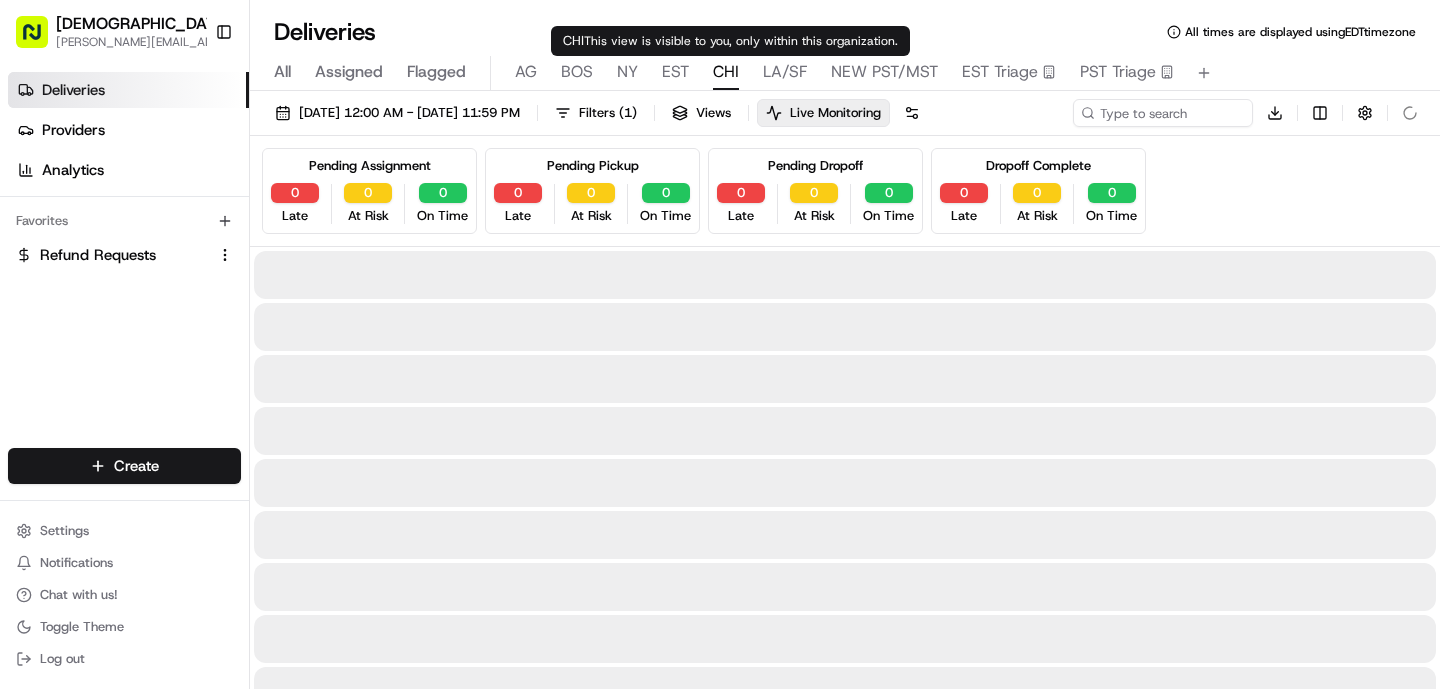 click on "CHI" at bounding box center [726, 72] 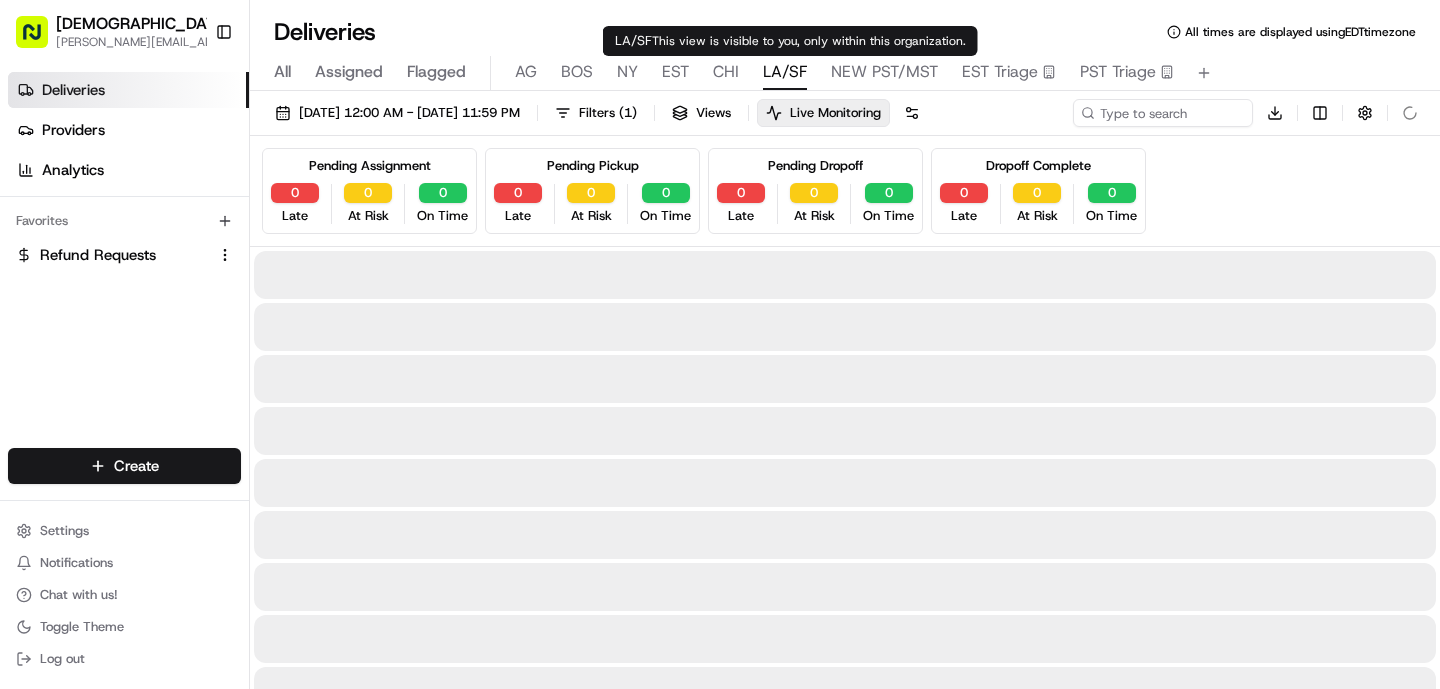 click on "LA/SF" at bounding box center [785, 72] 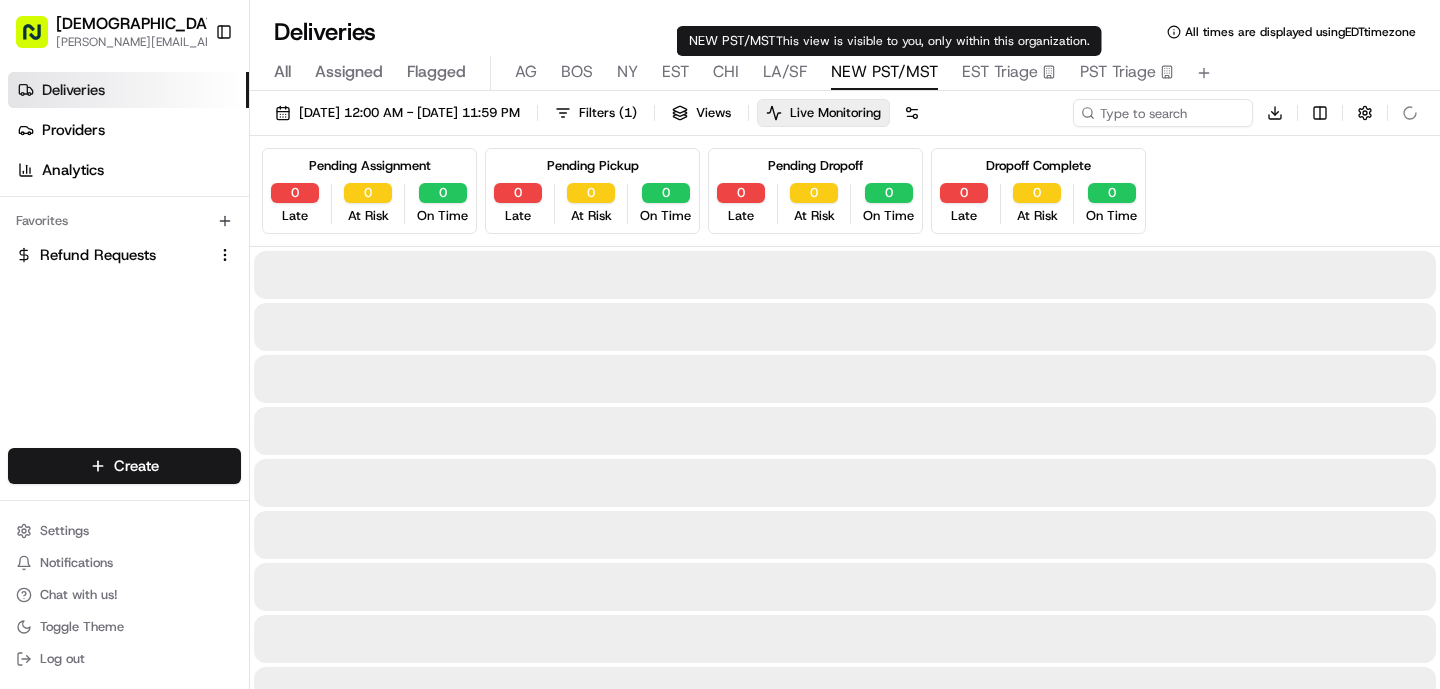 click on "NEW PST/MST" at bounding box center [884, 72] 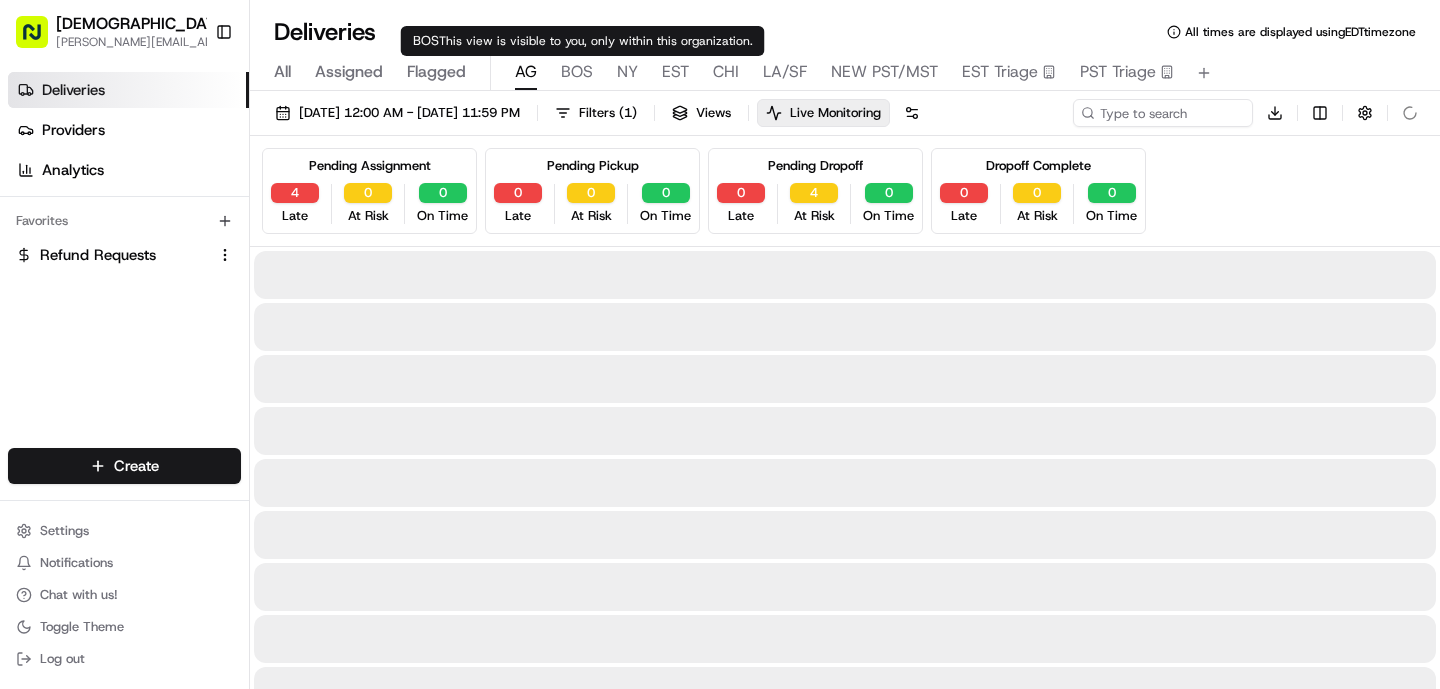 click on "AG" at bounding box center (526, 72) 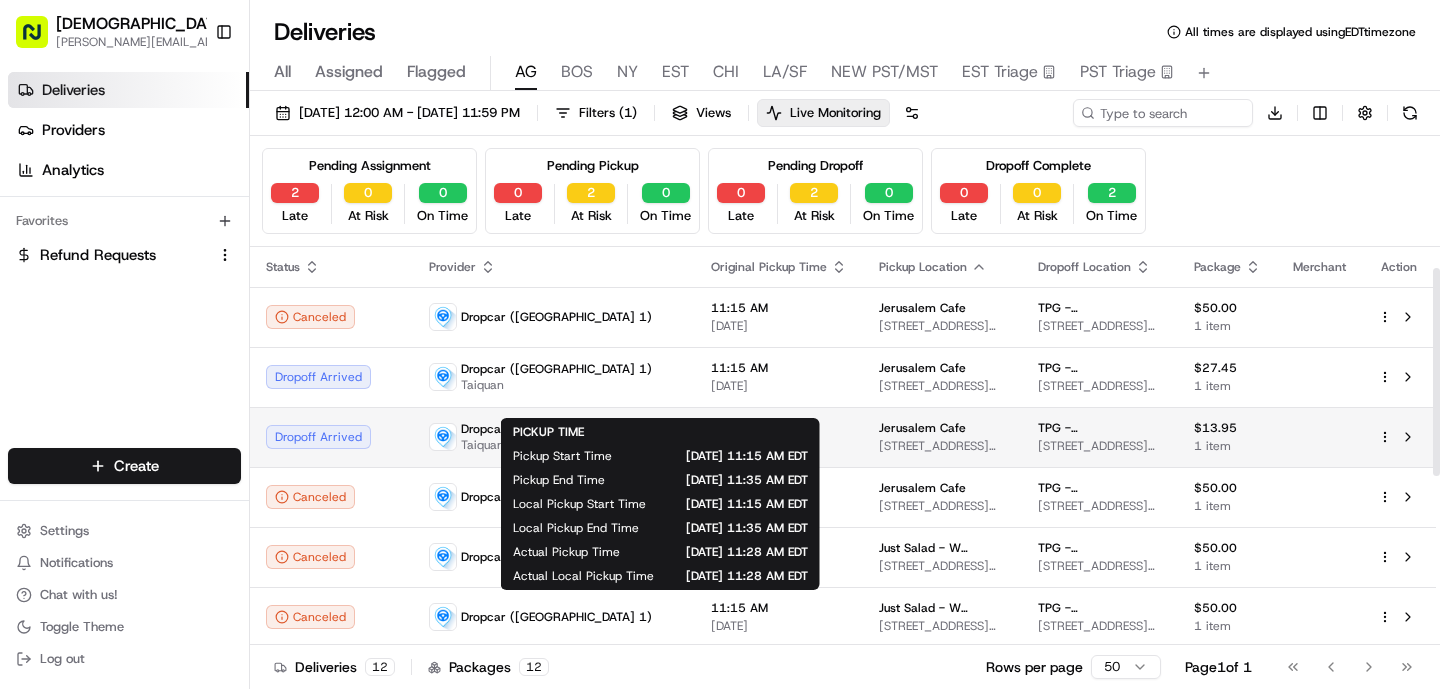 scroll, scrollTop: 362, scrollLeft: 0, axis: vertical 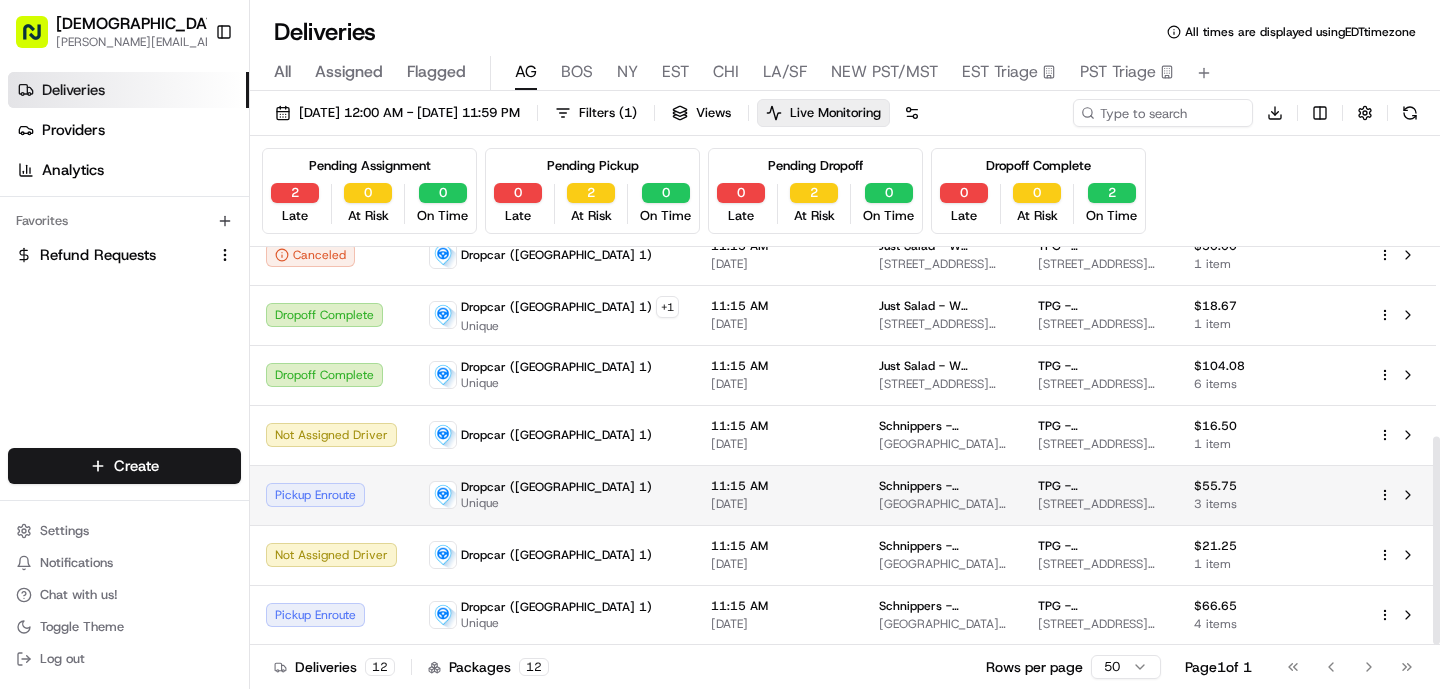click on "[DATE]" at bounding box center (779, 504) 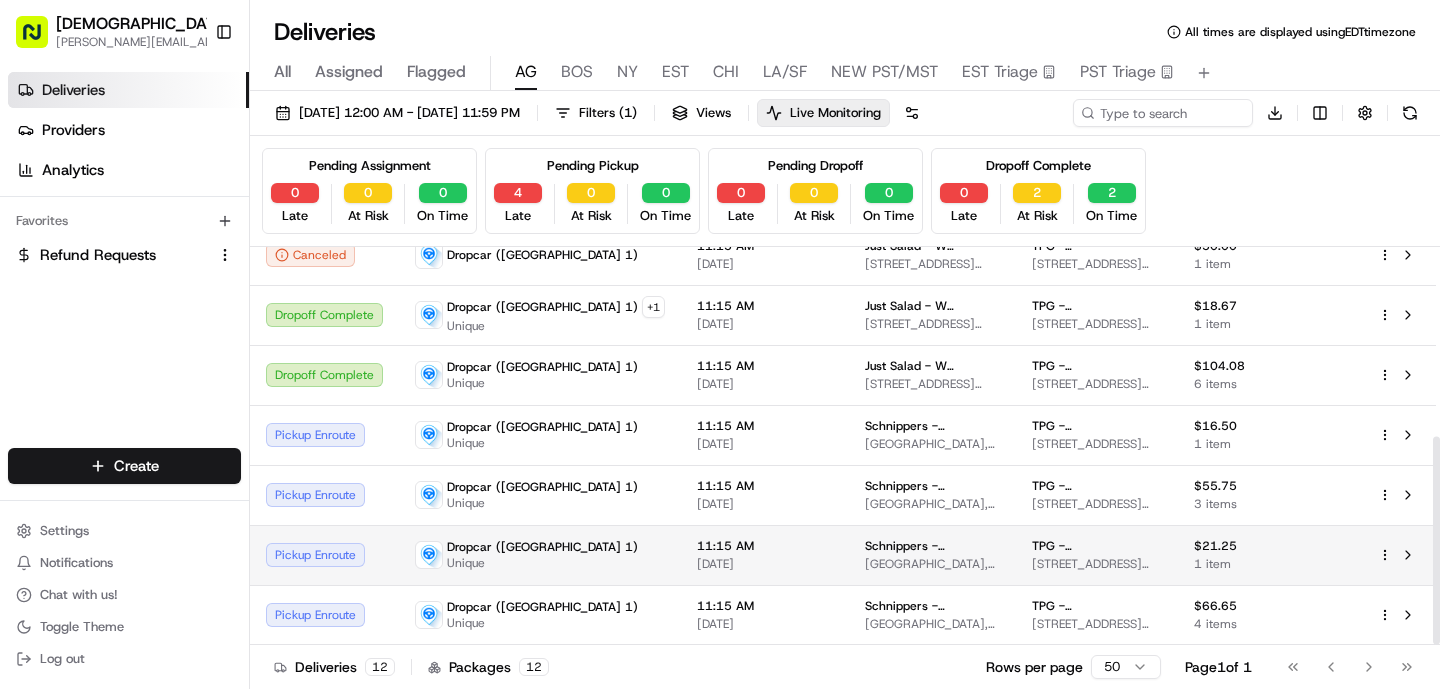 click on "11:15 AM" at bounding box center (765, 546) 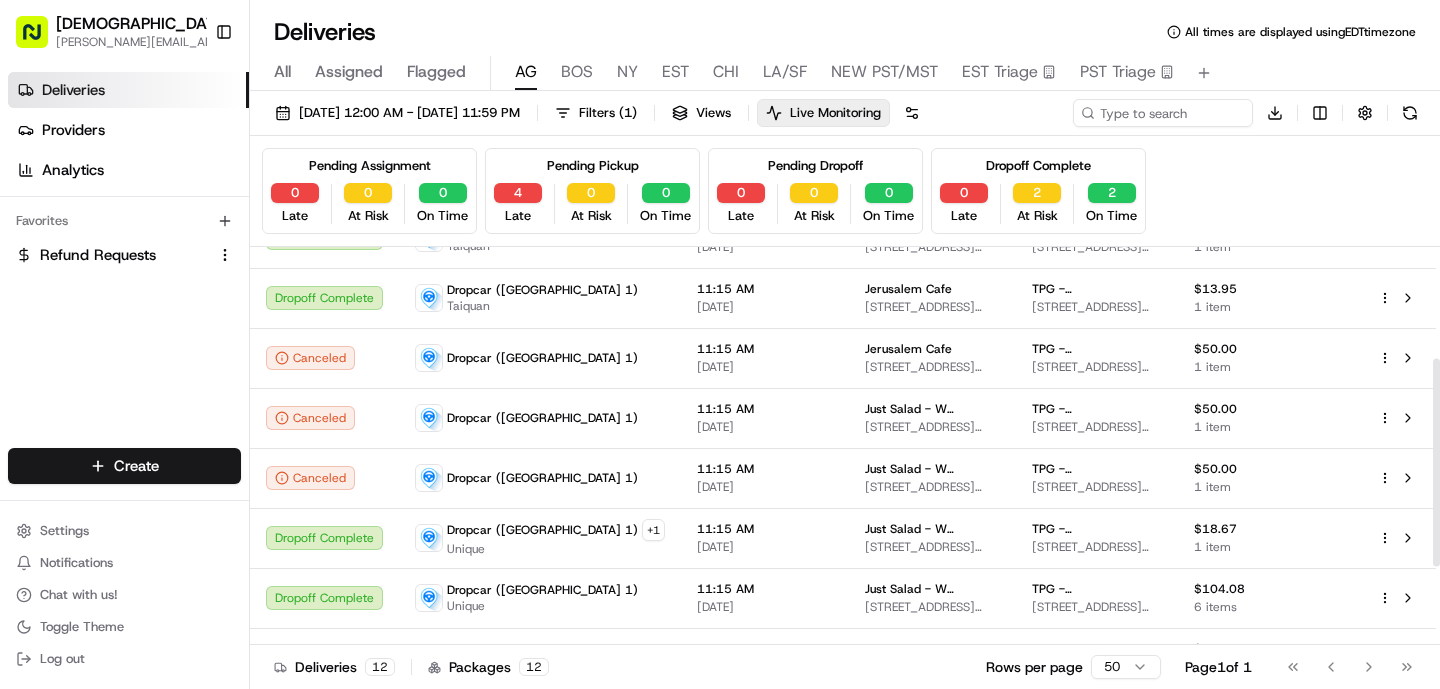 scroll, scrollTop: 0, scrollLeft: 0, axis: both 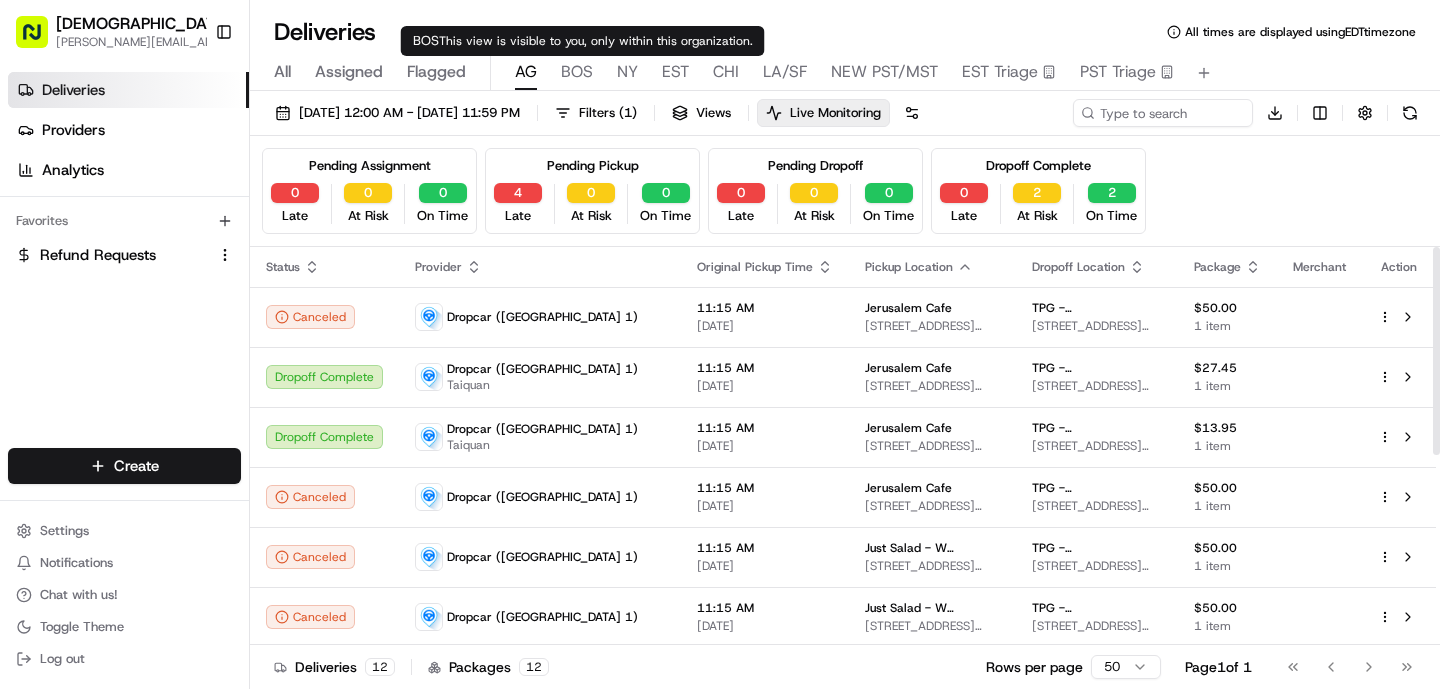click on "BOS" at bounding box center [577, 72] 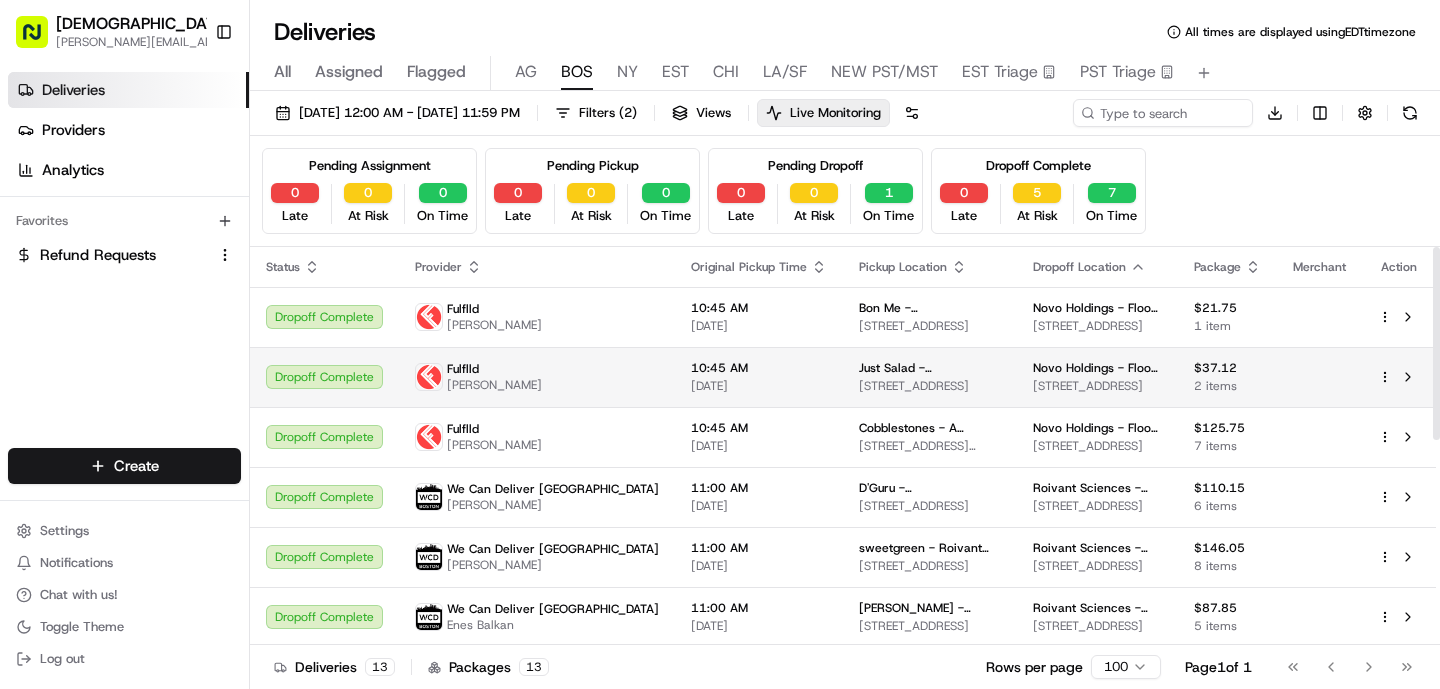 scroll, scrollTop: 422, scrollLeft: 0, axis: vertical 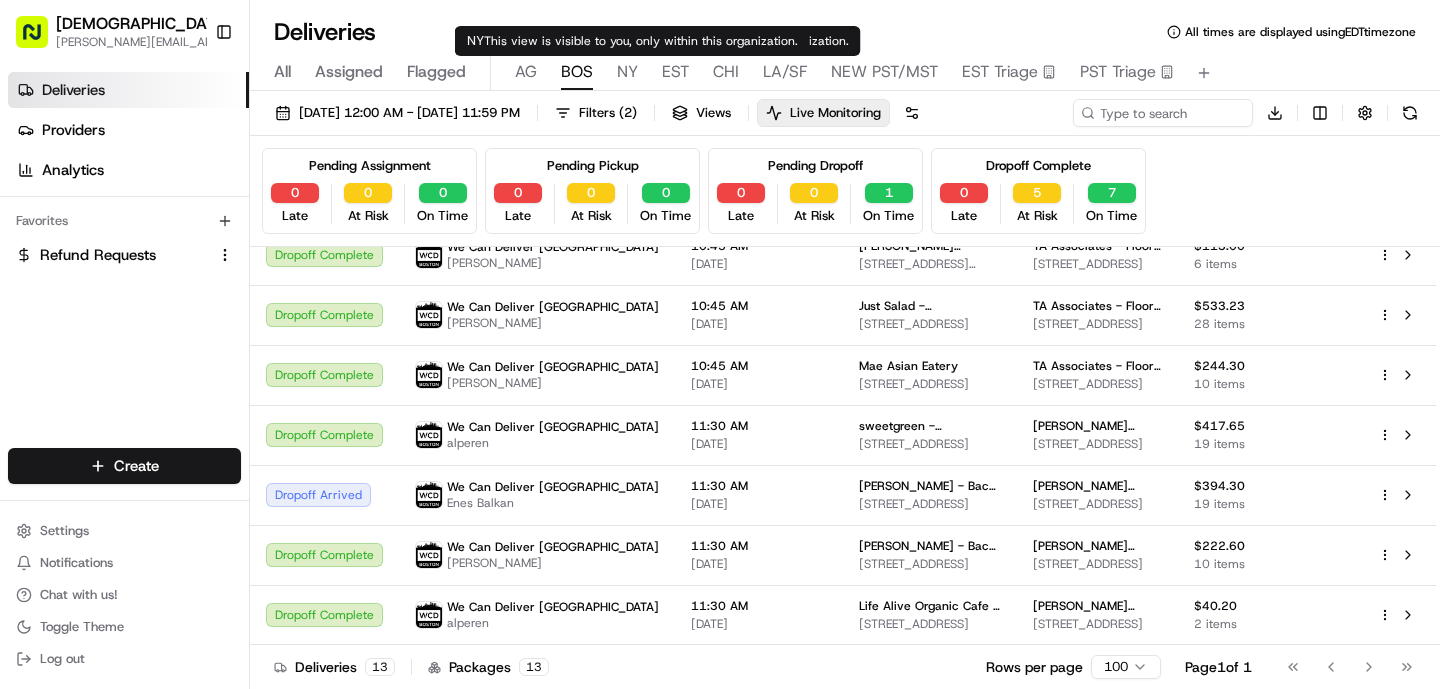 click on "NY" at bounding box center [627, 72] 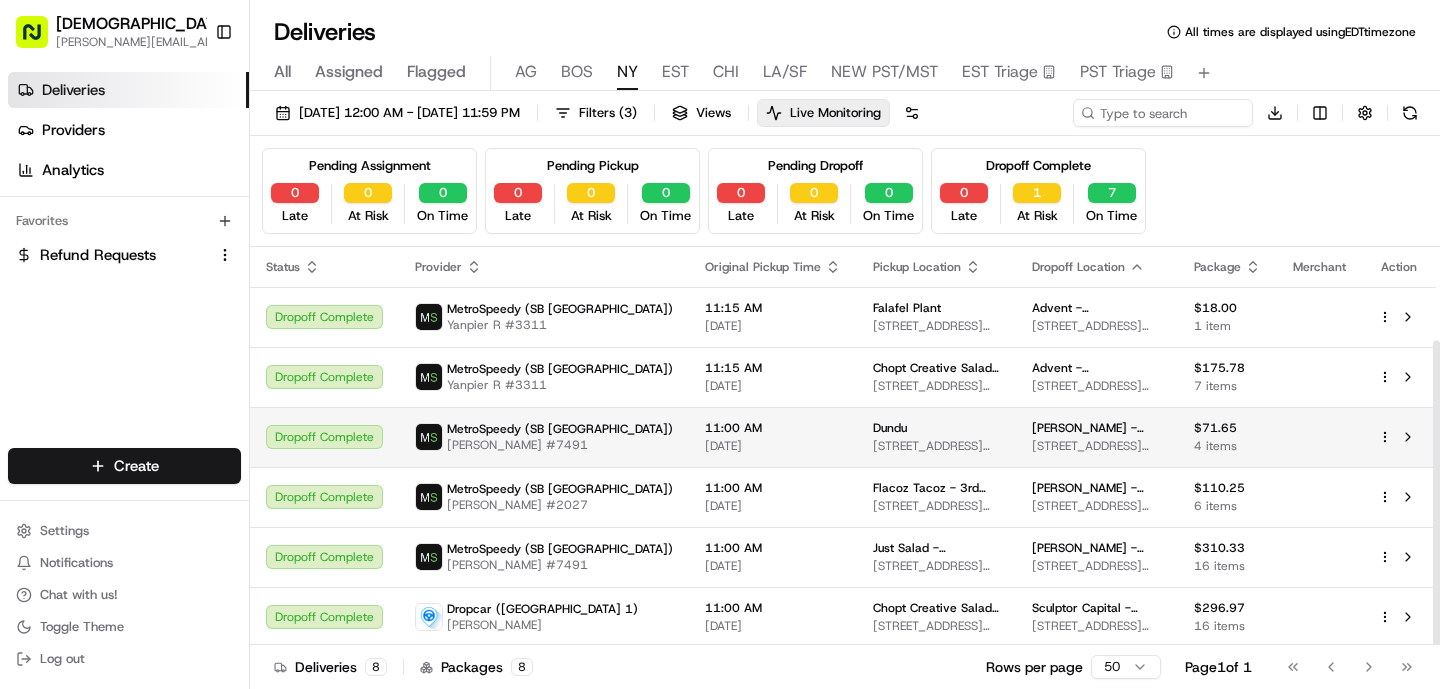 scroll, scrollTop: 122, scrollLeft: 0, axis: vertical 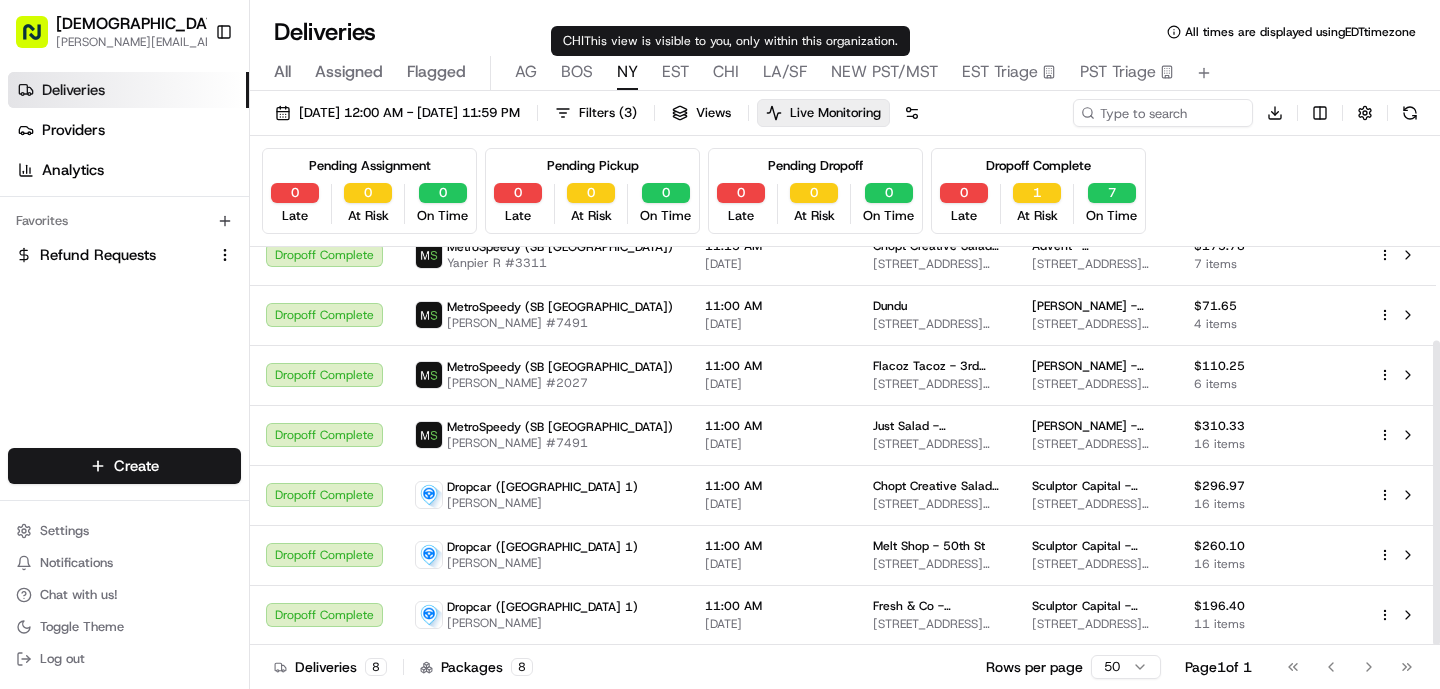 click on "EST" at bounding box center (675, 72) 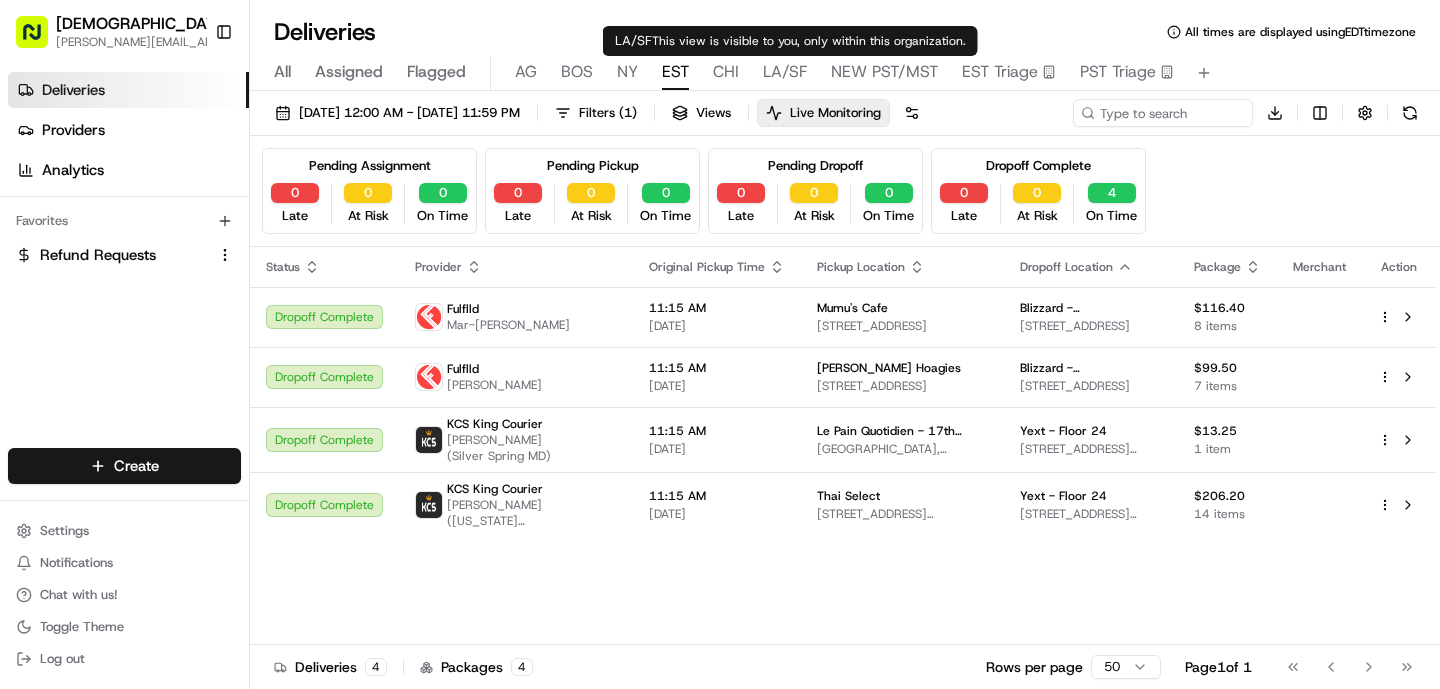 click on "LA/SF" at bounding box center [785, 72] 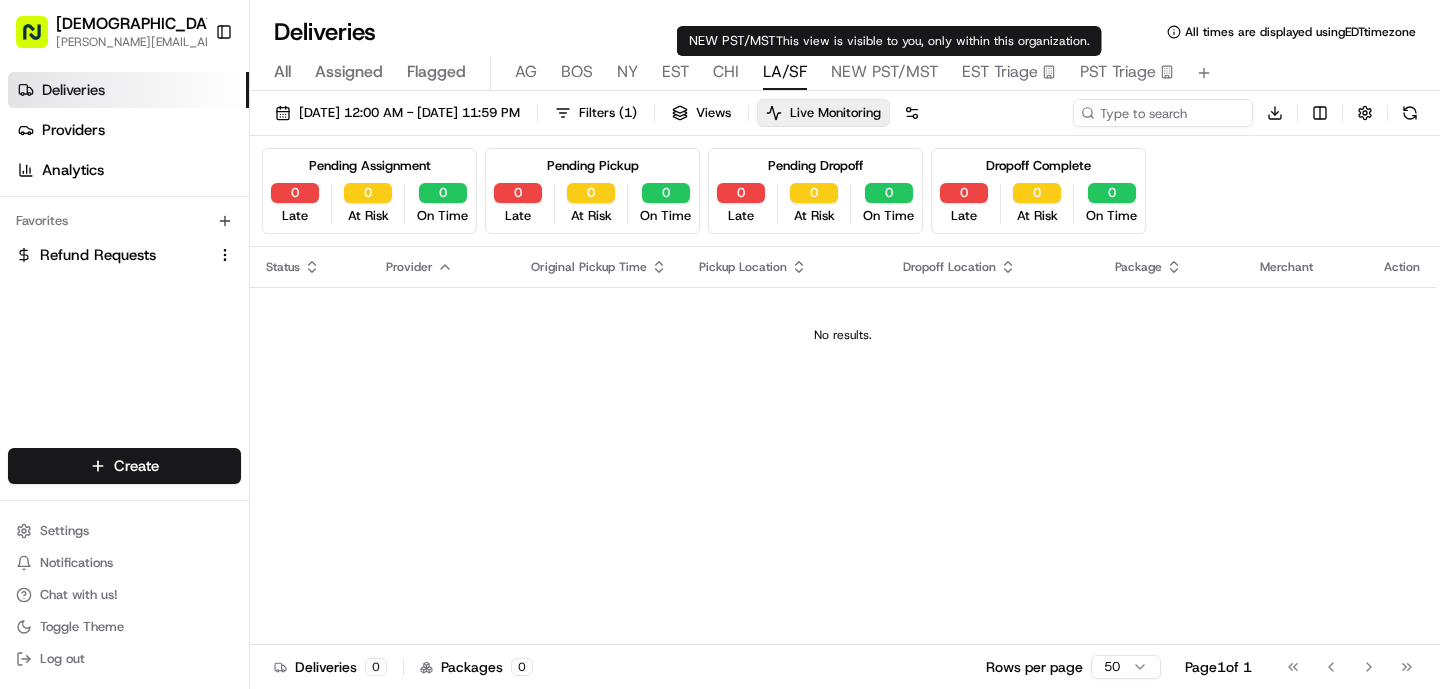 click on "NEW PST/MST" at bounding box center (884, 72) 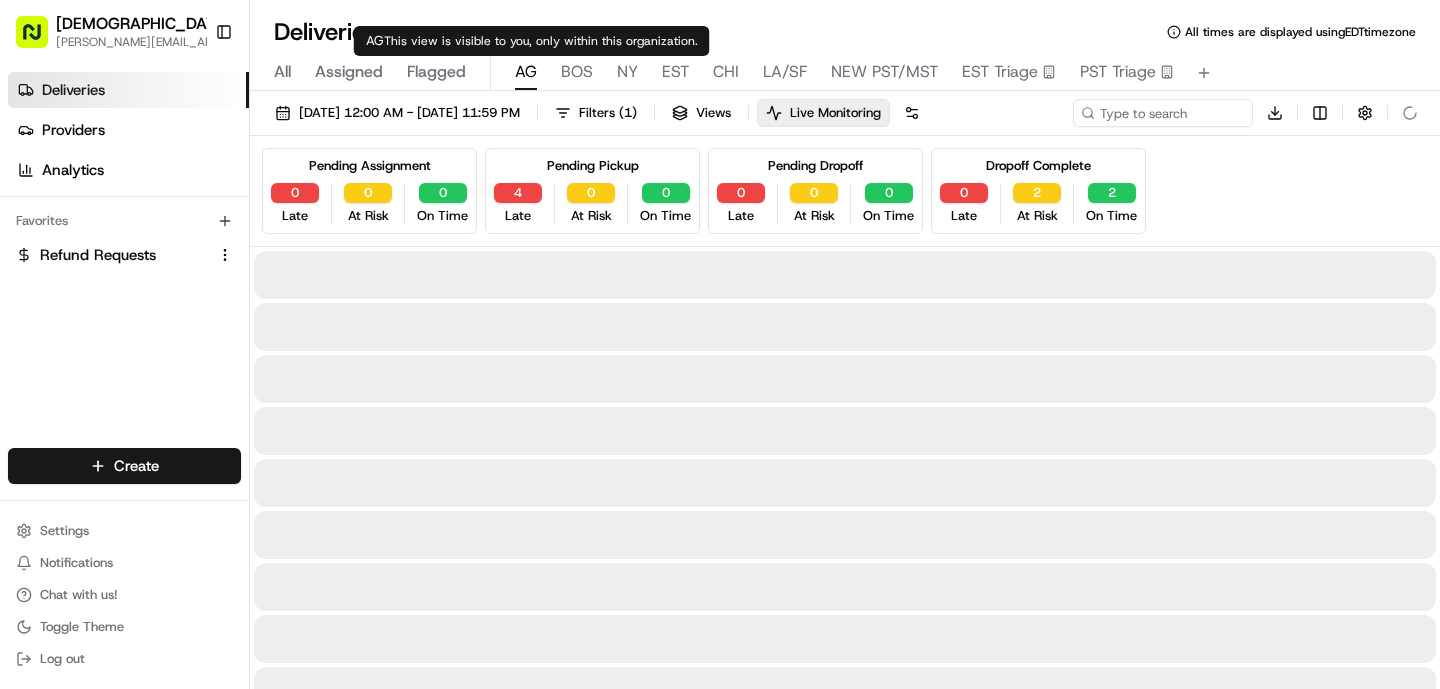 click on "AG" at bounding box center (526, 72) 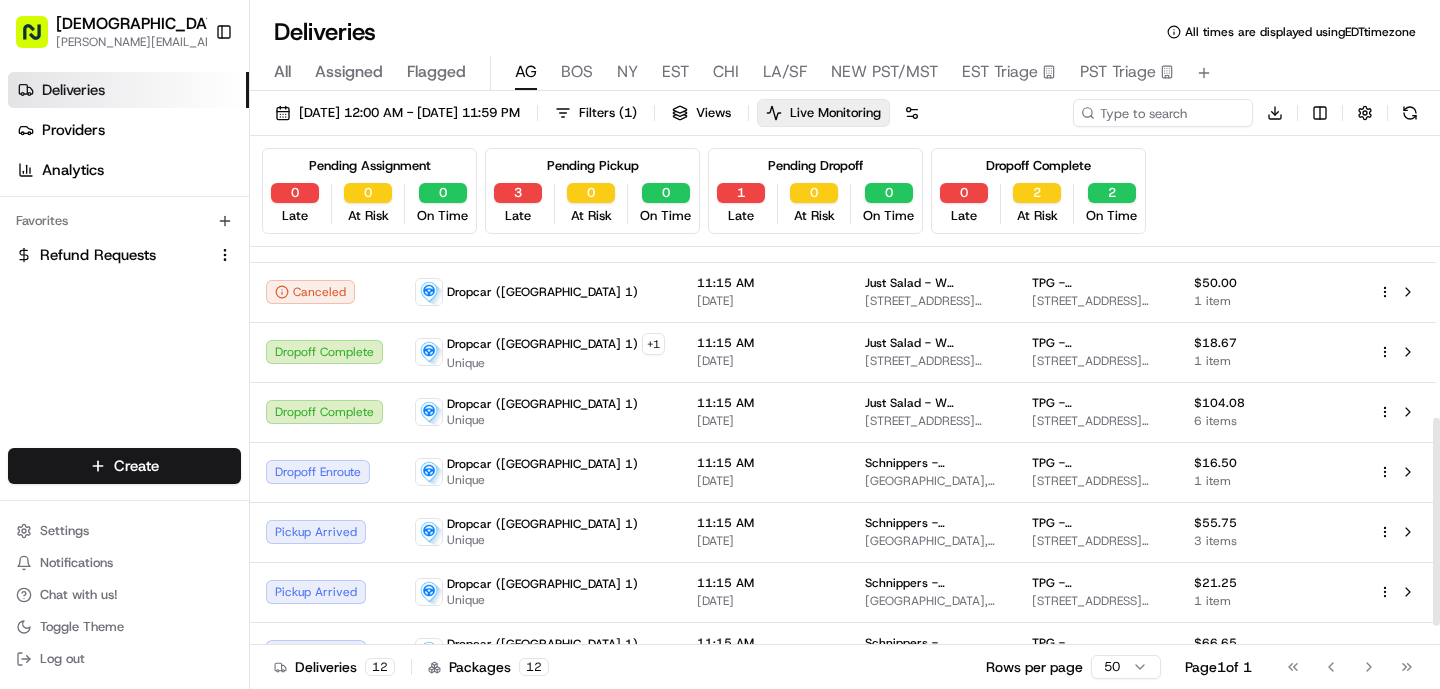 scroll, scrollTop: 326, scrollLeft: 0, axis: vertical 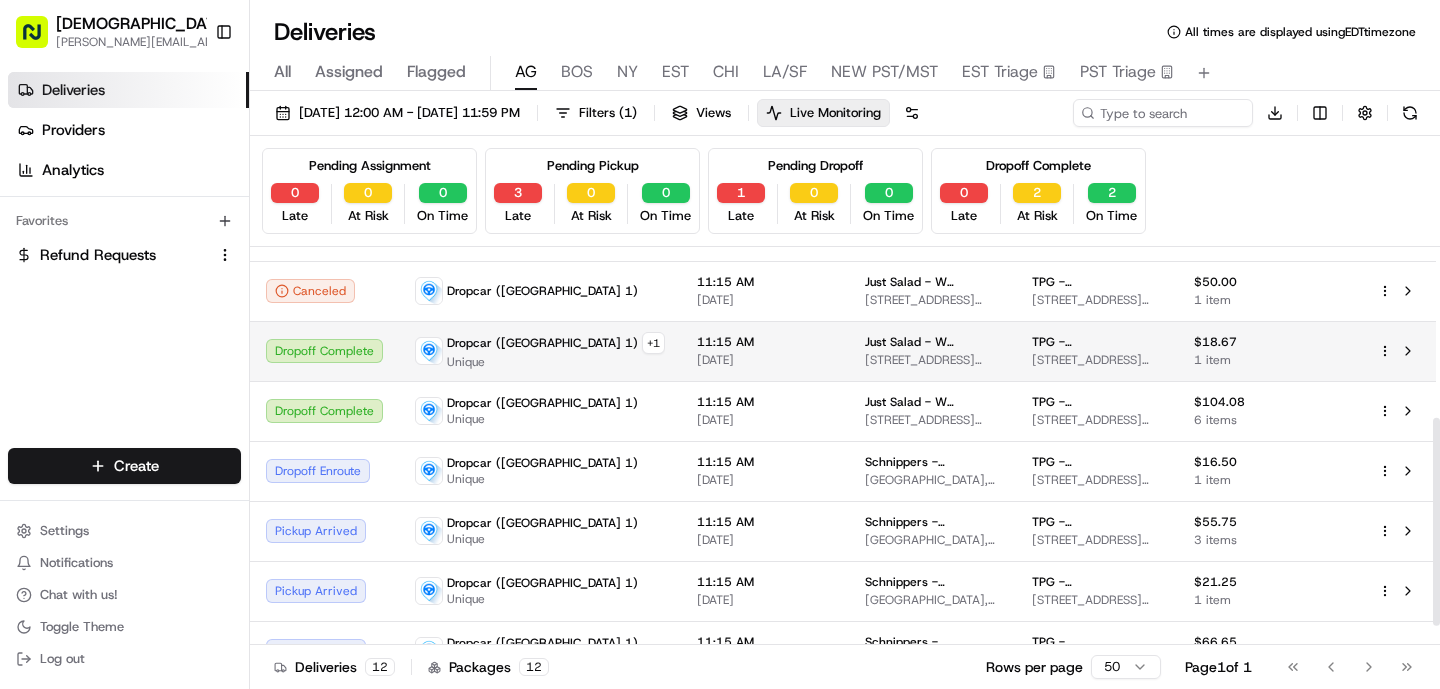 click on "11:15 AM [DATE]" at bounding box center [765, 351] 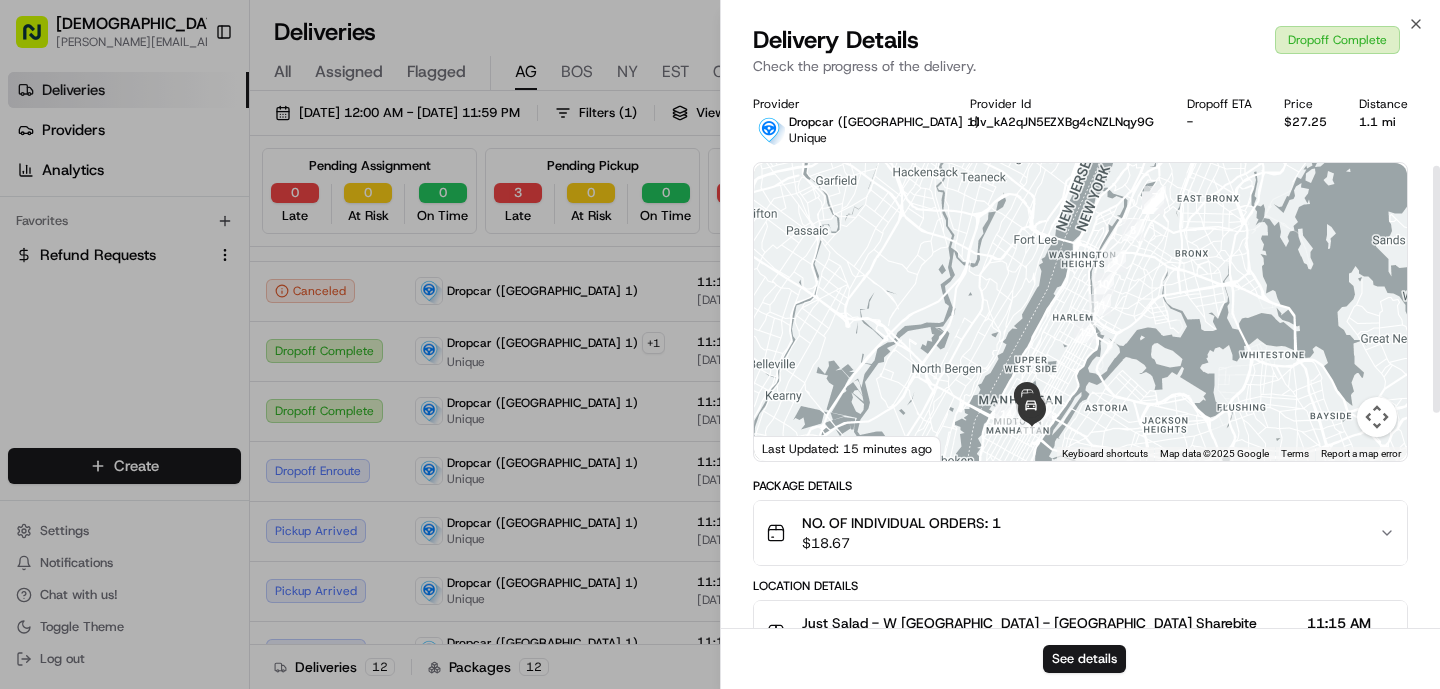 scroll, scrollTop: 654, scrollLeft: 0, axis: vertical 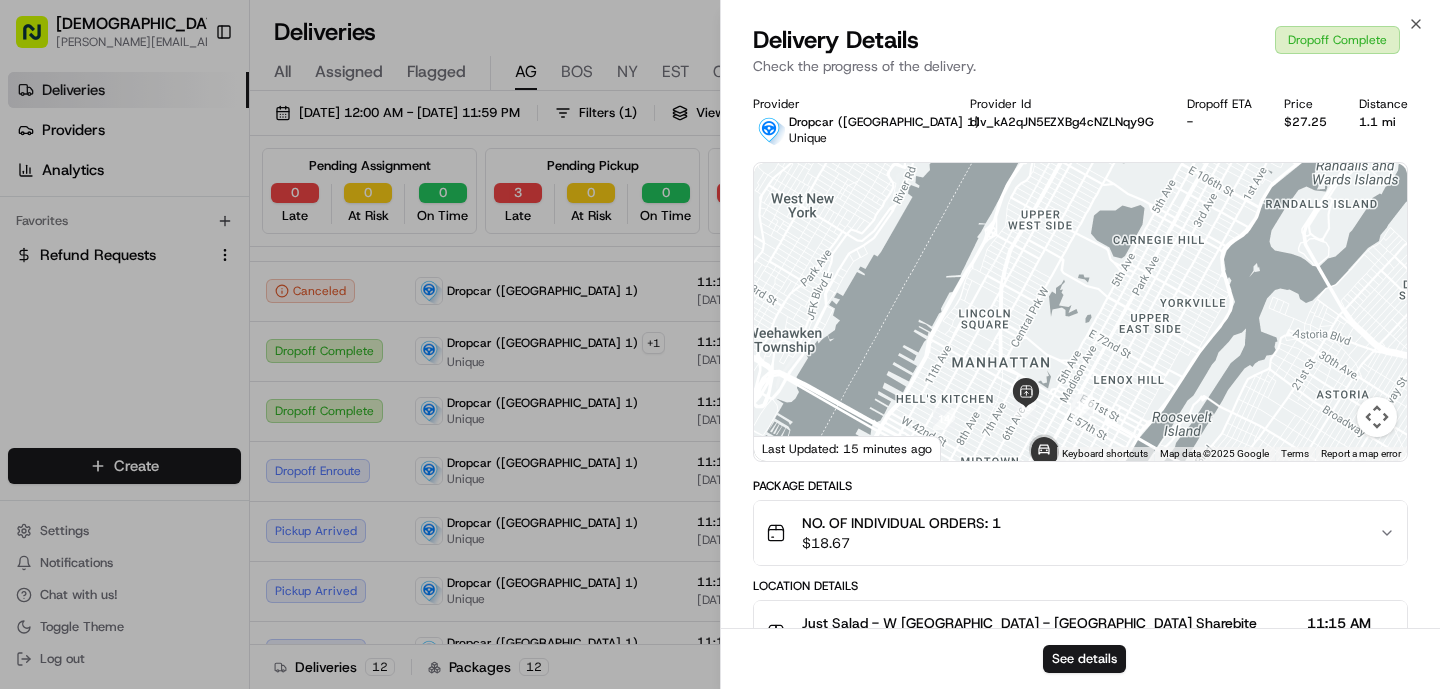 drag, startPoint x: 1070, startPoint y: 432, endPoint x: 1071, endPoint y: 381, distance: 51.009804 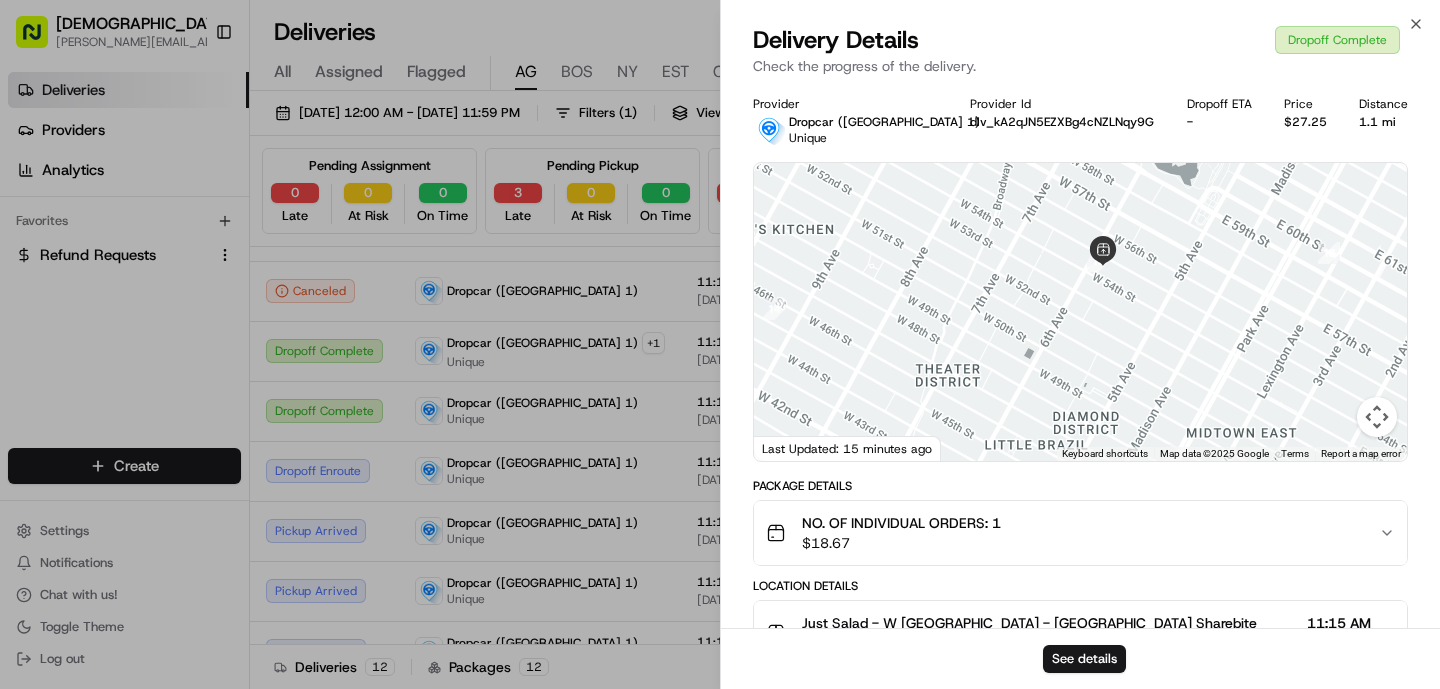 drag, startPoint x: 1147, startPoint y: 398, endPoint x: 1136, endPoint y: 205, distance: 193.31322 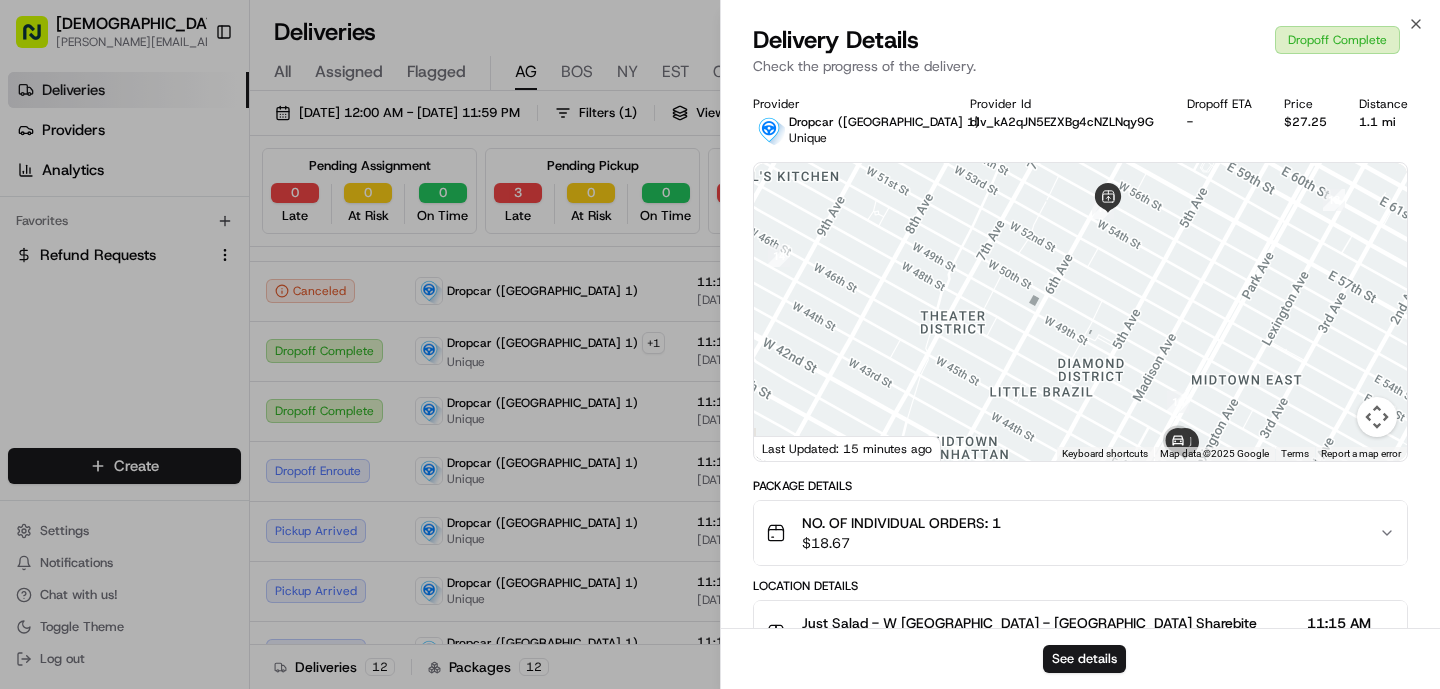 drag, startPoint x: 1028, startPoint y: 261, endPoint x: 1049, endPoint y: 282, distance: 29.698484 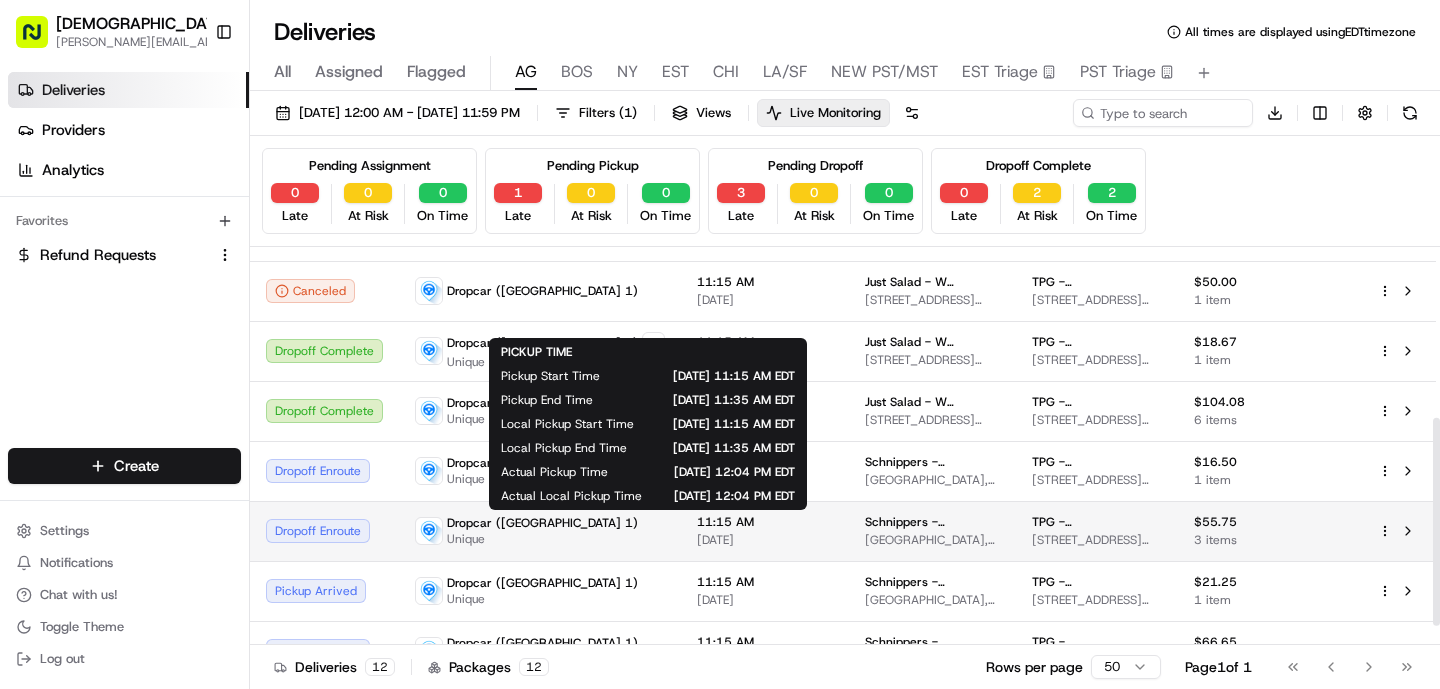 click on "[DATE]" at bounding box center [765, 540] 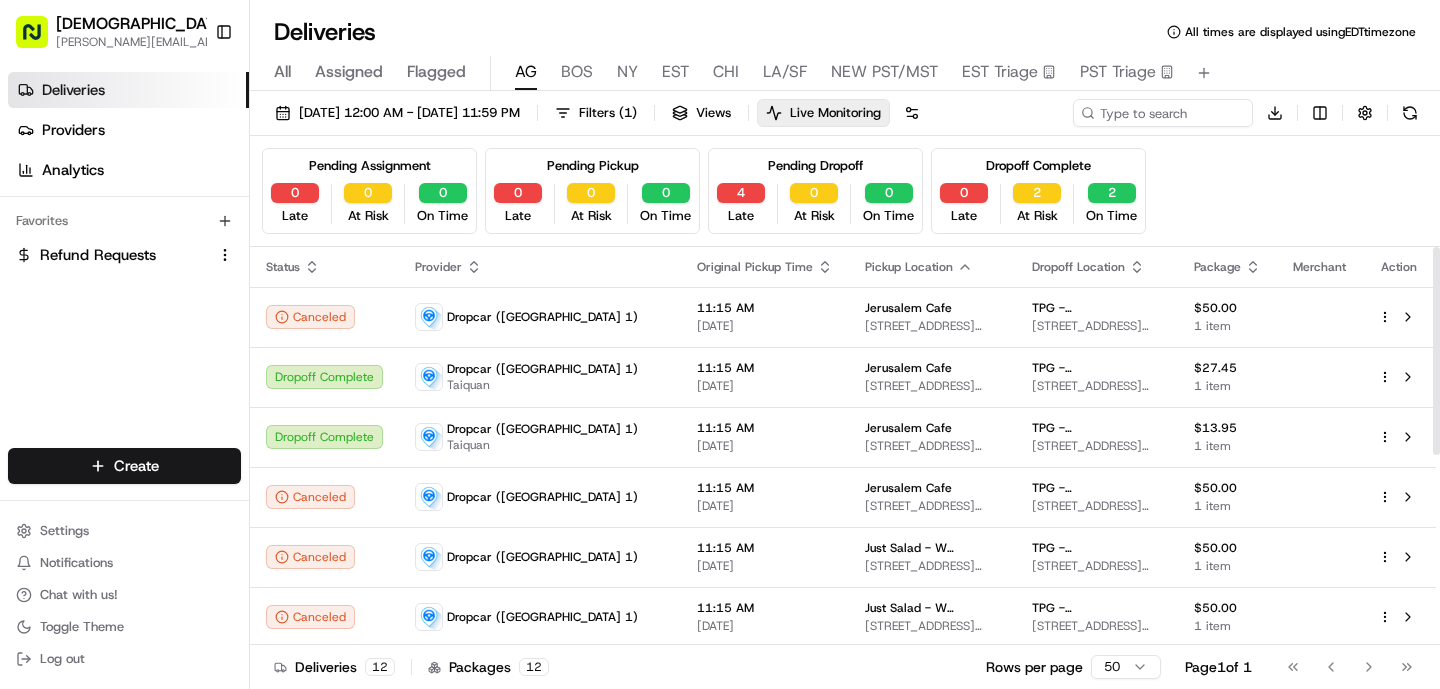 scroll, scrollTop: 362, scrollLeft: 0, axis: vertical 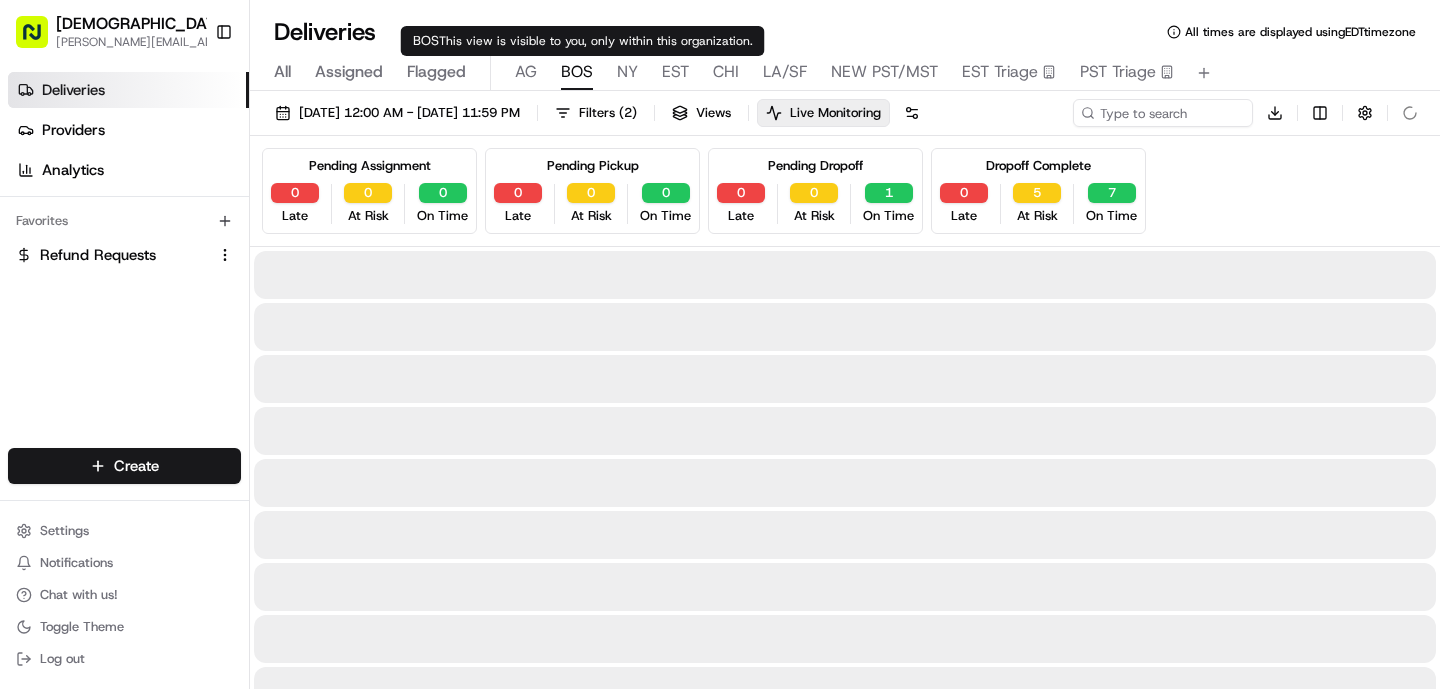 click on "BOS" at bounding box center [577, 72] 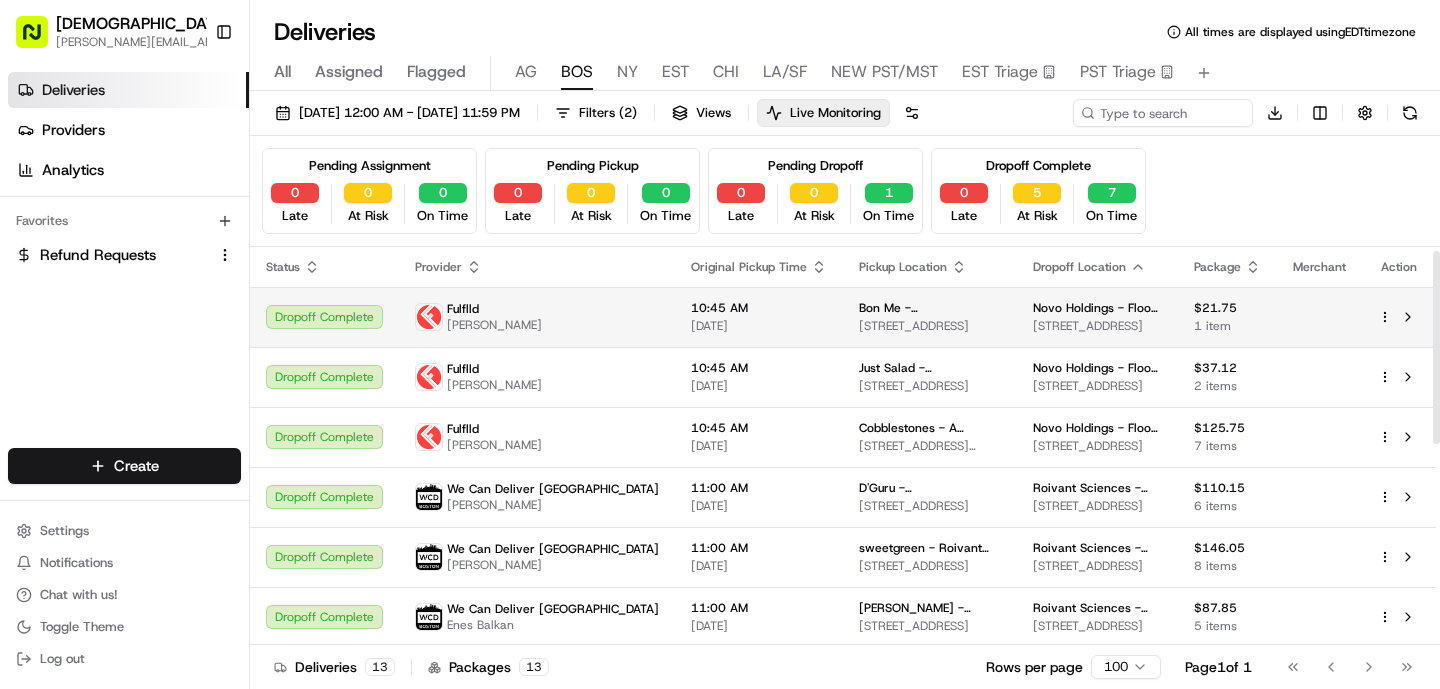 scroll, scrollTop: 422, scrollLeft: 0, axis: vertical 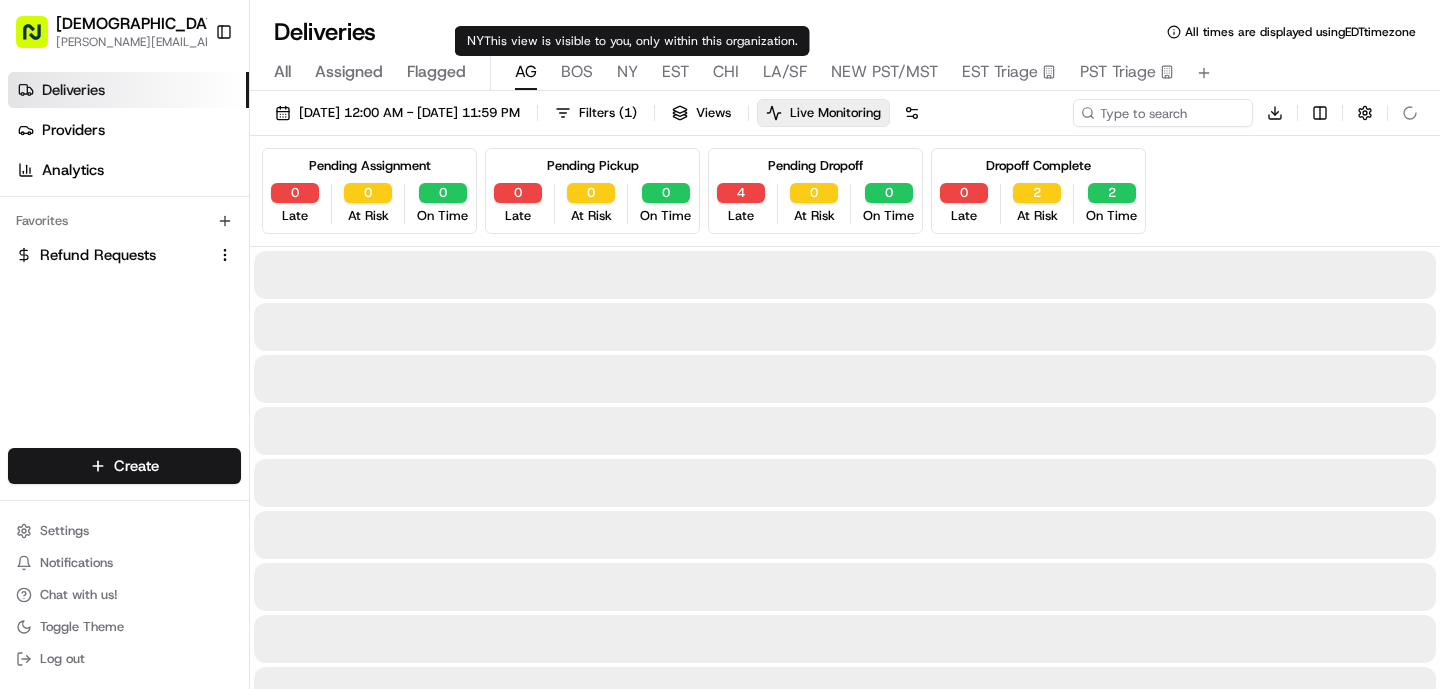 click on "AG" at bounding box center (526, 72) 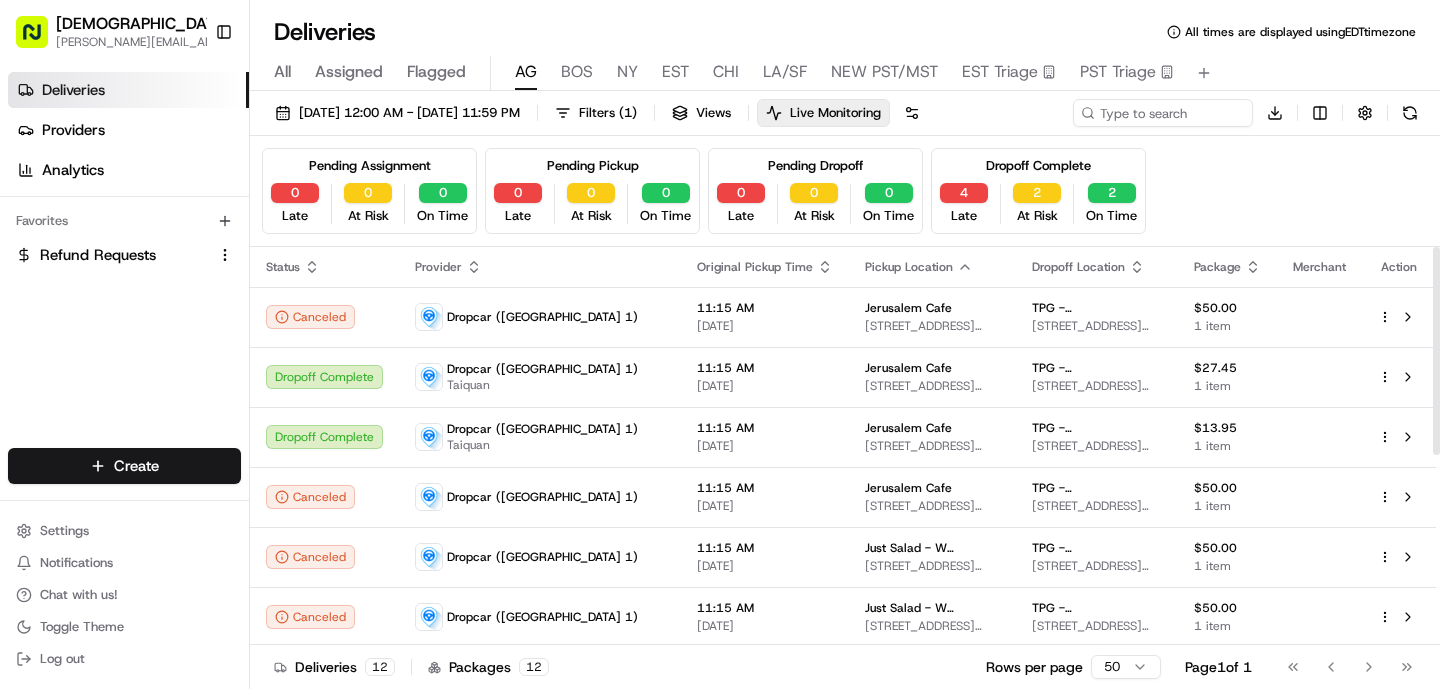 scroll, scrollTop: 362, scrollLeft: 0, axis: vertical 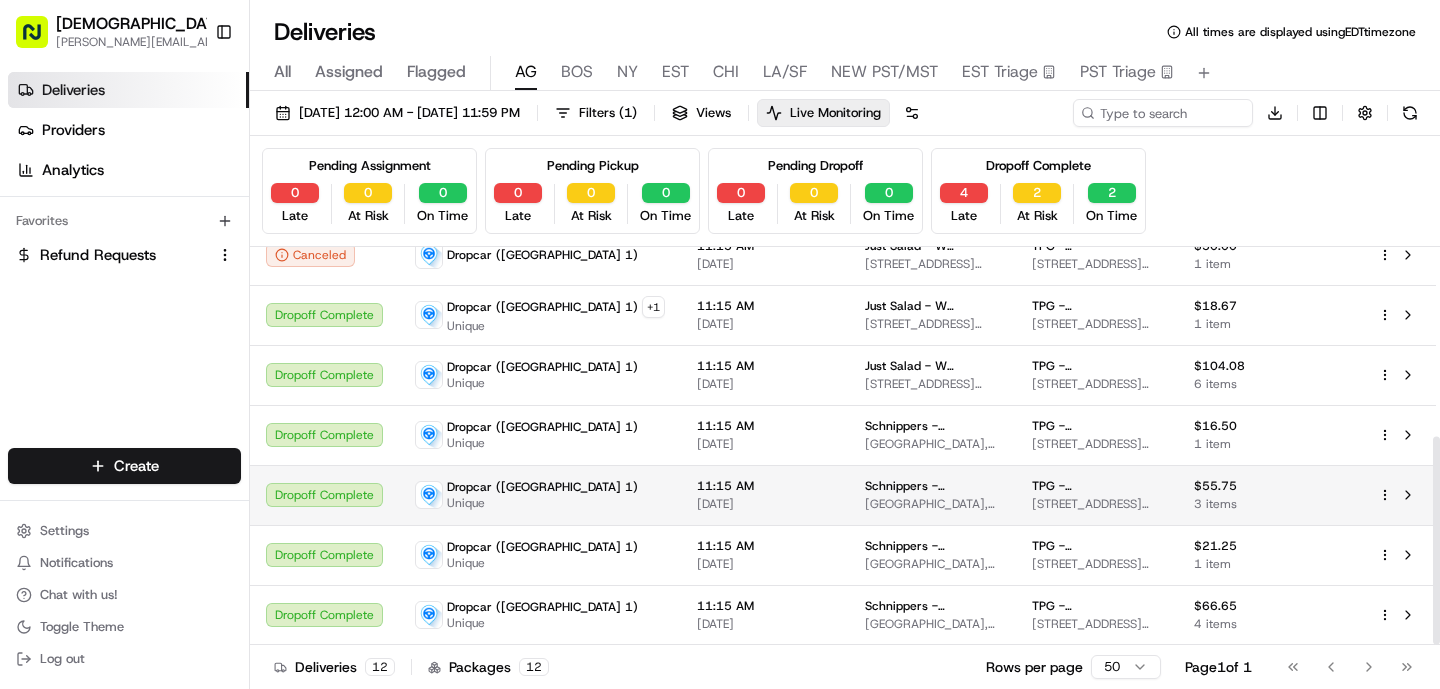 click on "Schnippers - [GEOGRAPHIC_DATA], [STREET_ADDRESS][US_STATE]" at bounding box center (932, 495) 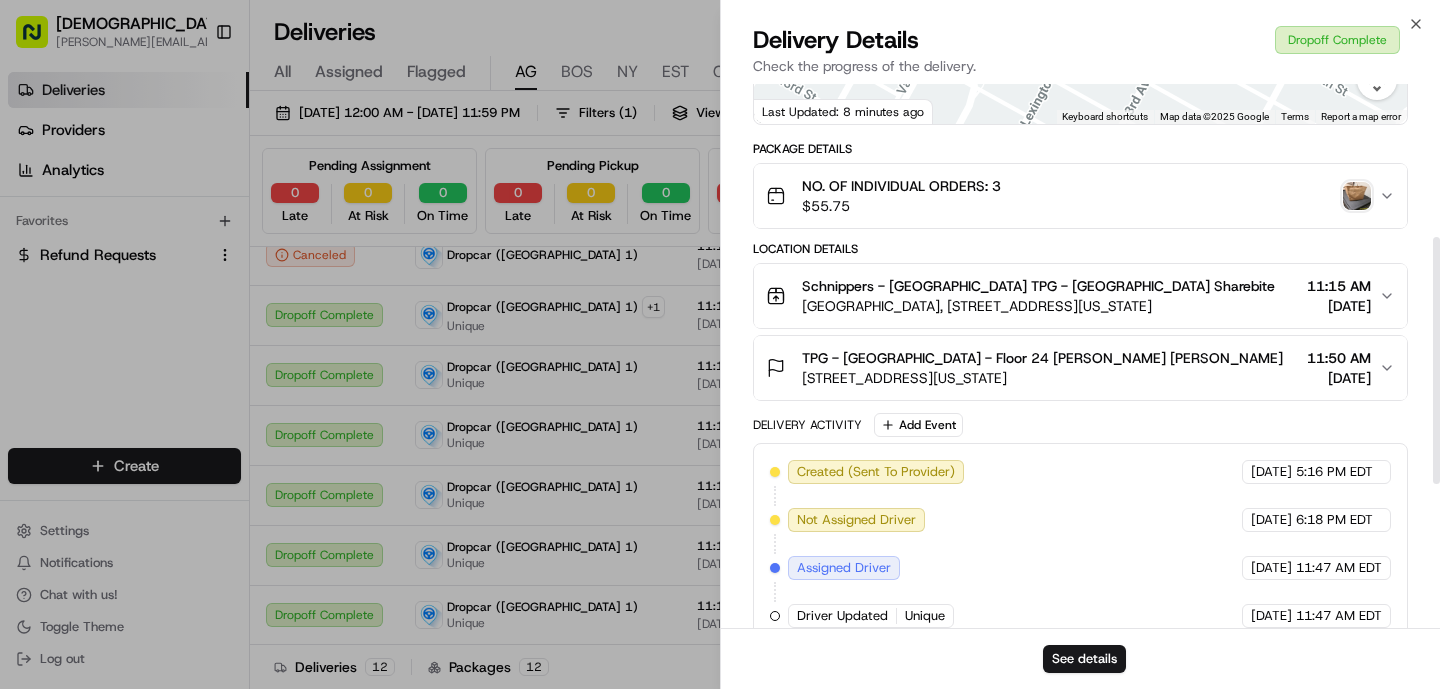 scroll, scrollTop: 654, scrollLeft: 0, axis: vertical 